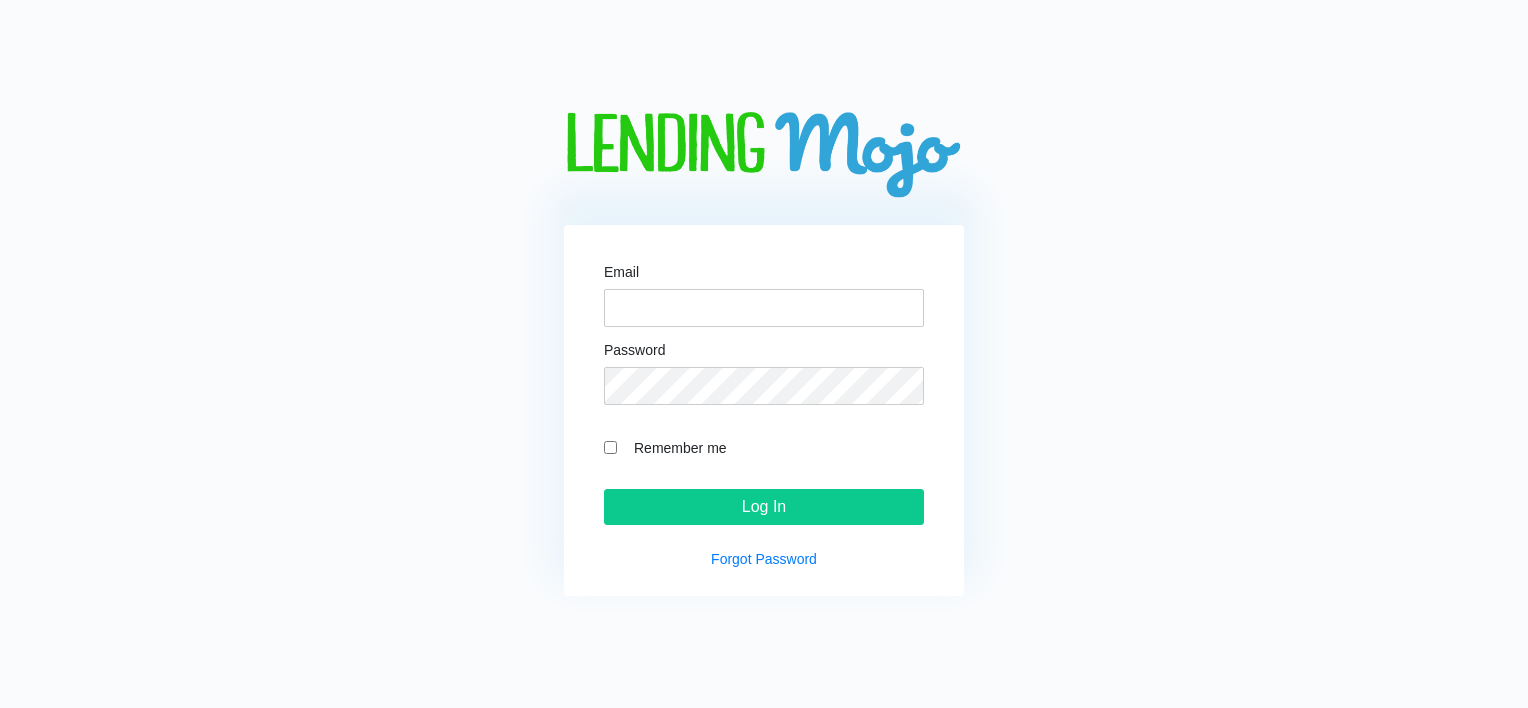 scroll, scrollTop: 0, scrollLeft: 0, axis: both 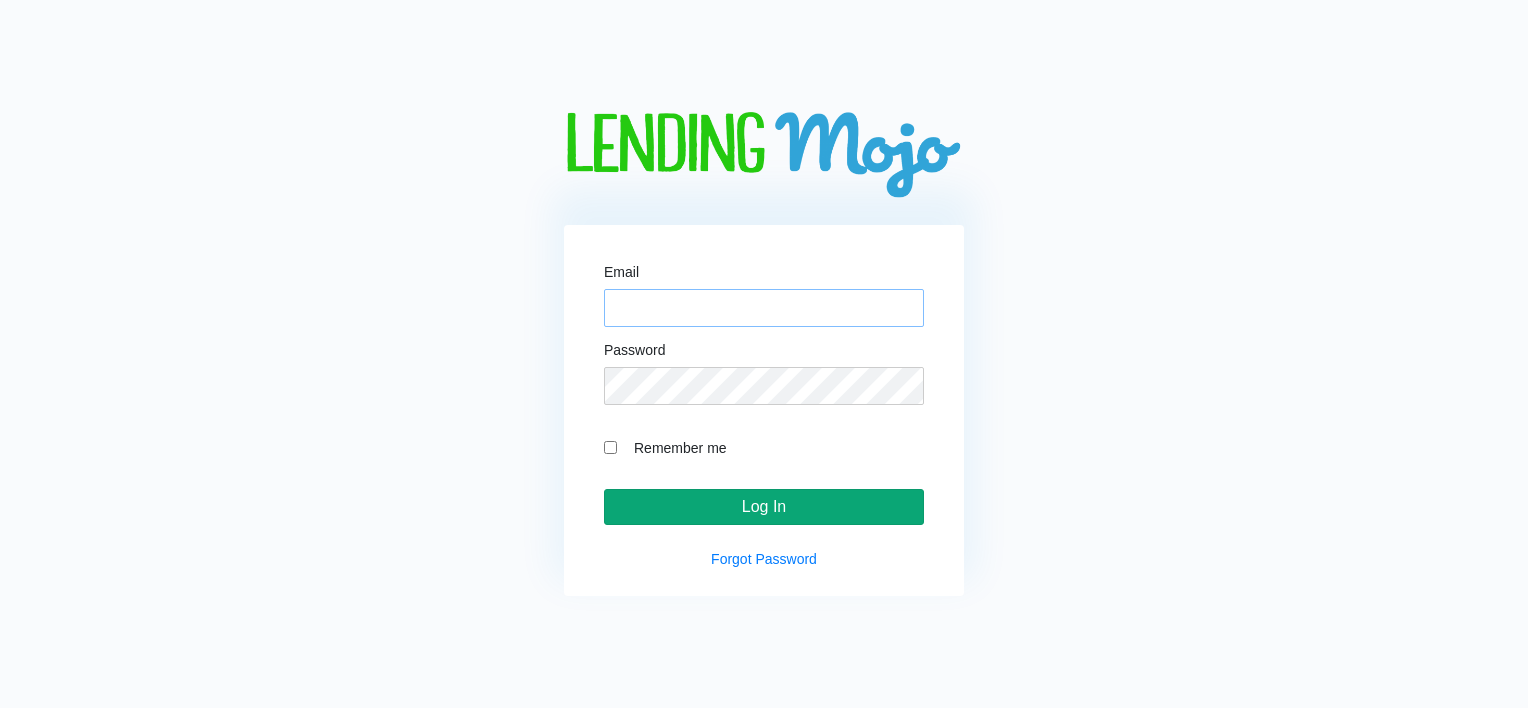 type on "[EMAIL_ADDRESS][DOMAIN_NAME]" 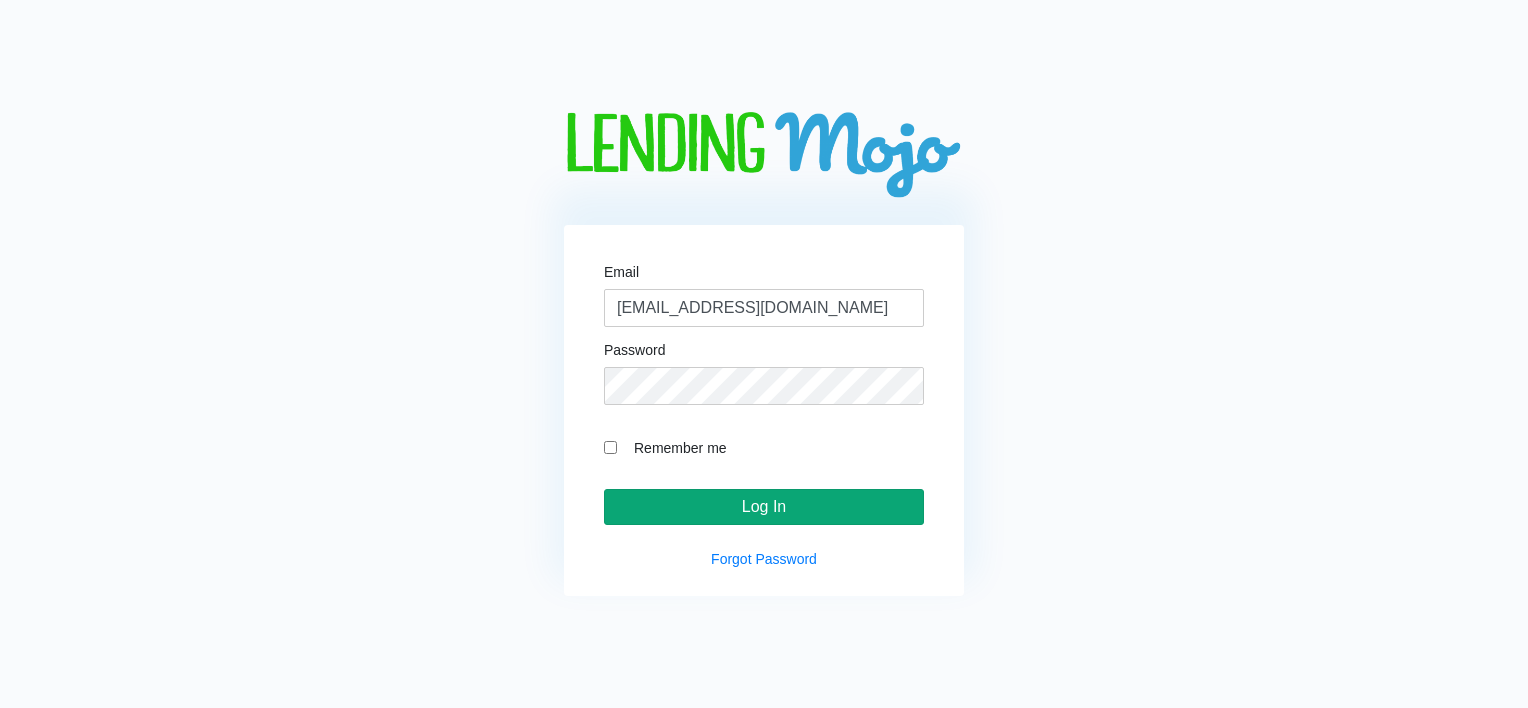 click on "Log In" at bounding box center [764, 507] 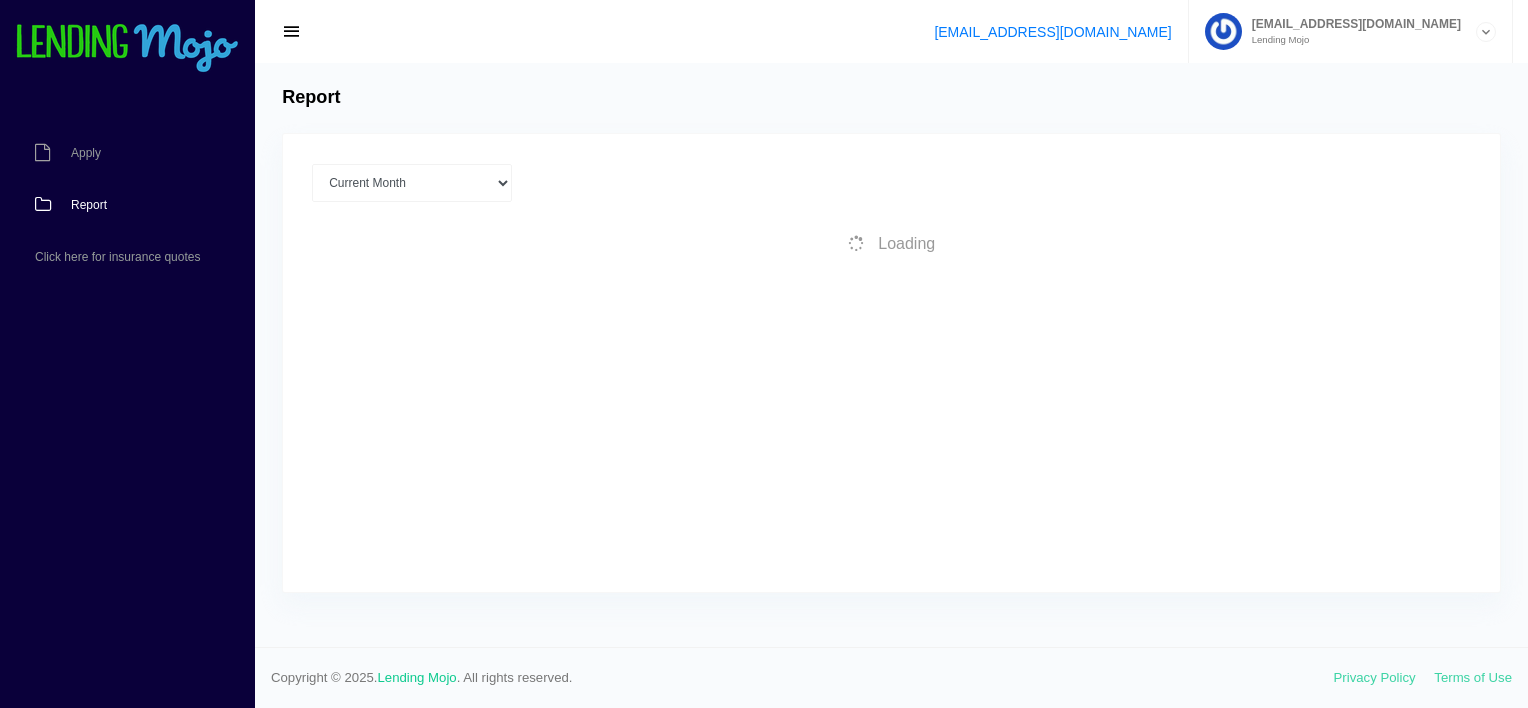 scroll, scrollTop: 0, scrollLeft: 0, axis: both 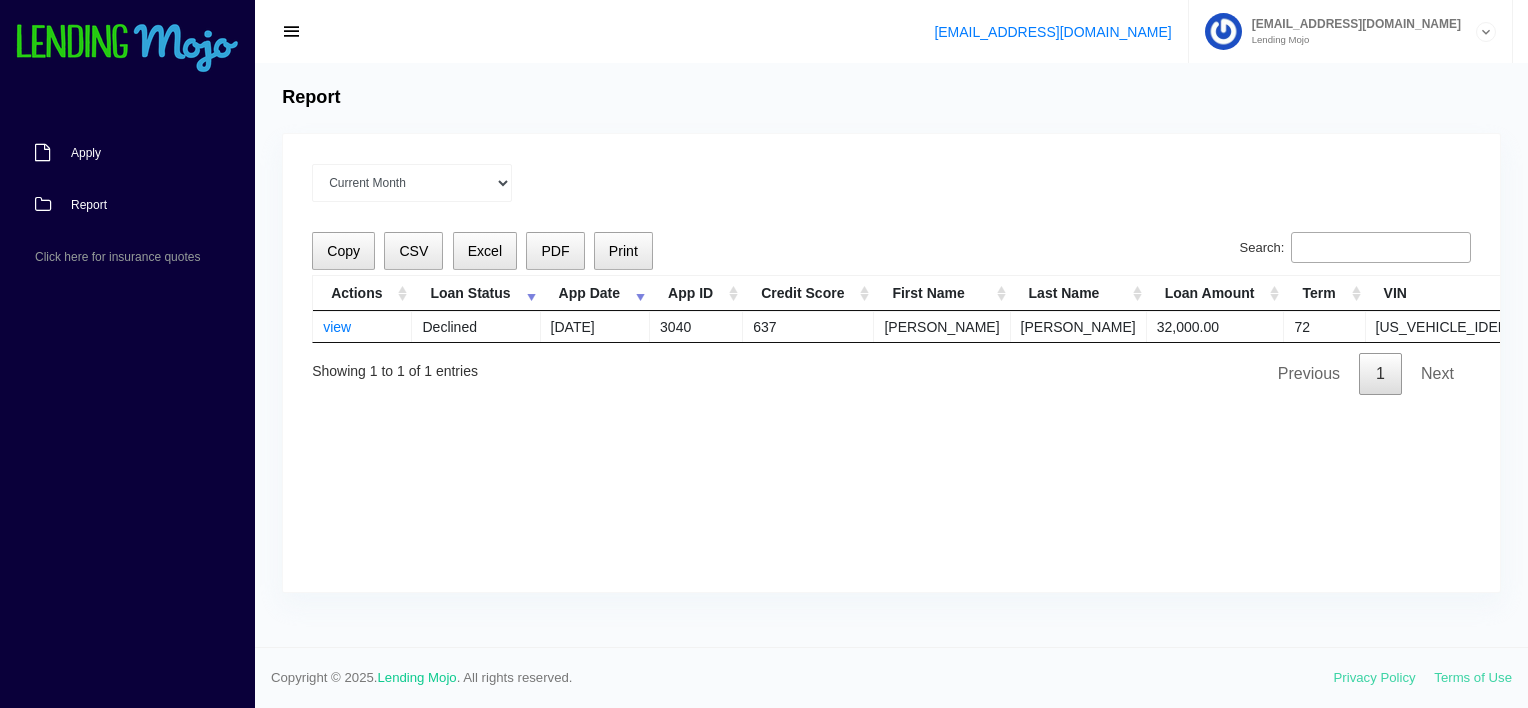 click on "Apply" at bounding box center (117, 153) 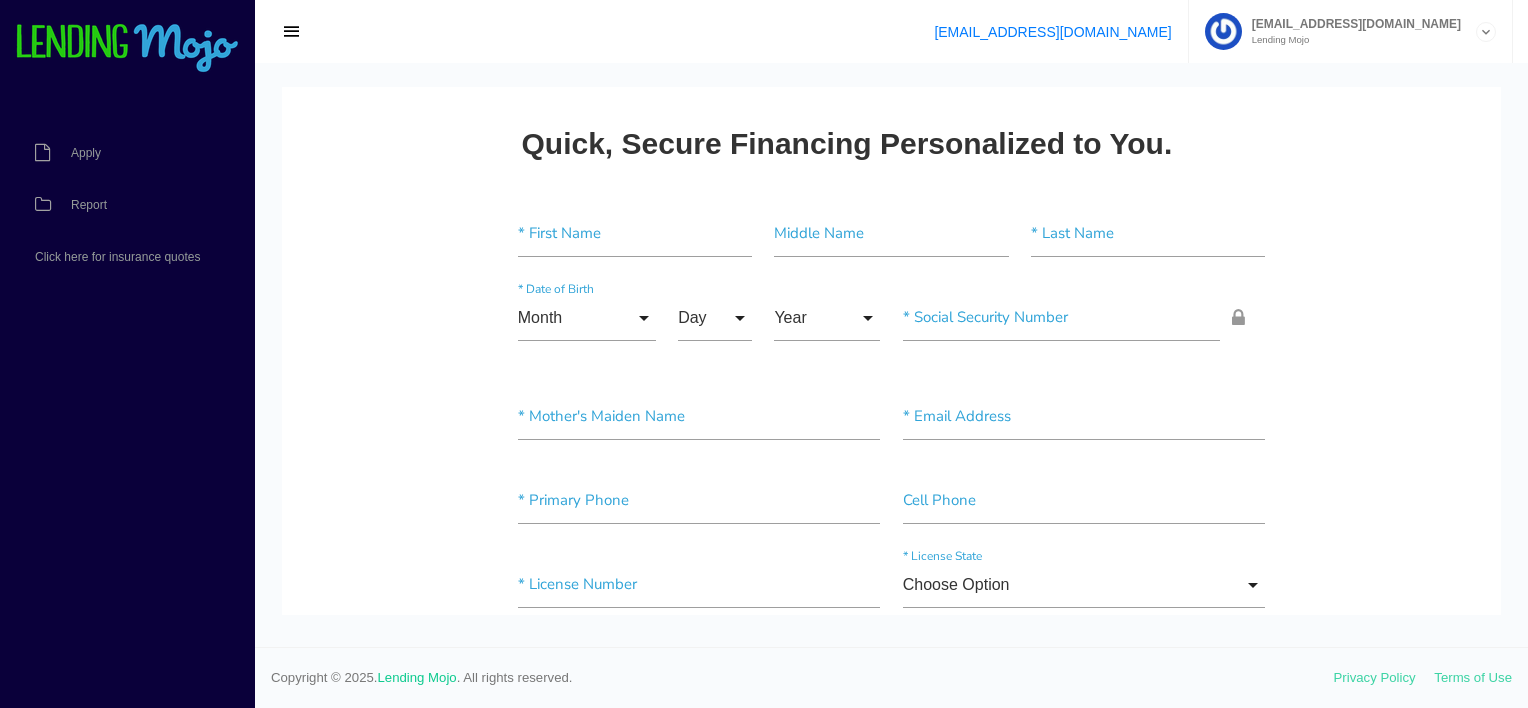scroll, scrollTop: 0, scrollLeft: 0, axis: both 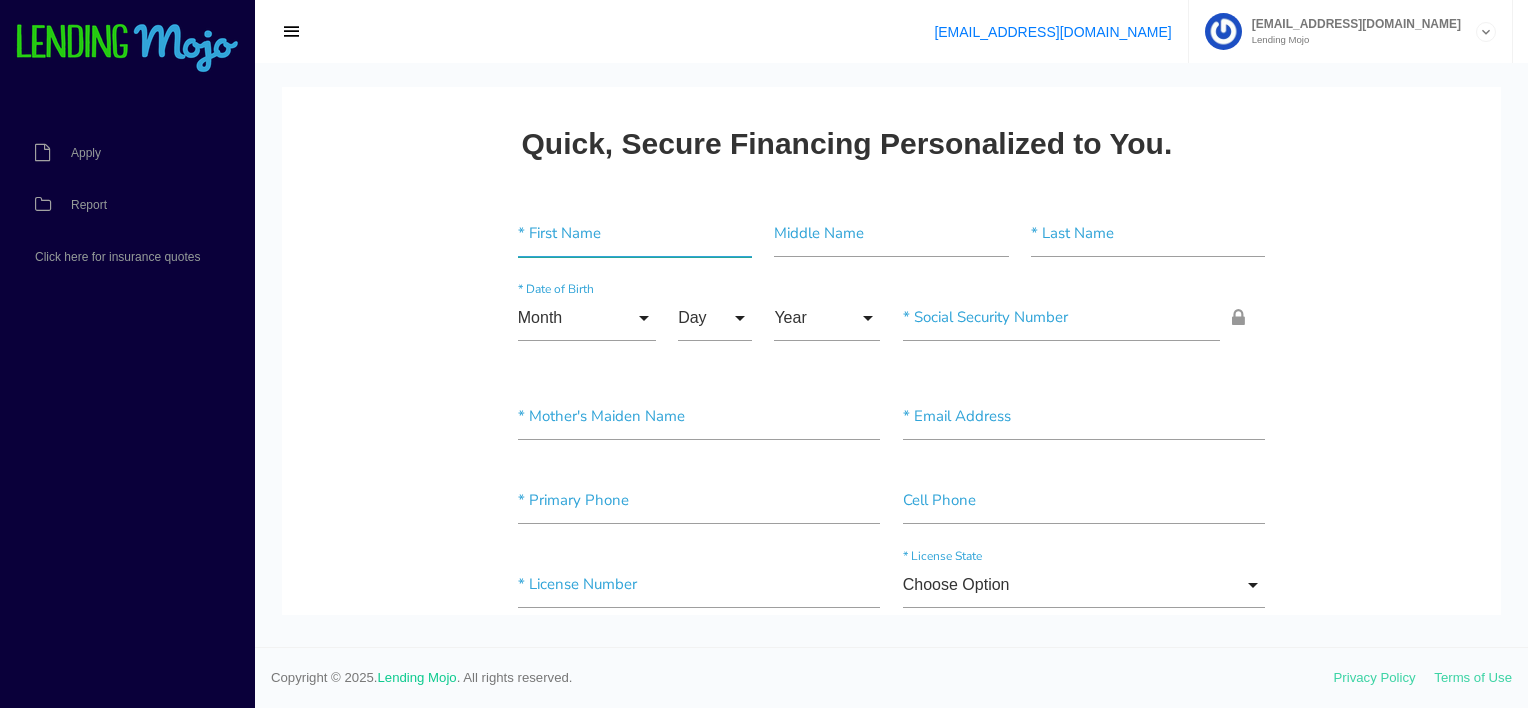 click at bounding box center (635, 234) 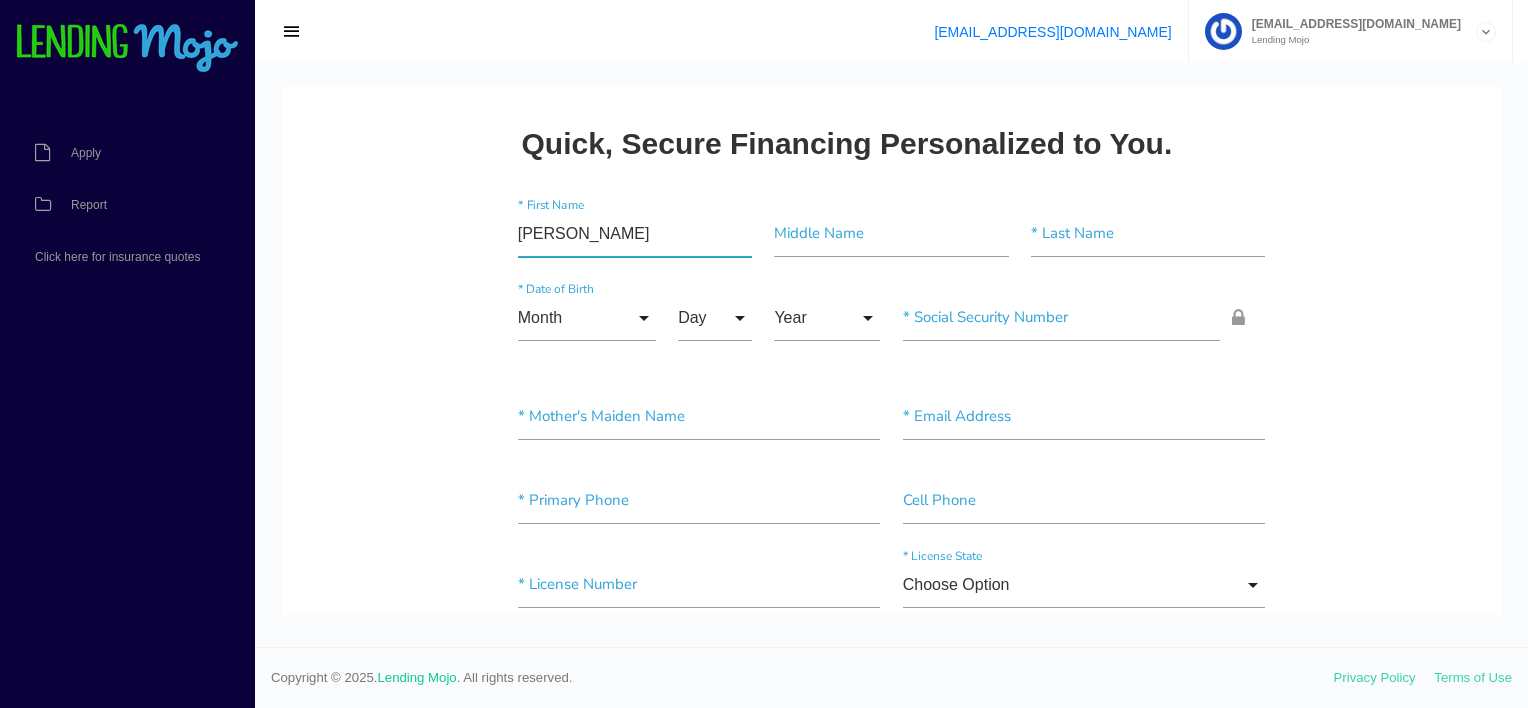 type on "Shannon" 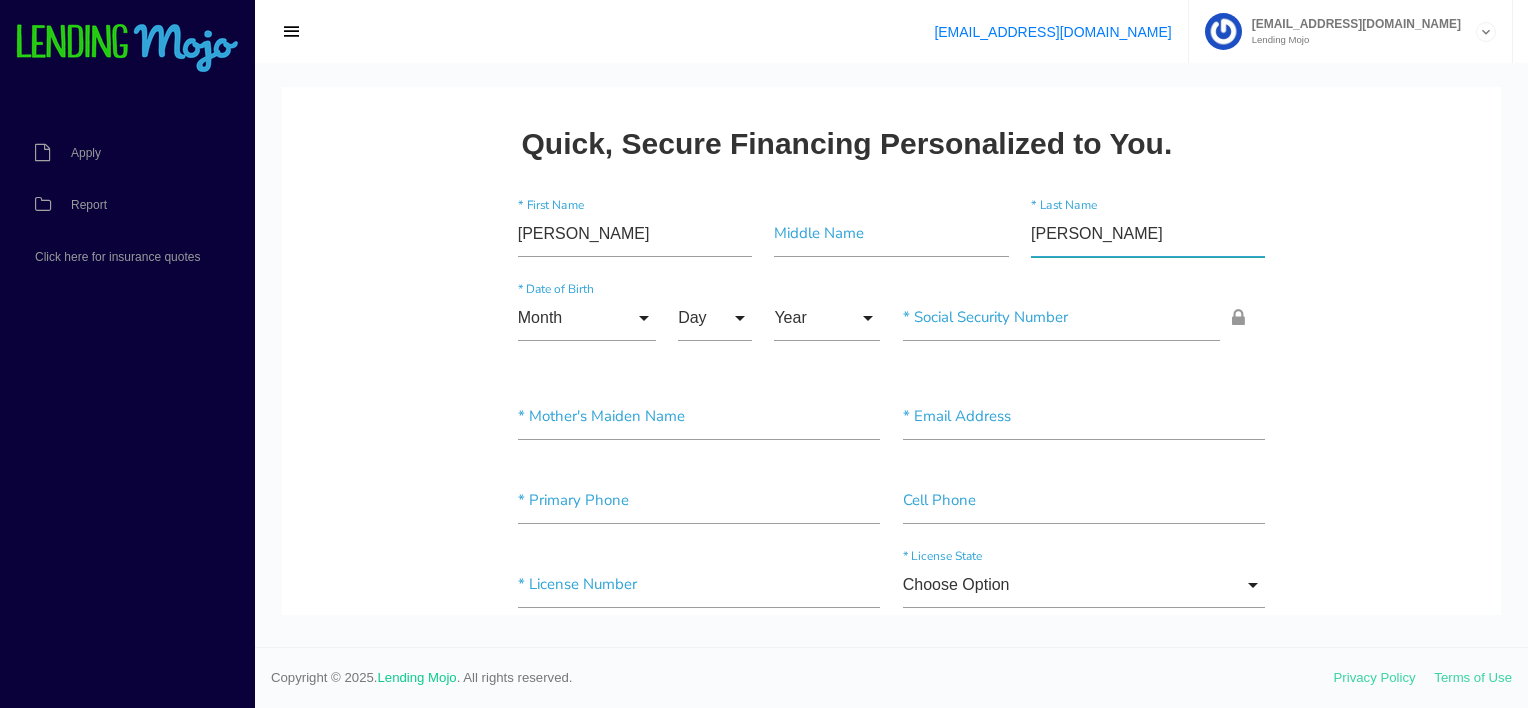 type on "Debose" 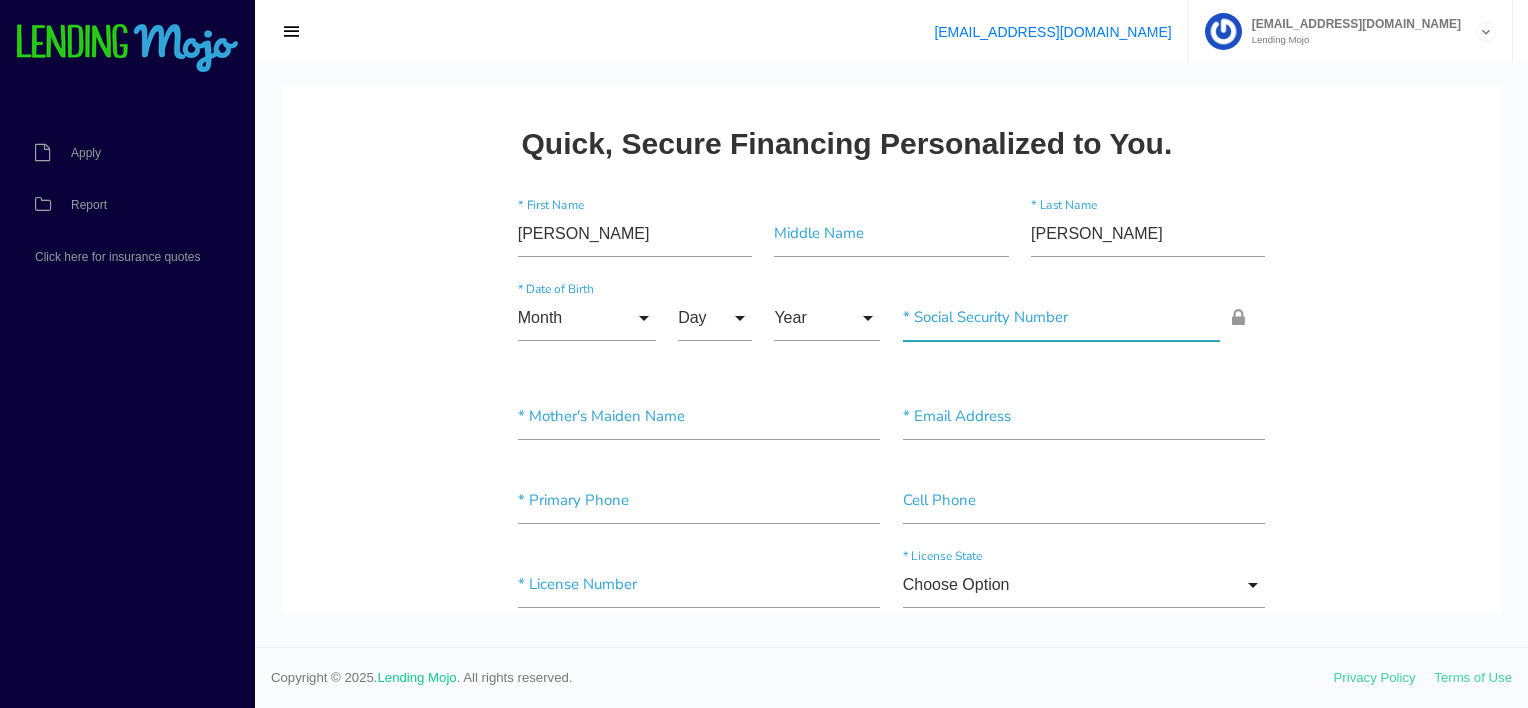 click at bounding box center [1062, 318] 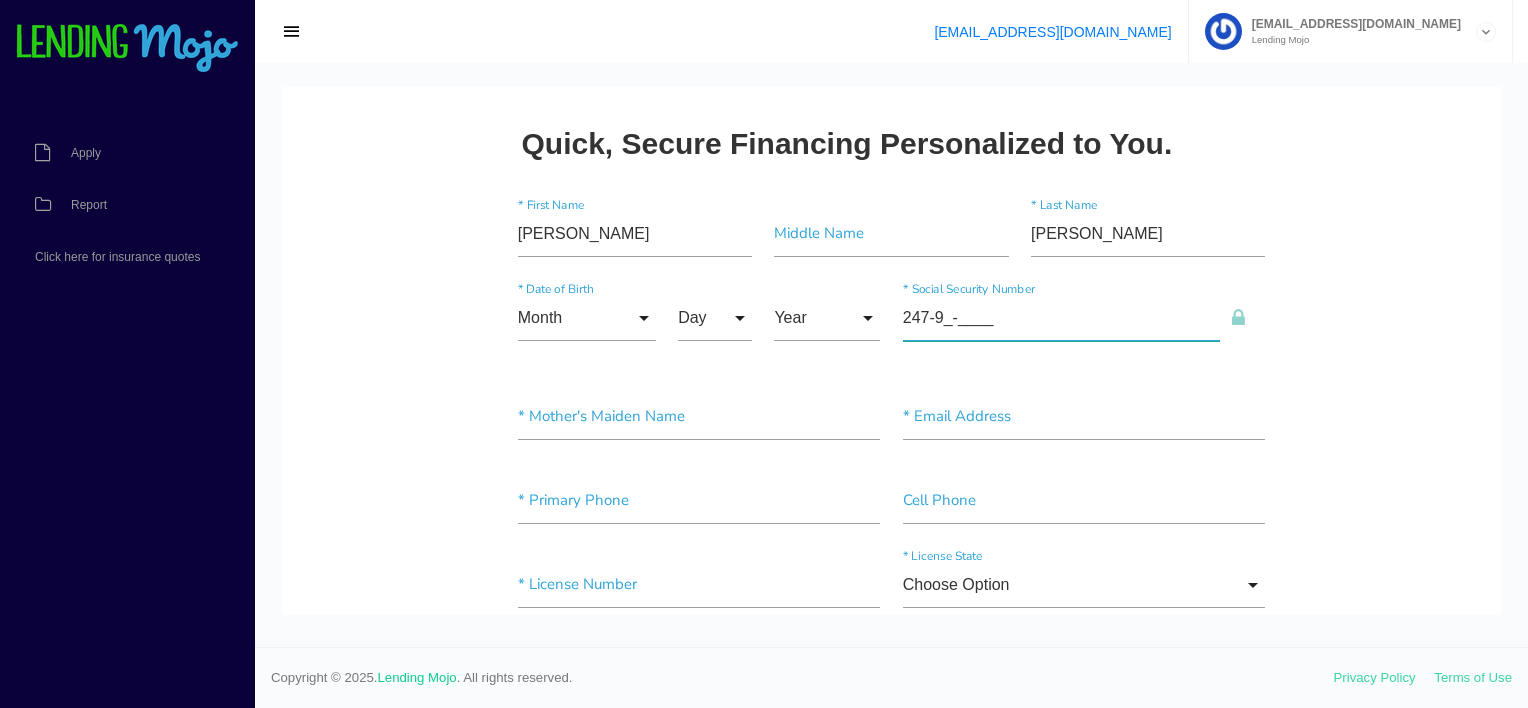 type on "247-93-____" 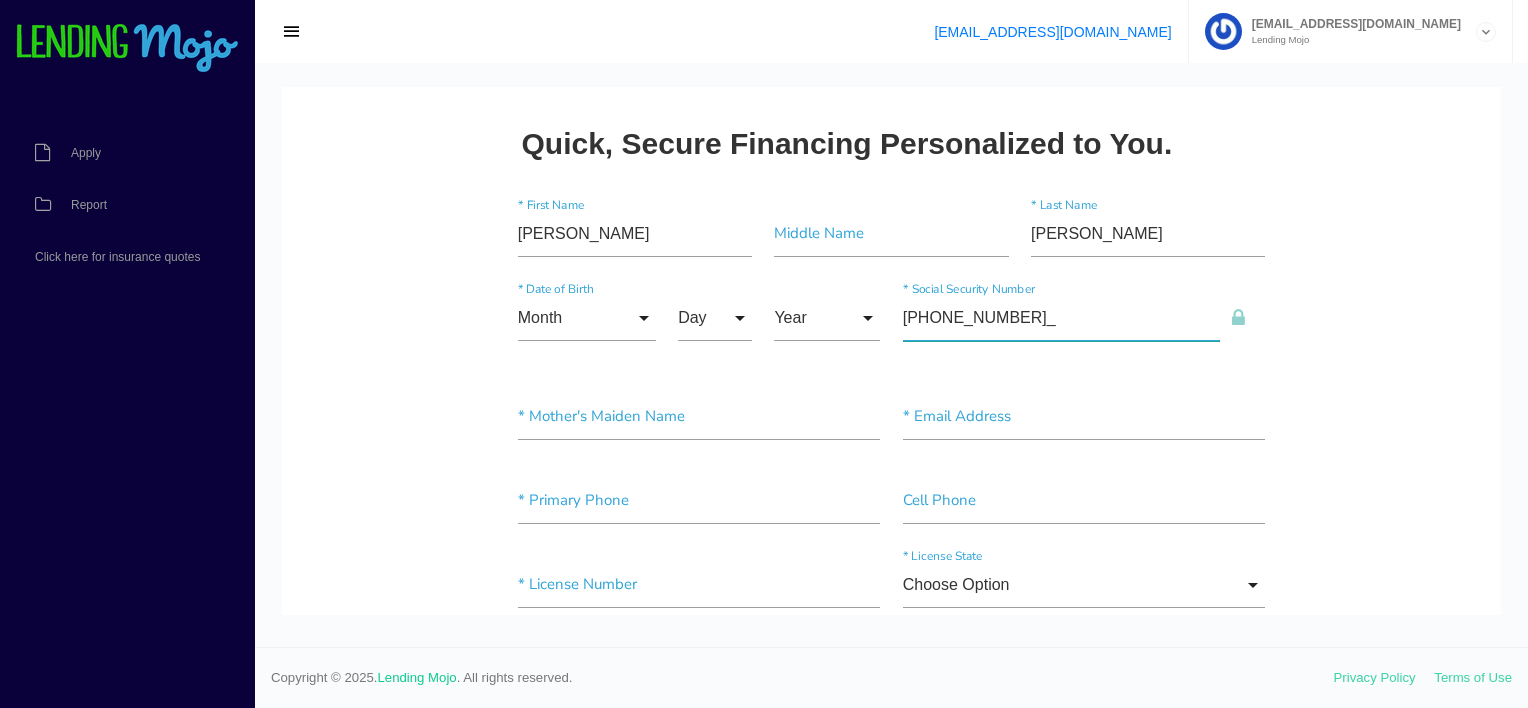 type on "247-93-0632" 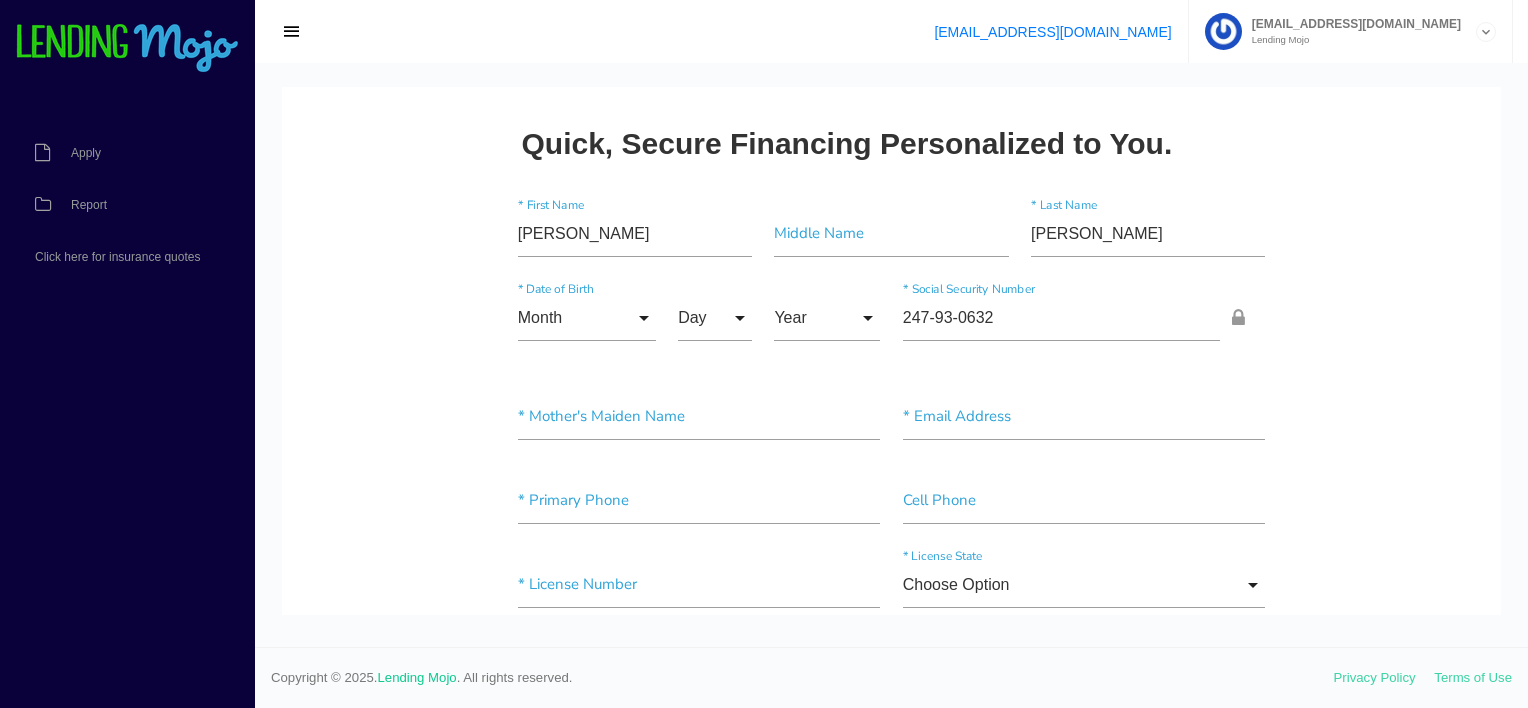 click on "Quick, Secure Financing Personalized to You.
Shannon
*
First Name
Middle Name
Debose
*
Last Name
Month Month Jan Feb March April May June July Aug Sept Oct Nov Dec
Month
Jan
Feb
March
April
May
June
July
Aug
Sept
Oct
Nov
Dec
*
Date of Birth
Day Day 1 2 3 4 5 6 7 8 9 10 11 12 13 14 15 16 17 18 19 20 21 22 23 24 25 26 27 28 29 30 31
Day
1
2
3" at bounding box center (891, 1400) 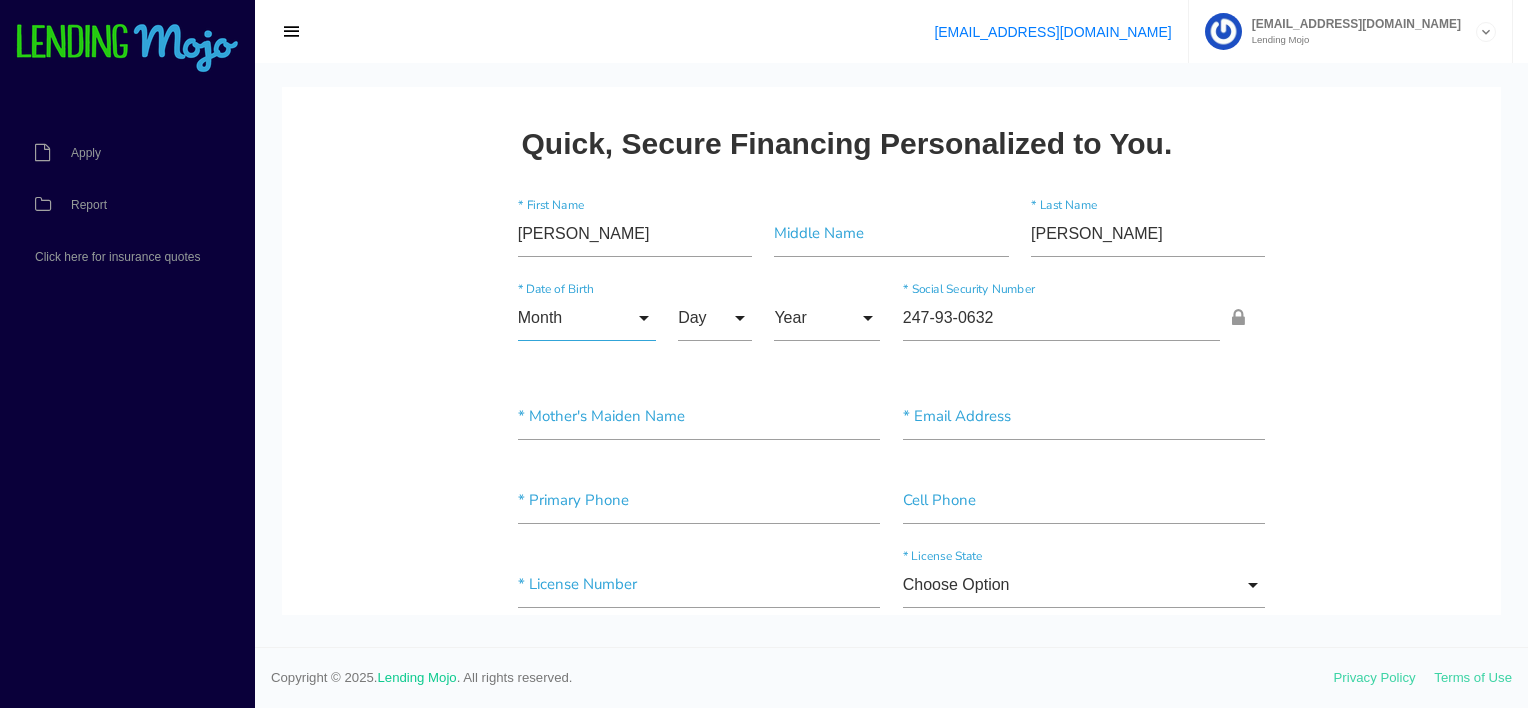click on "Month" at bounding box center (587, 318) 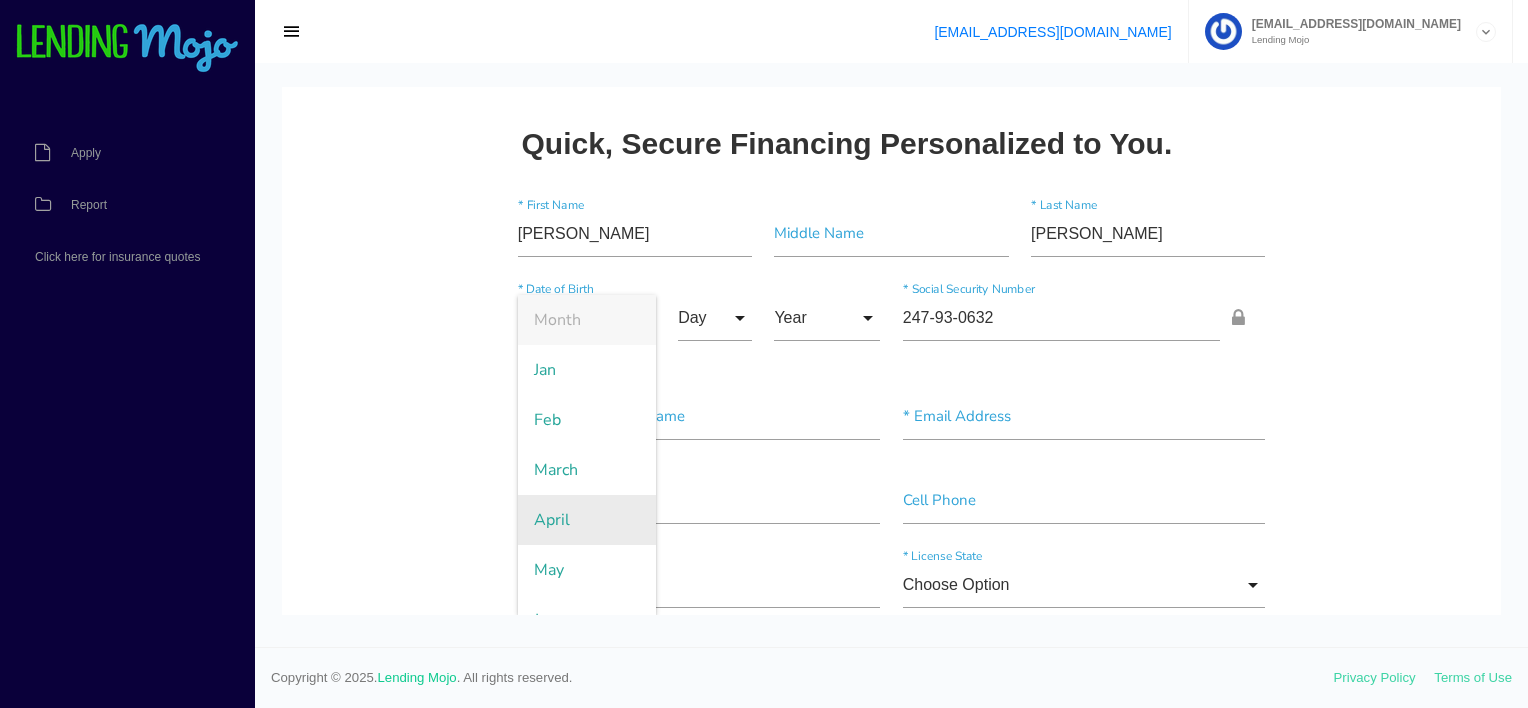 click on "April" at bounding box center (587, 520) 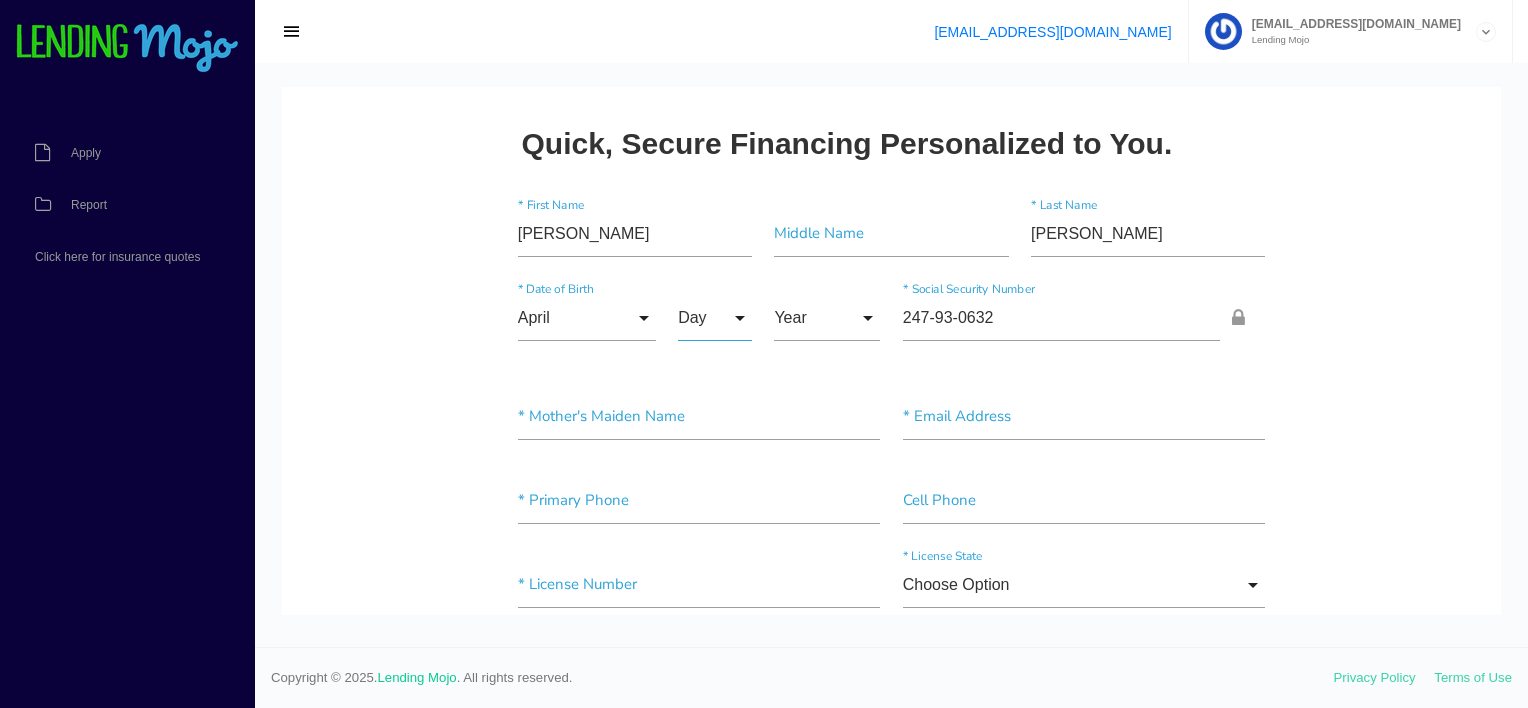 click on "Day" at bounding box center (715, 318) 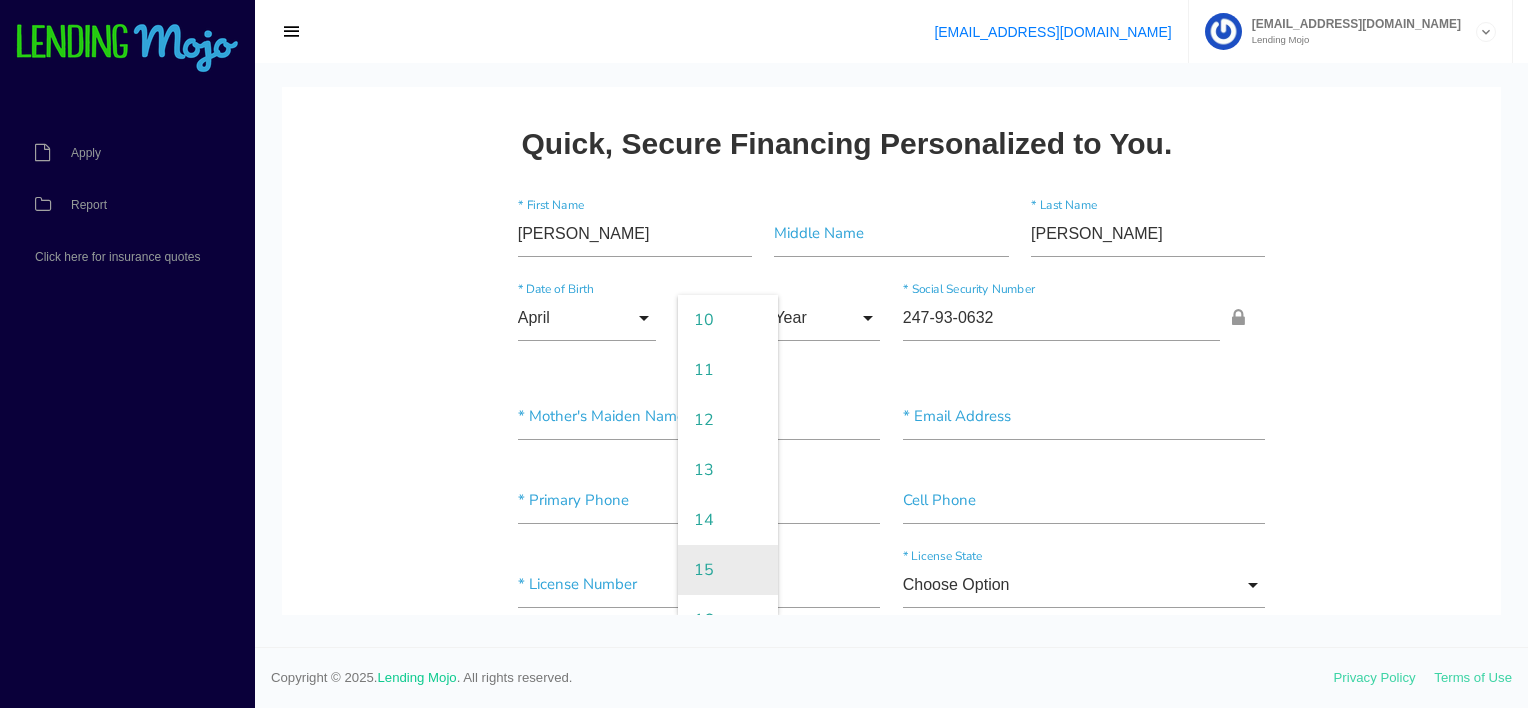 scroll, scrollTop: 1000, scrollLeft: 0, axis: vertical 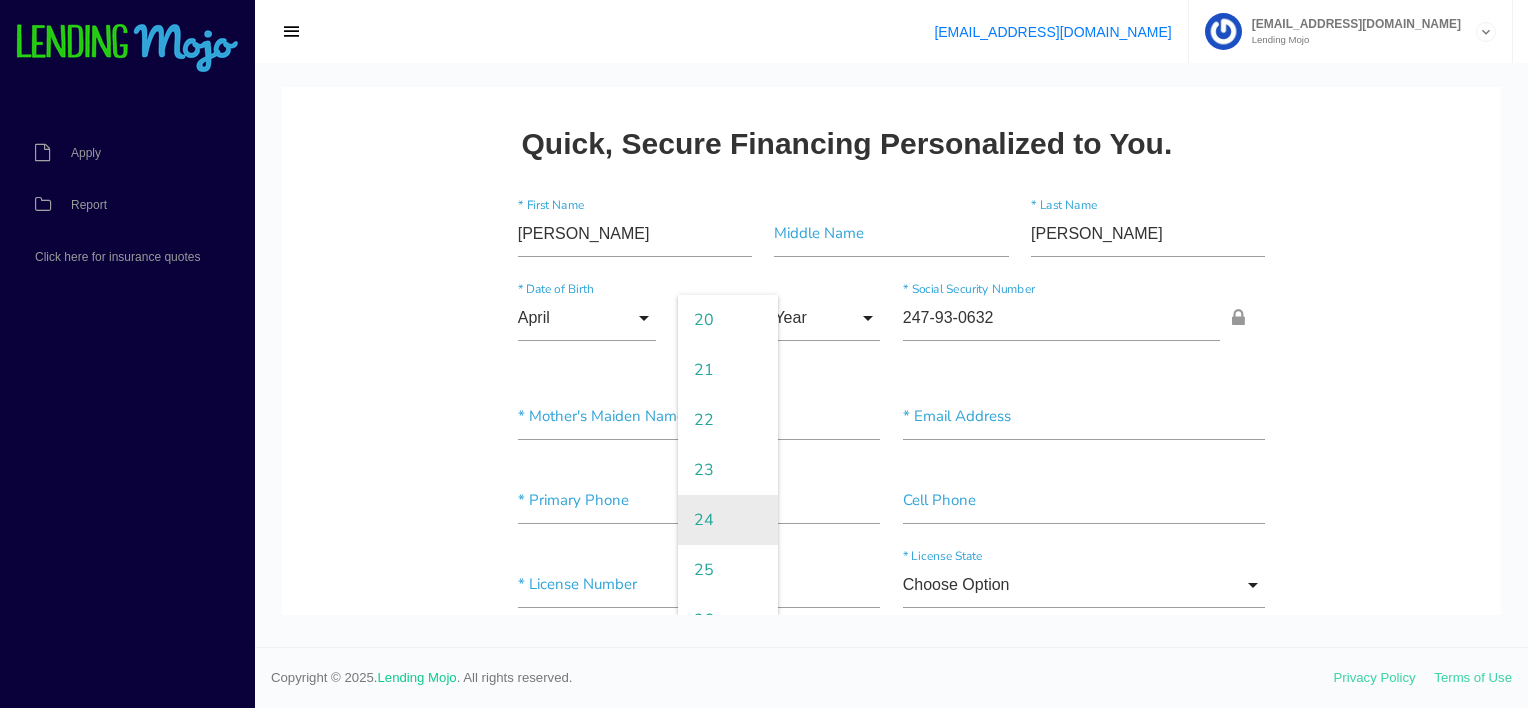 click on "24" at bounding box center (728, 520) 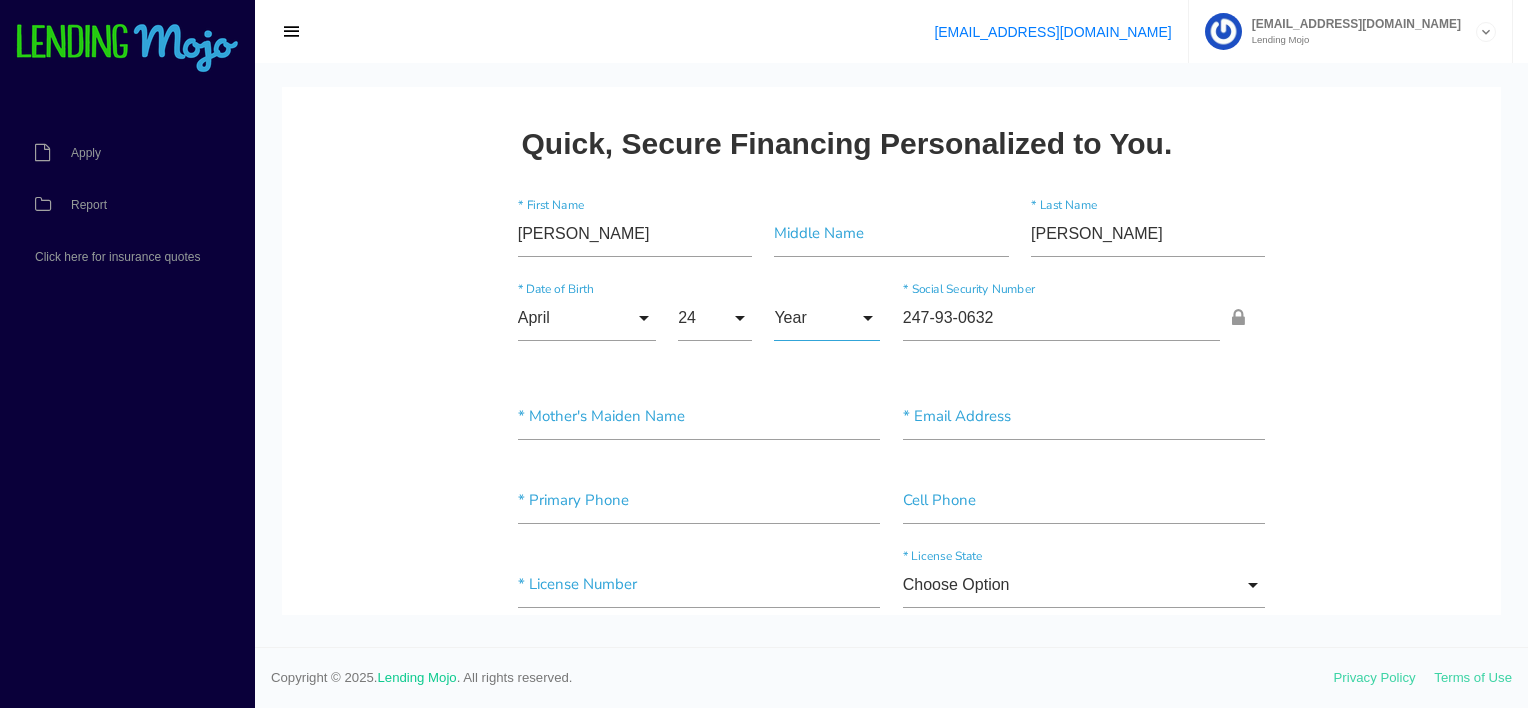 click on "Year" at bounding box center (827, 318) 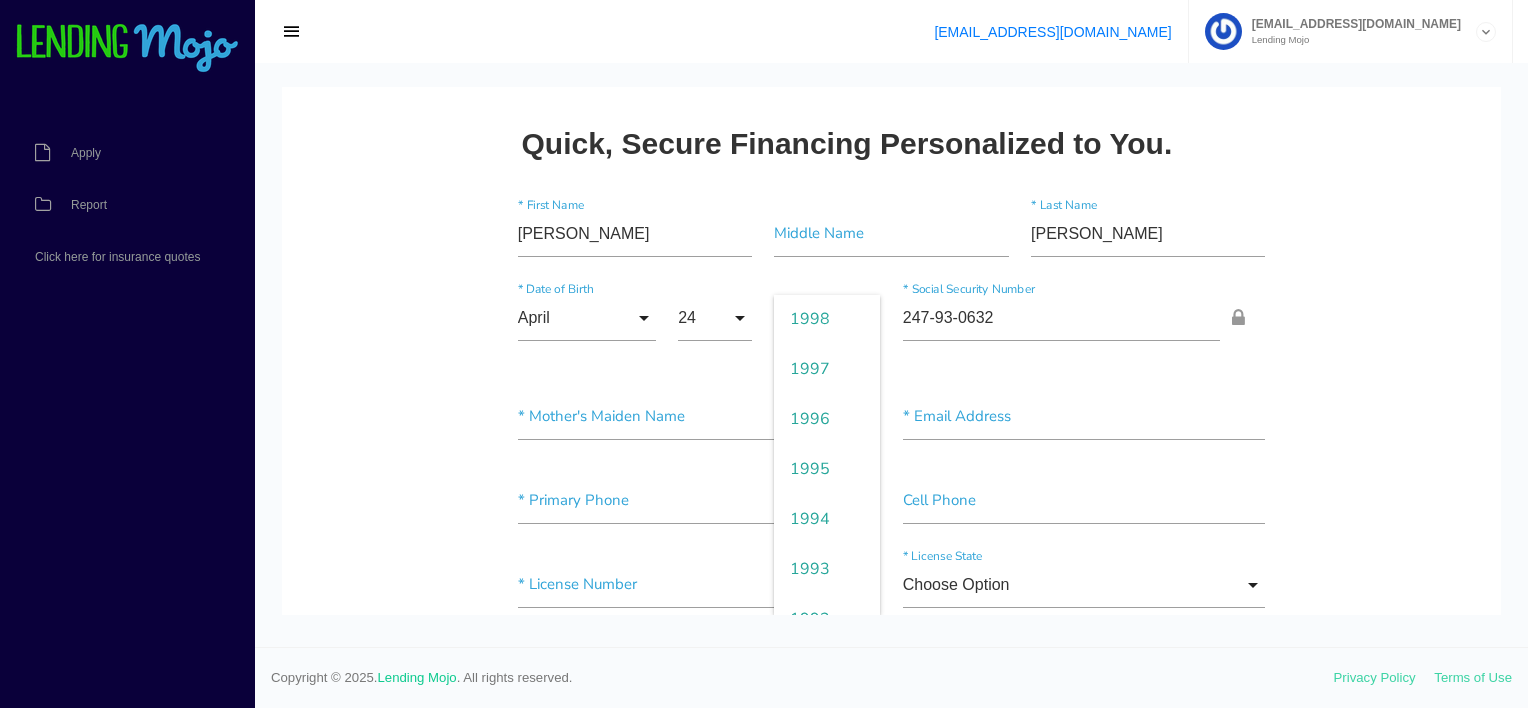 scroll, scrollTop: 700, scrollLeft: 0, axis: vertical 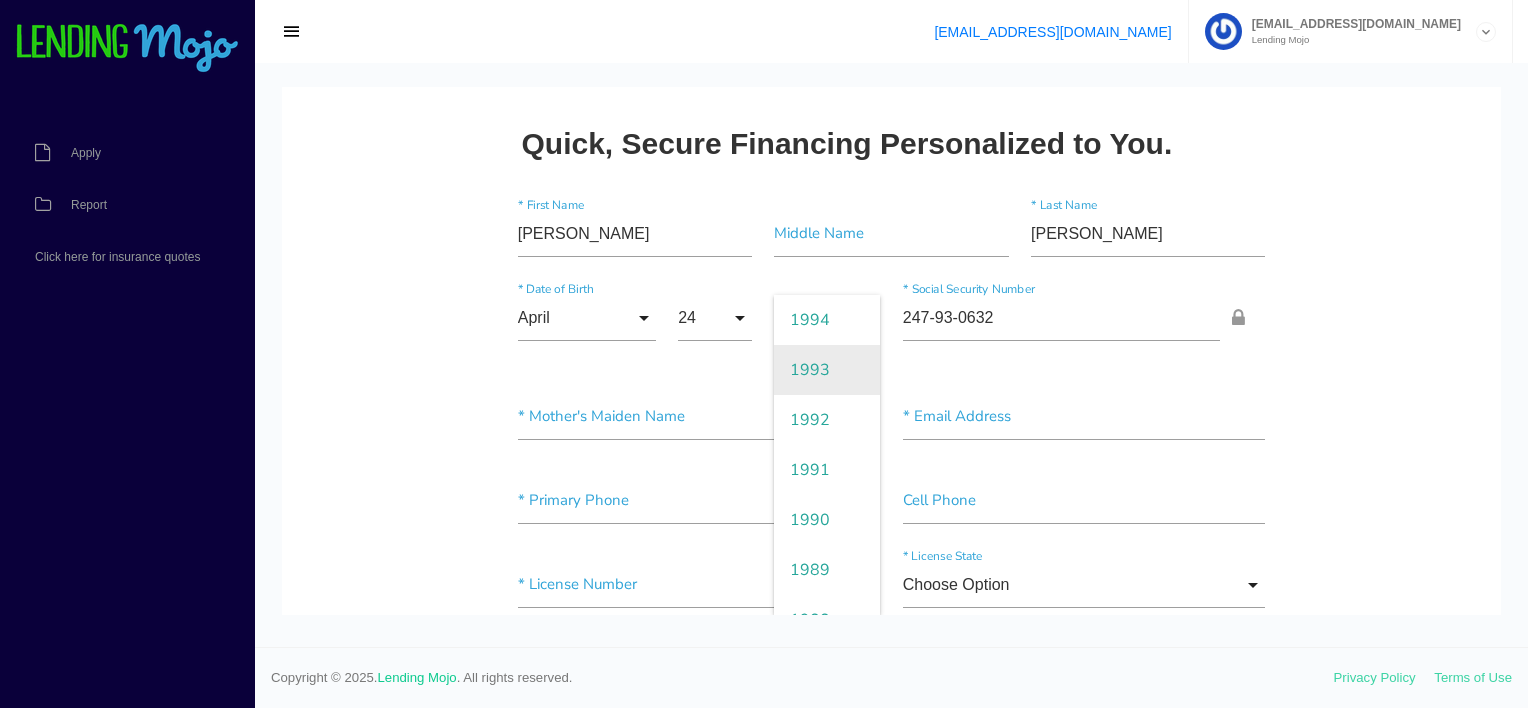 click on "1993" at bounding box center [827, 370] 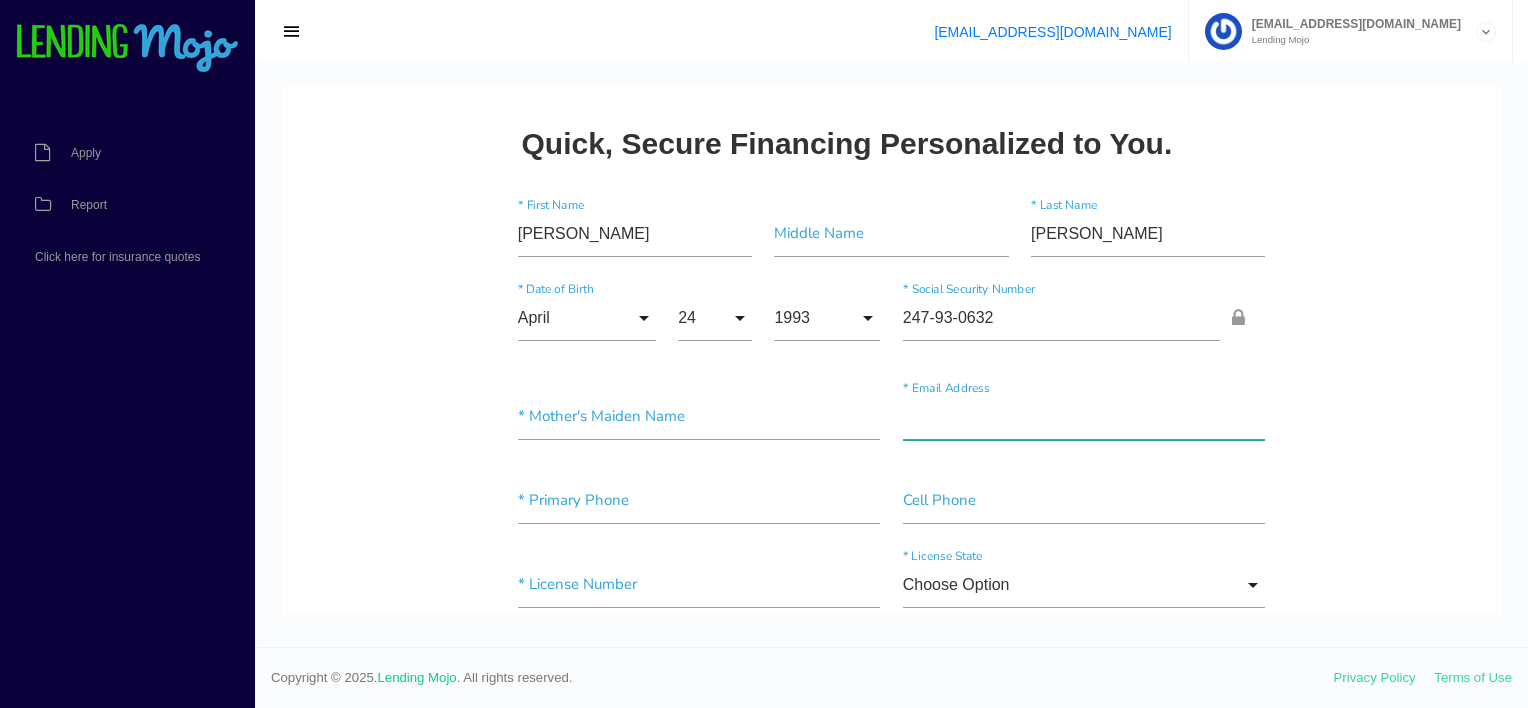 paste on "warnekeshannon@gmail.com" 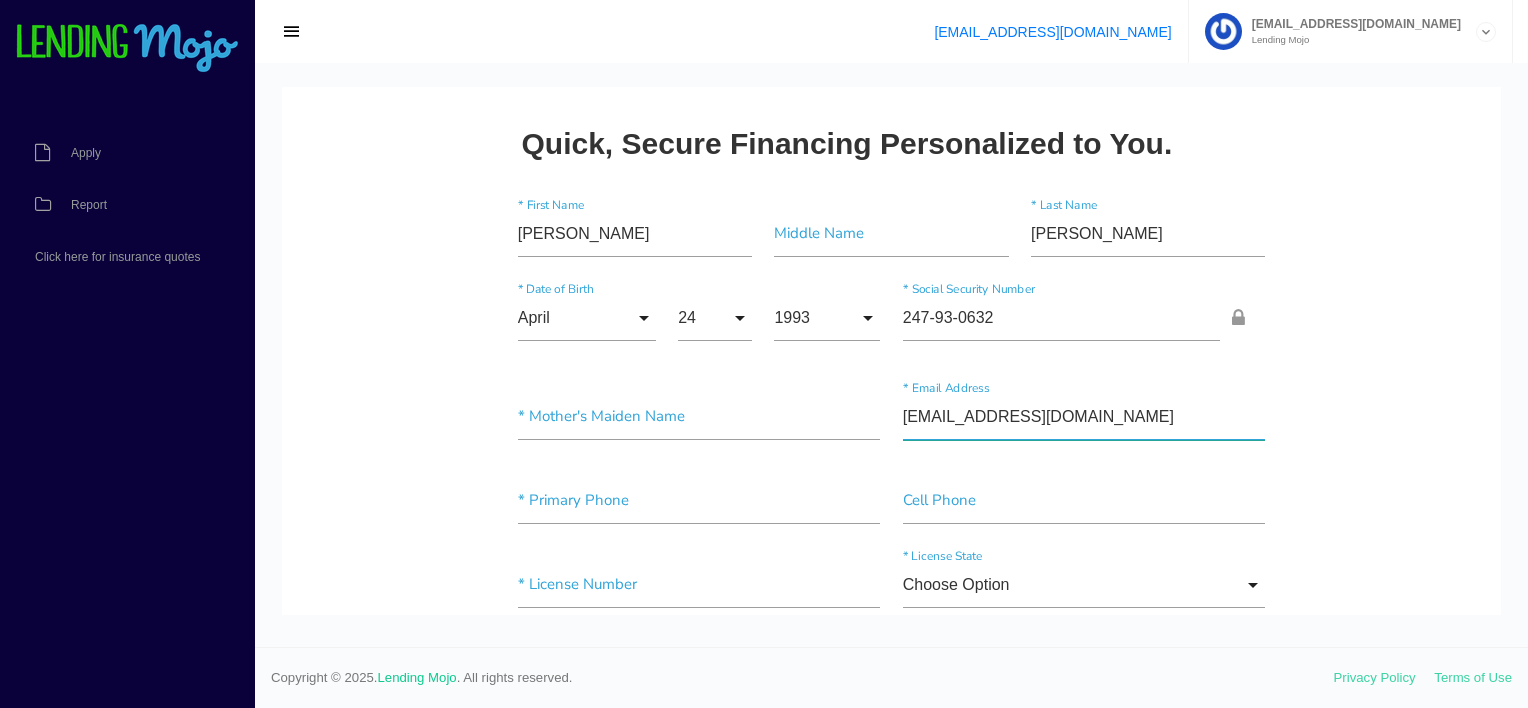 type on "warnekeshannon@gmail.com" 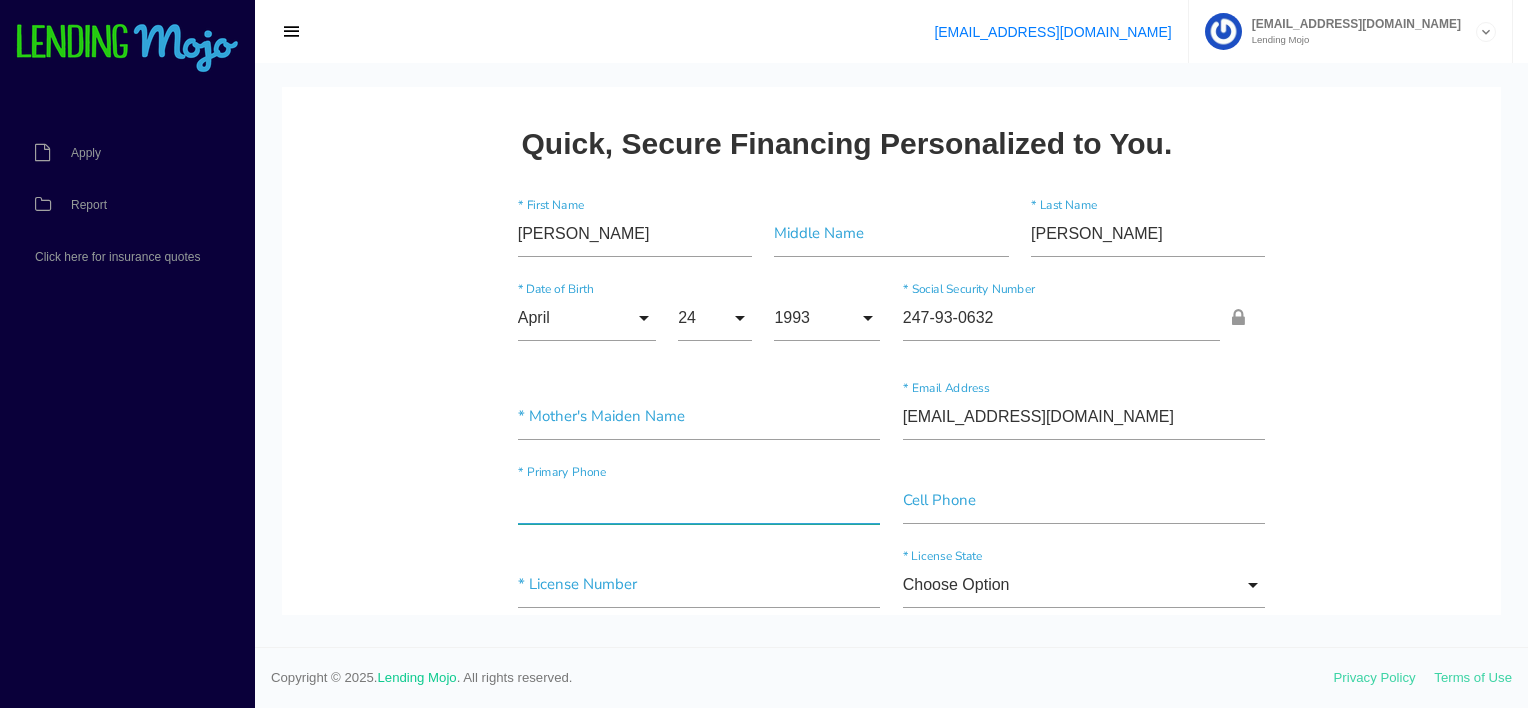 click at bounding box center [699, 501] 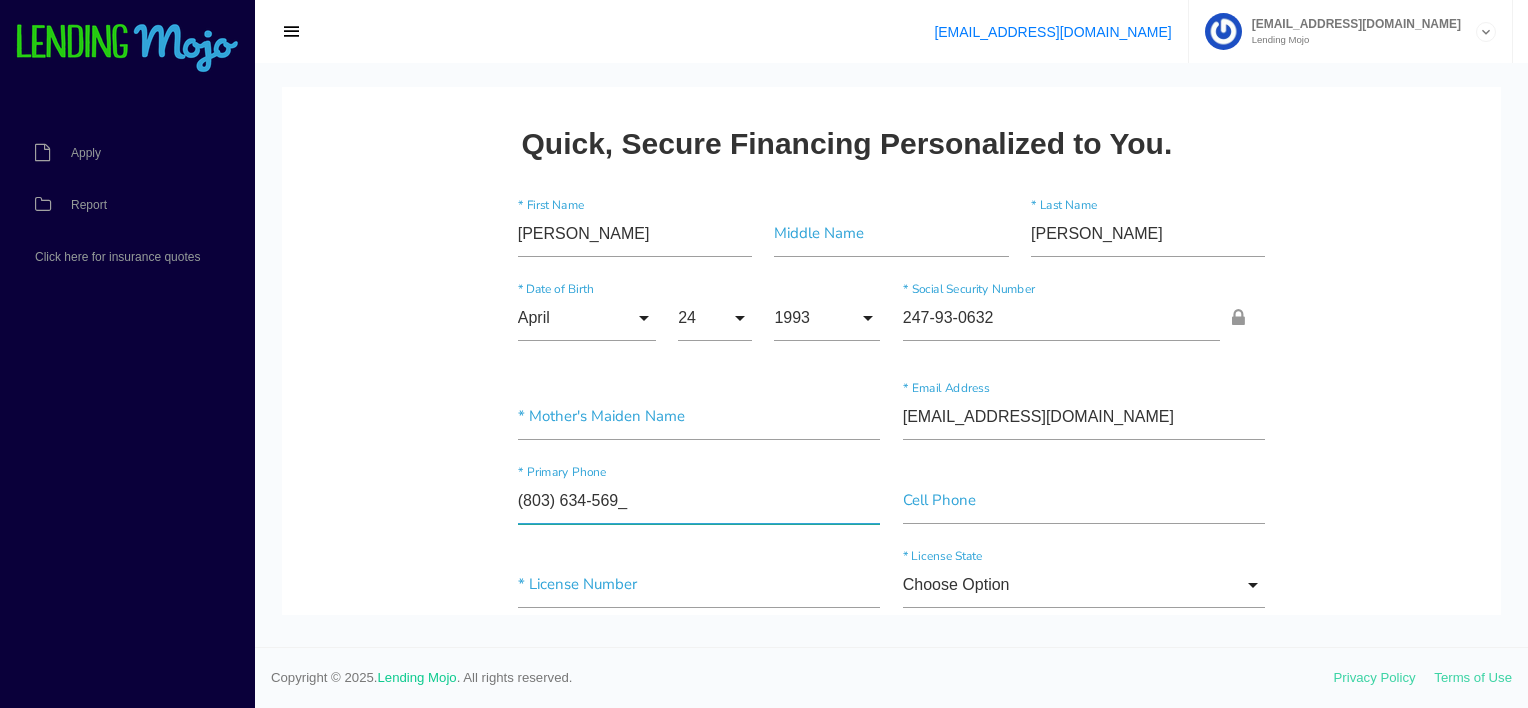 type on "(803) 634-5699" 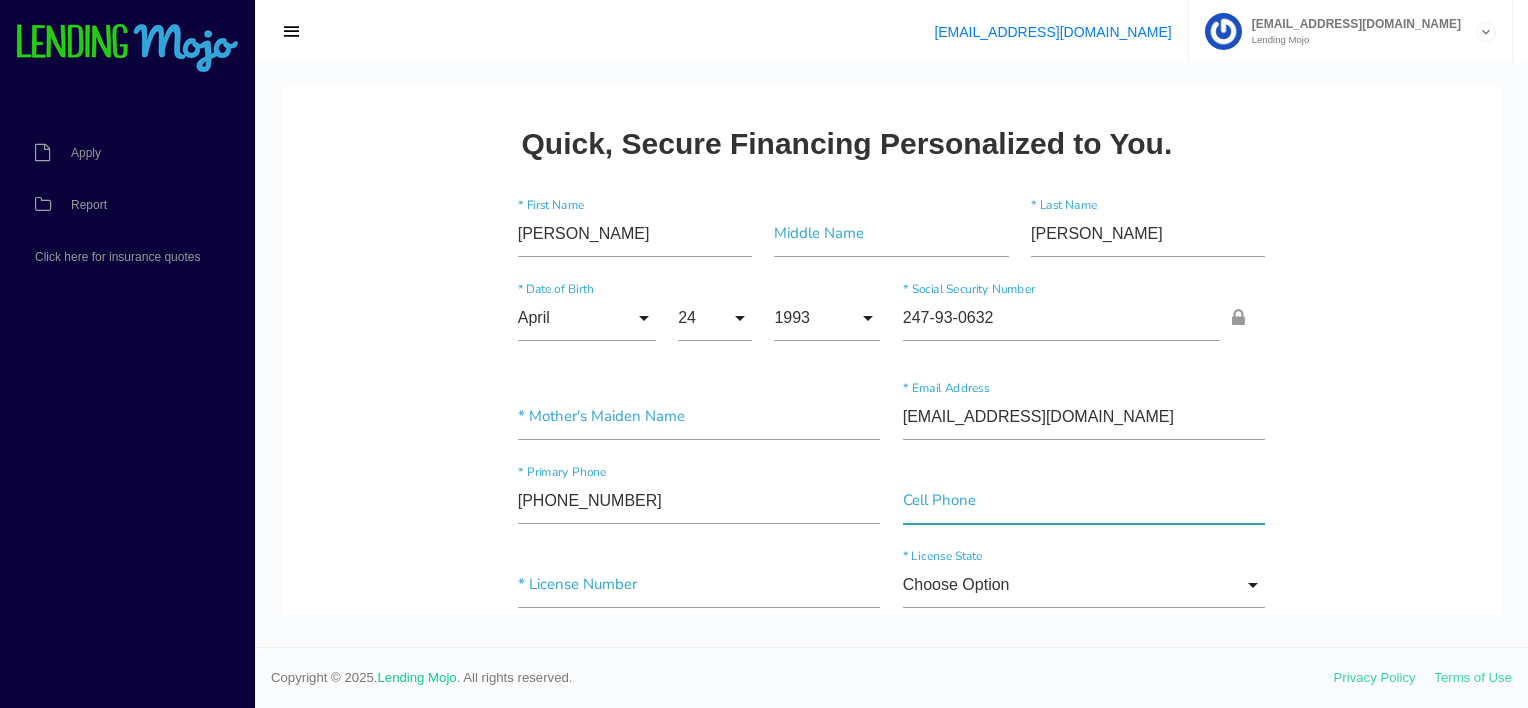 click at bounding box center (1084, 501) 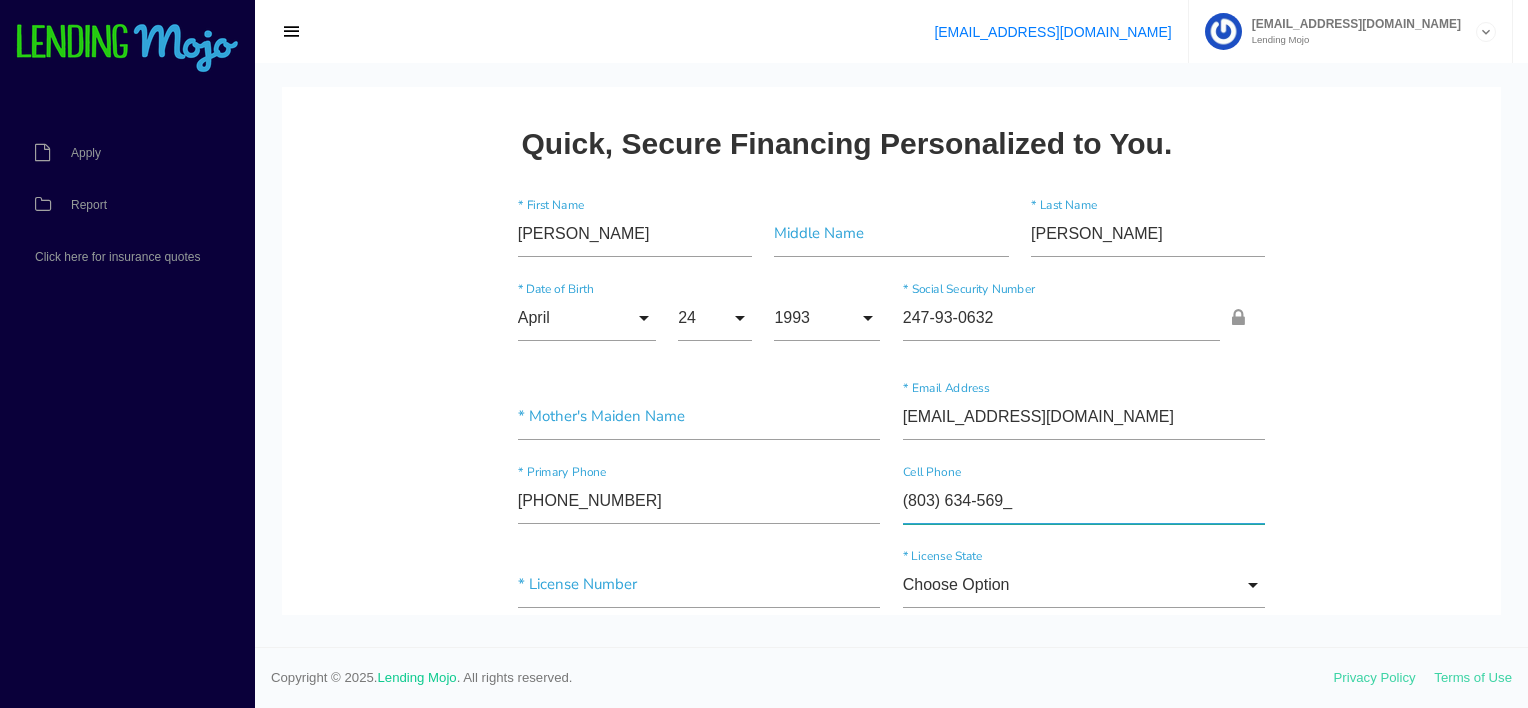 type on "(803) 634-5699" 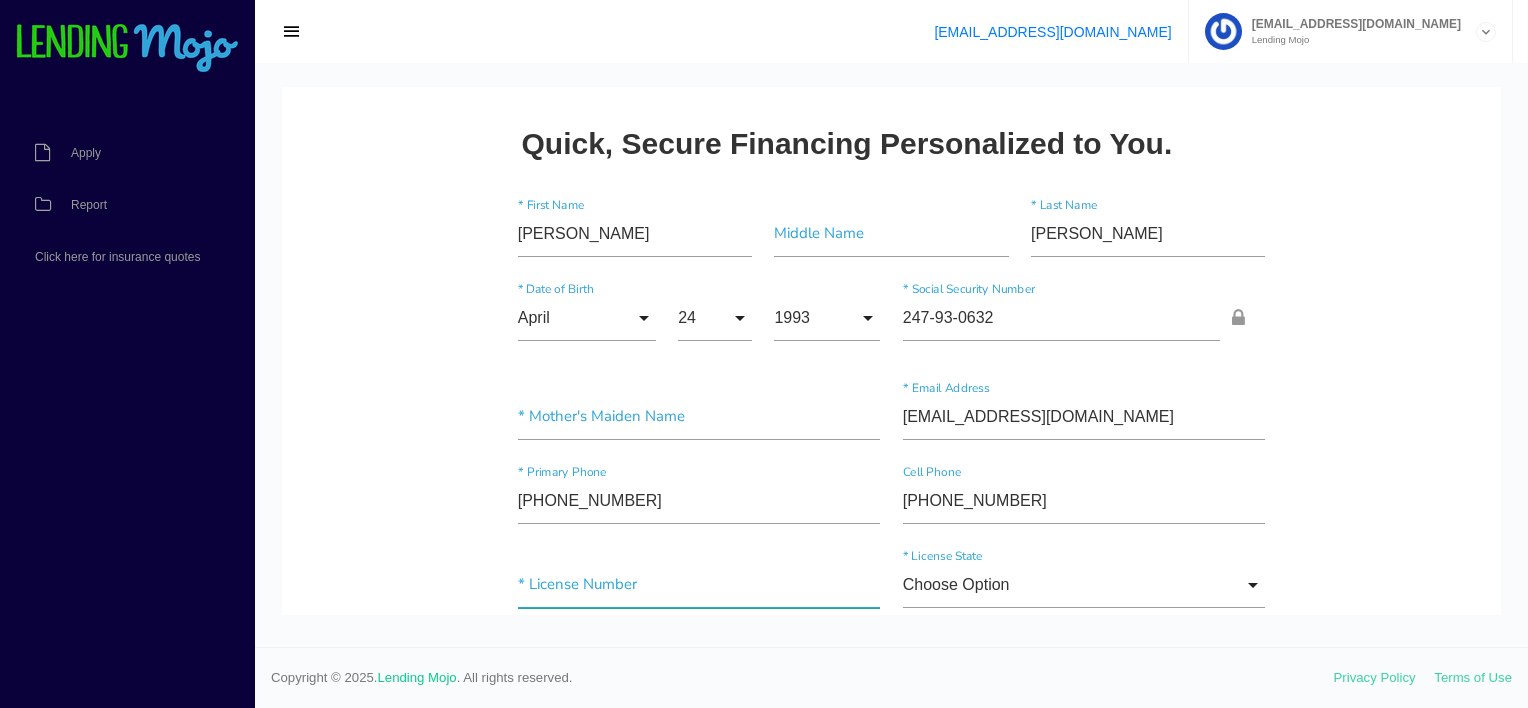 click at bounding box center [699, 585] 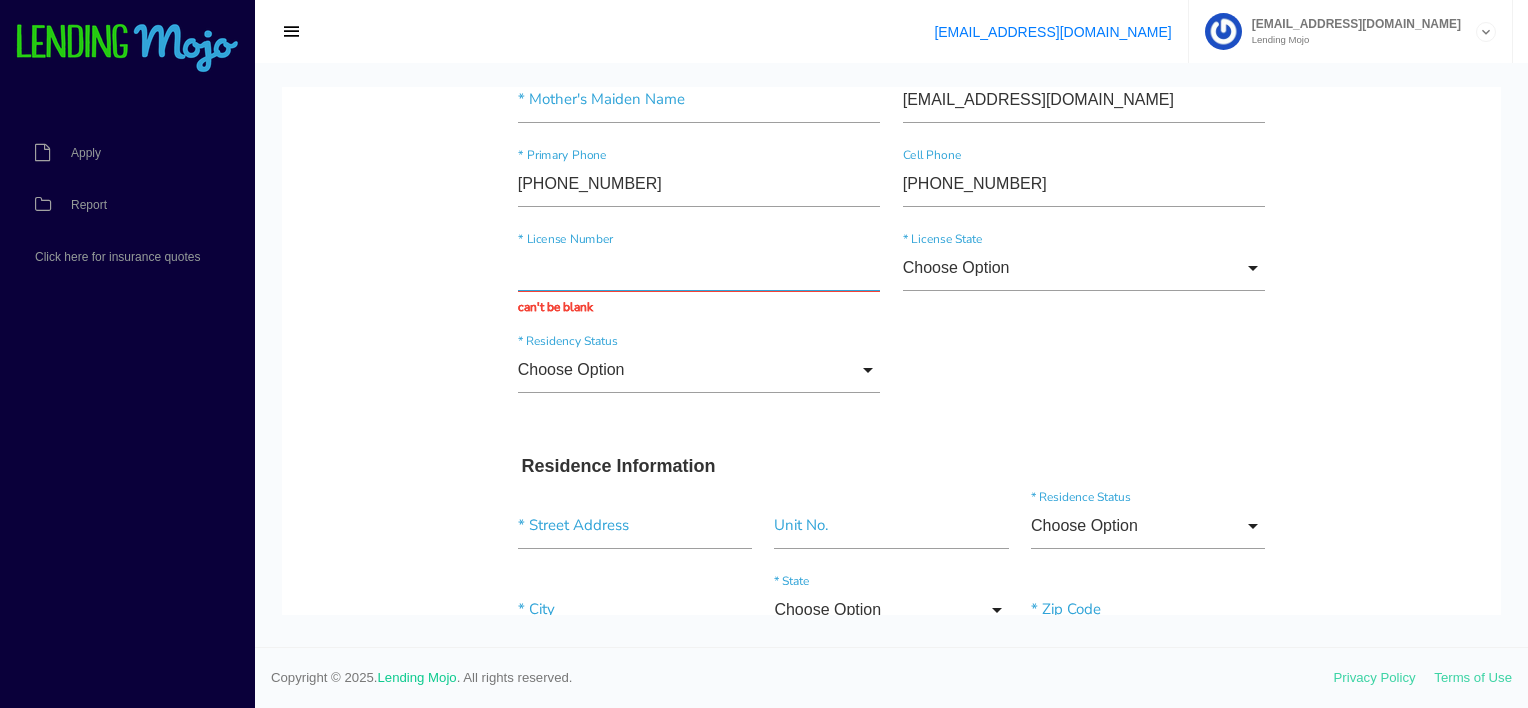 scroll, scrollTop: 300, scrollLeft: 0, axis: vertical 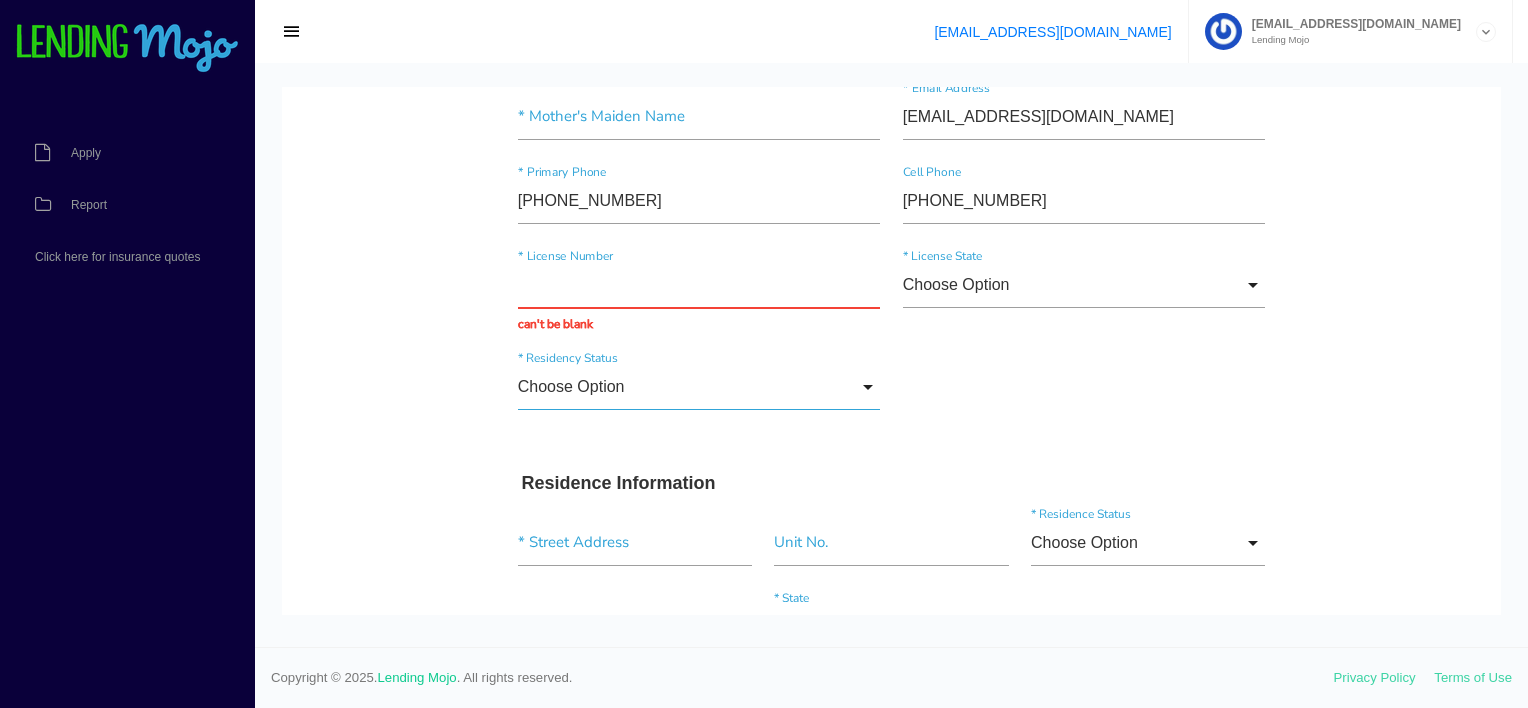click on "Choose Option" at bounding box center (699, 387) 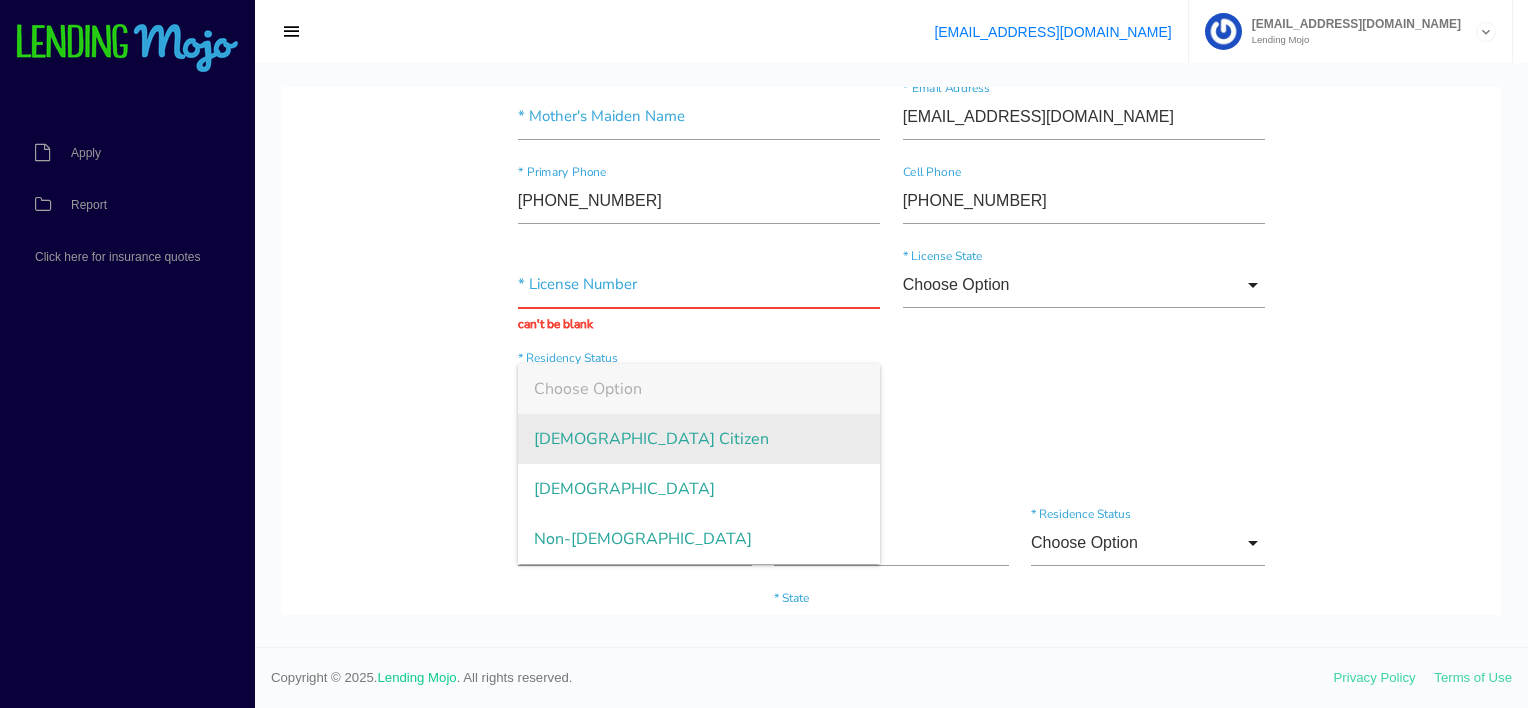 click on "US Citizen" at bounding box center (699, 439) 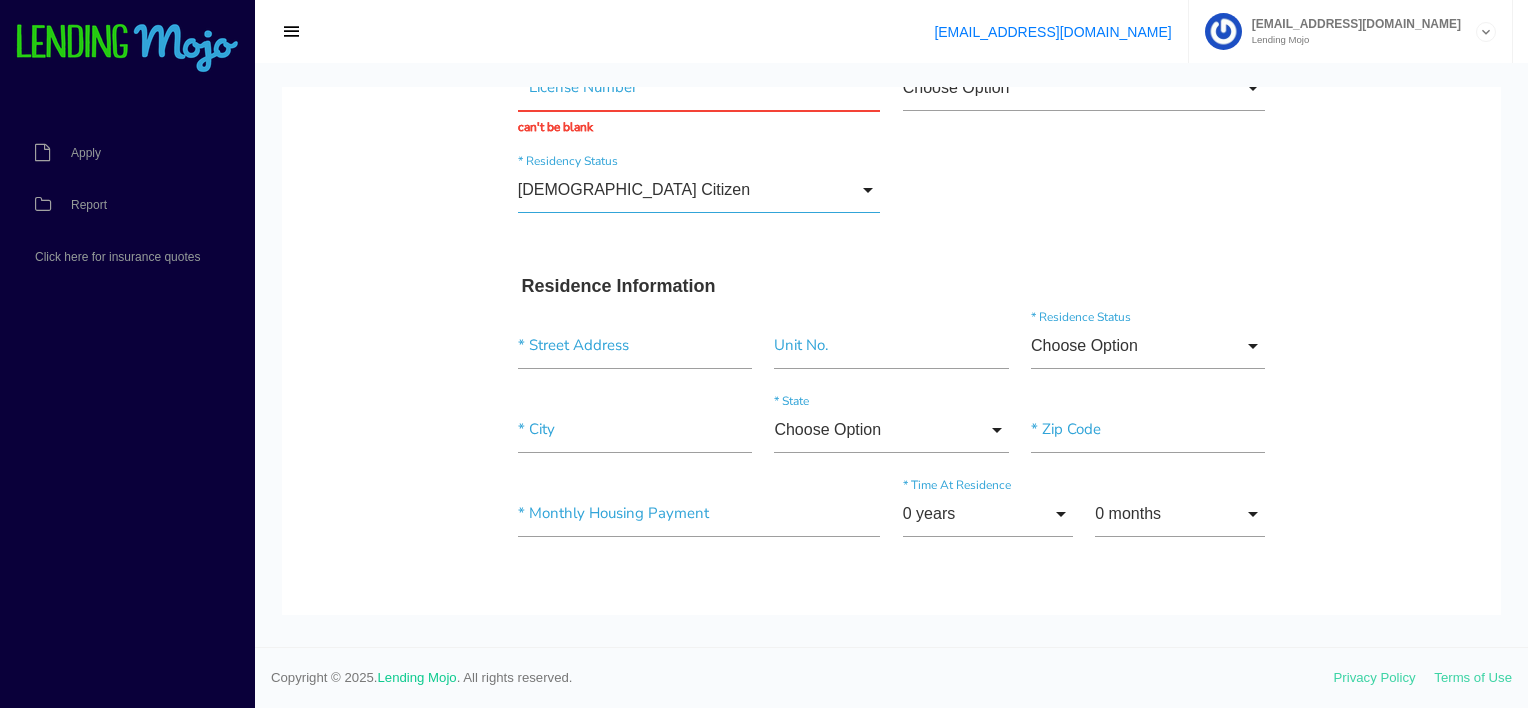 scroll, scrollTop: 500, scrollLeft: 0, axis: vertical 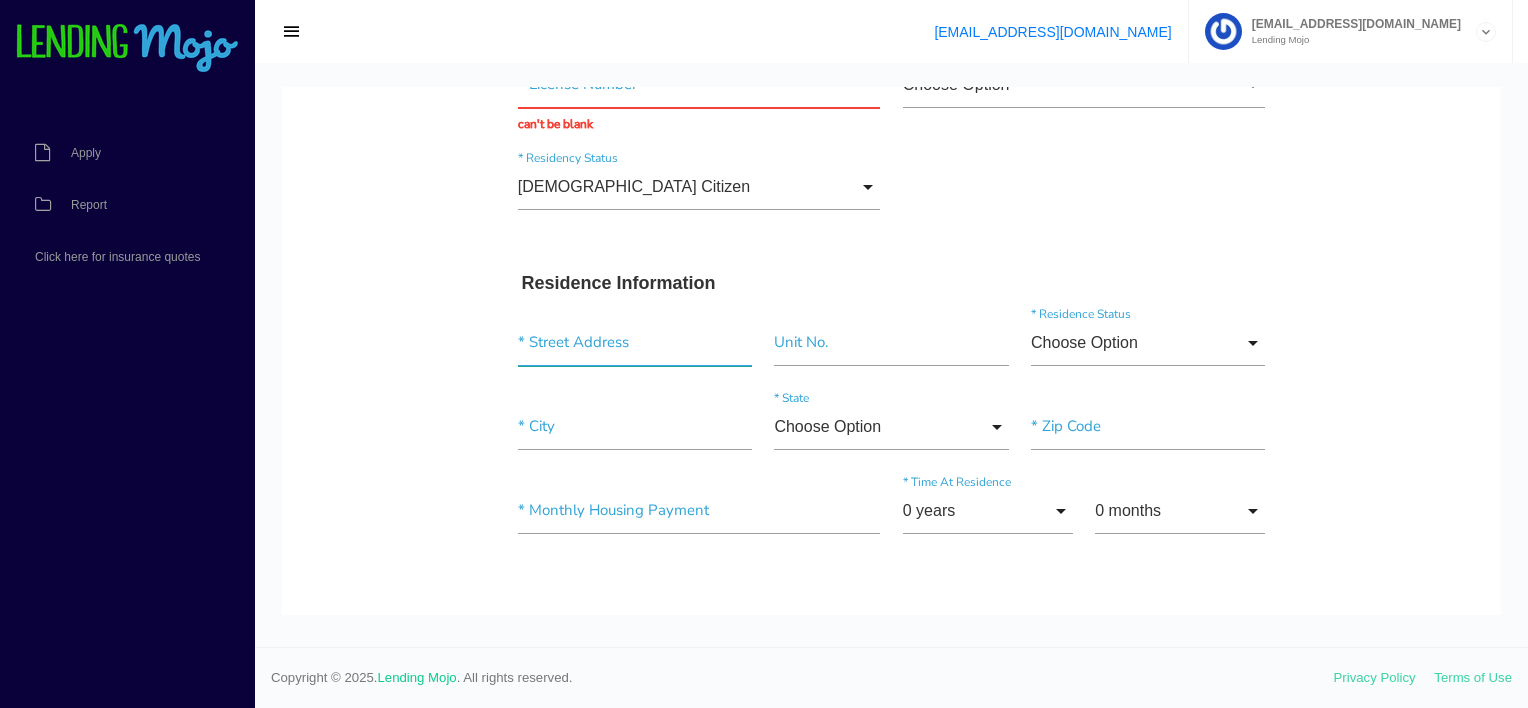 click at bounding box center (635, 343) 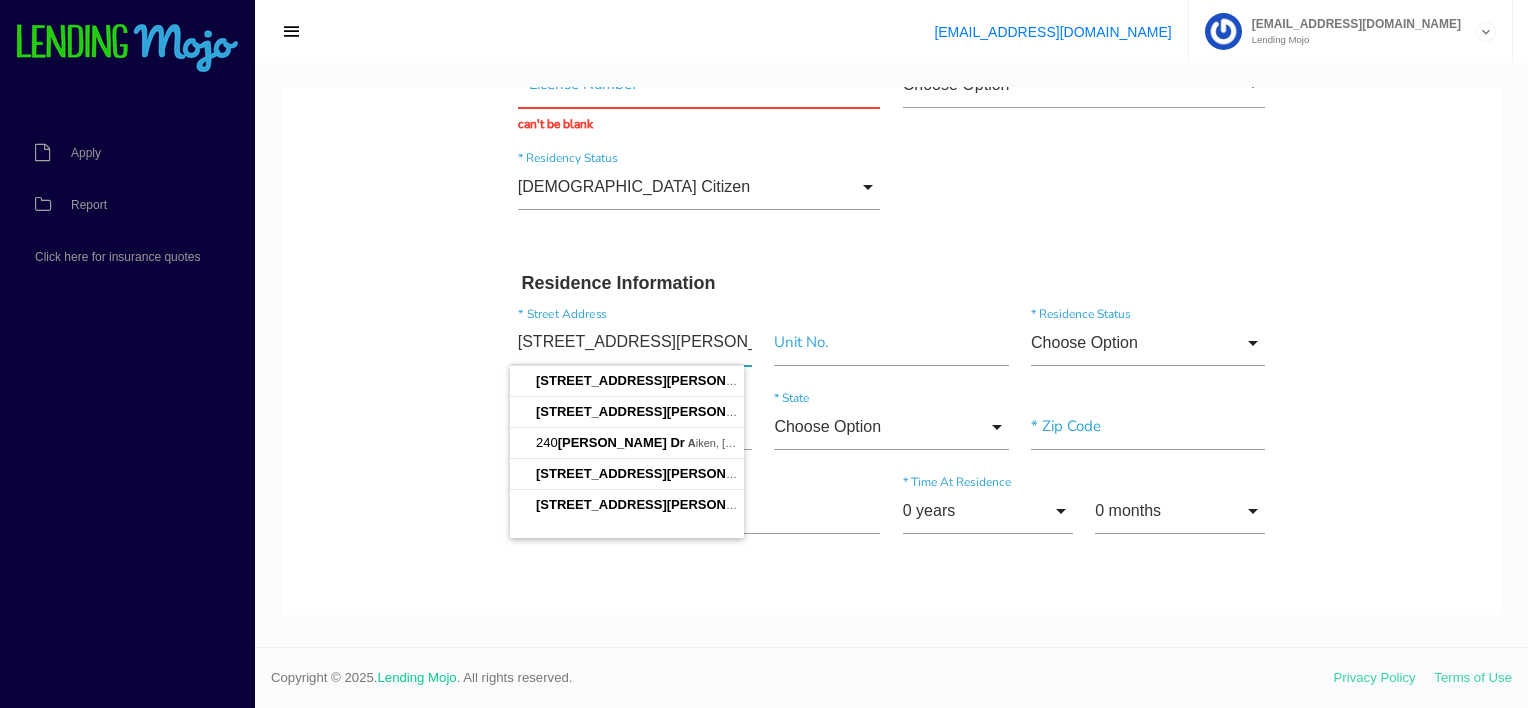 type on "240 Coker Dr" 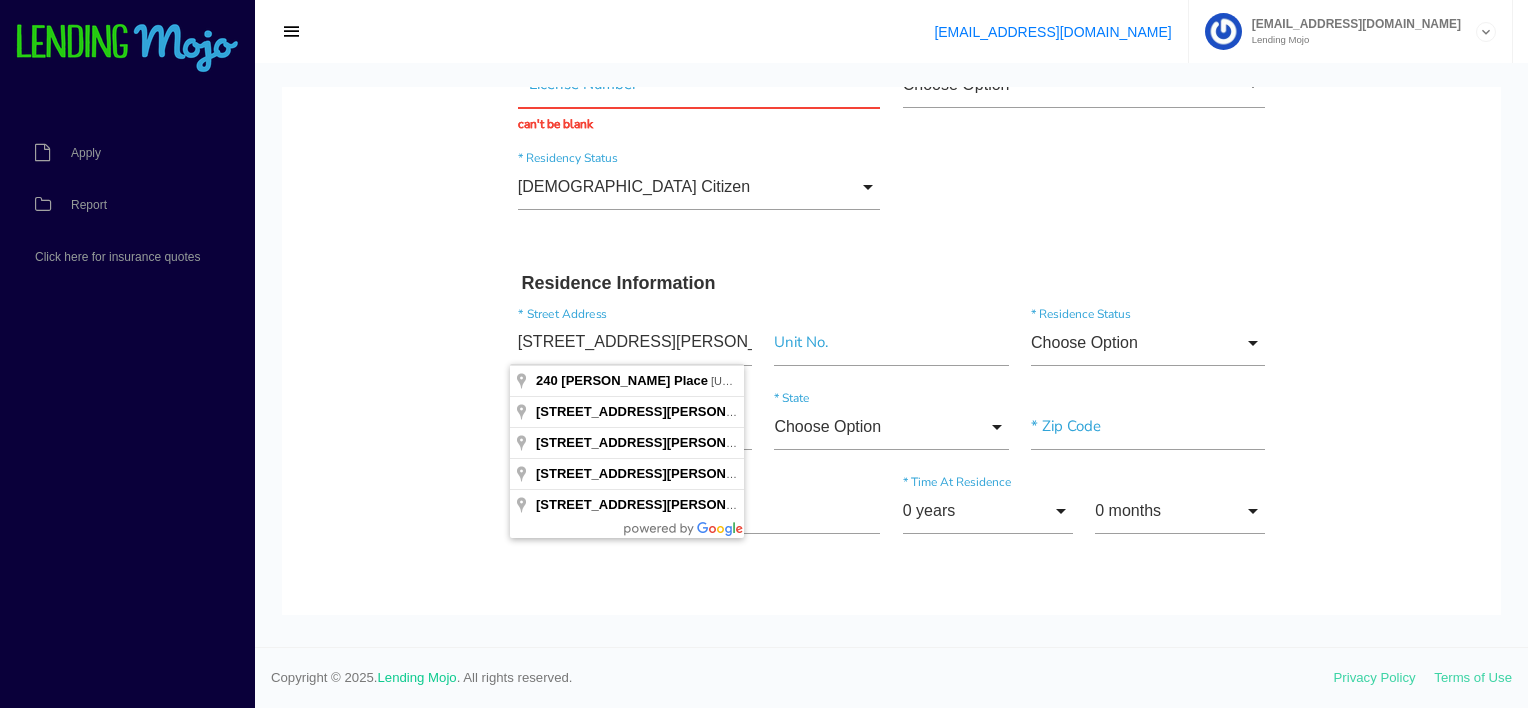 click on "240 Coker Dr
*
Street Address
Unit No.
Choose Option Choose Option Own Lease Rent Other
Choose Option
Own
Lease
Rent
Other
*
Residence Status" at bounding box center [892, 347] 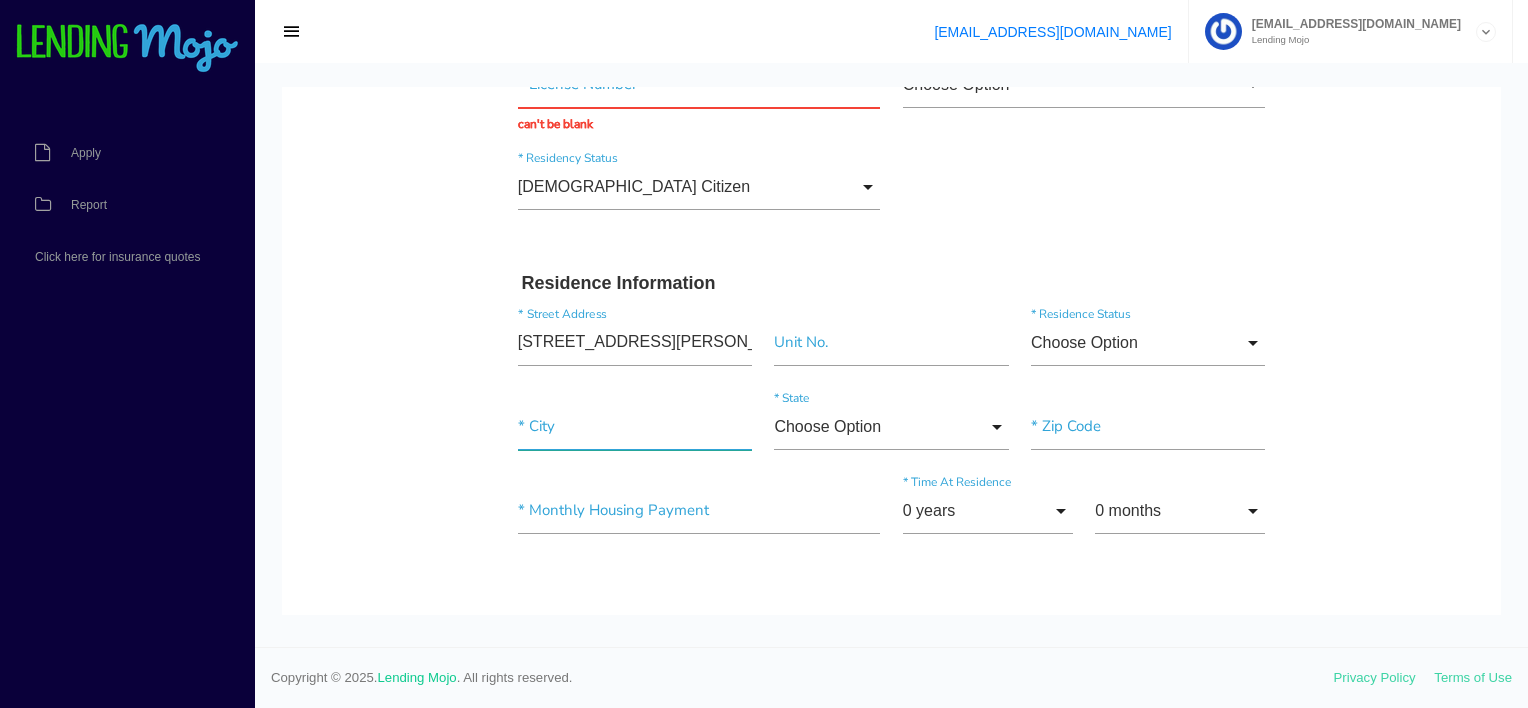 click at bounding box center [635, 427] 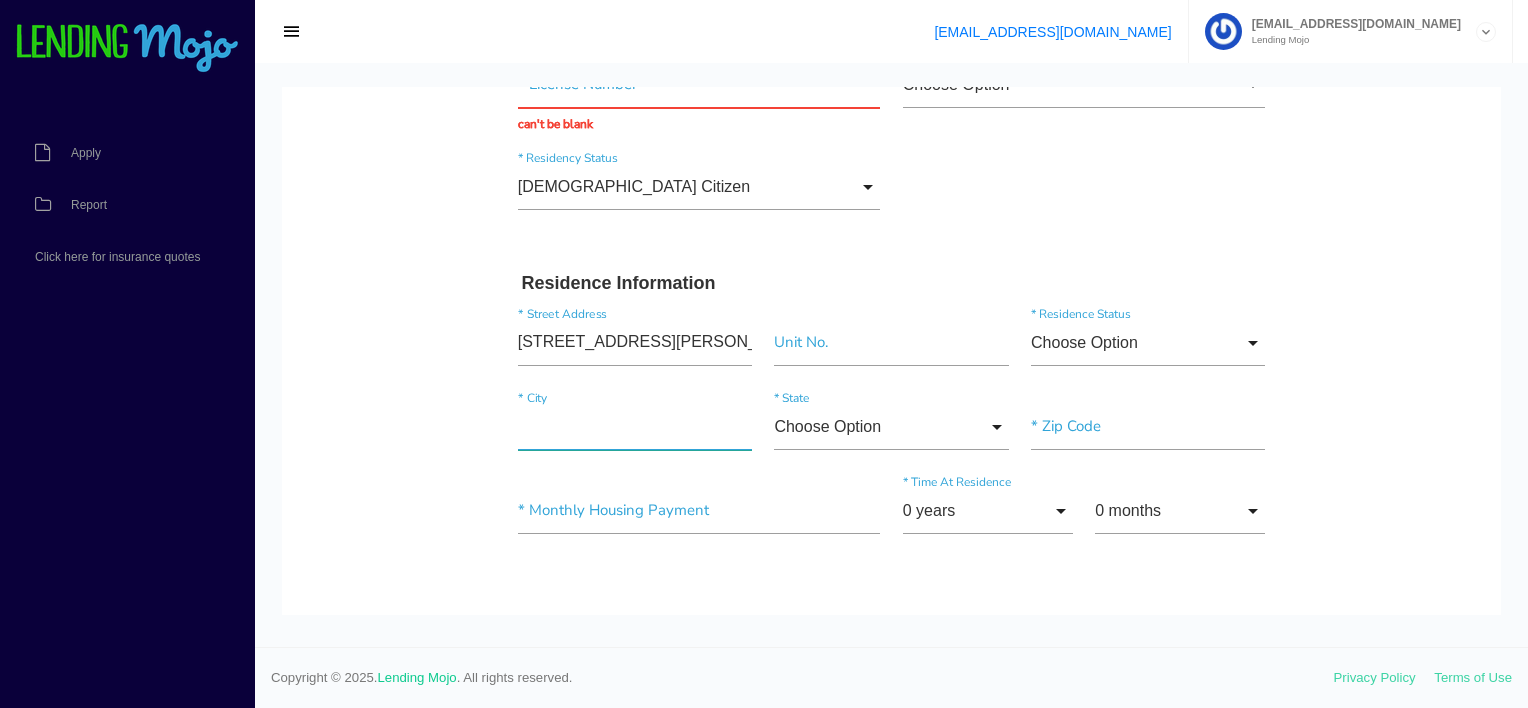 type on "a" 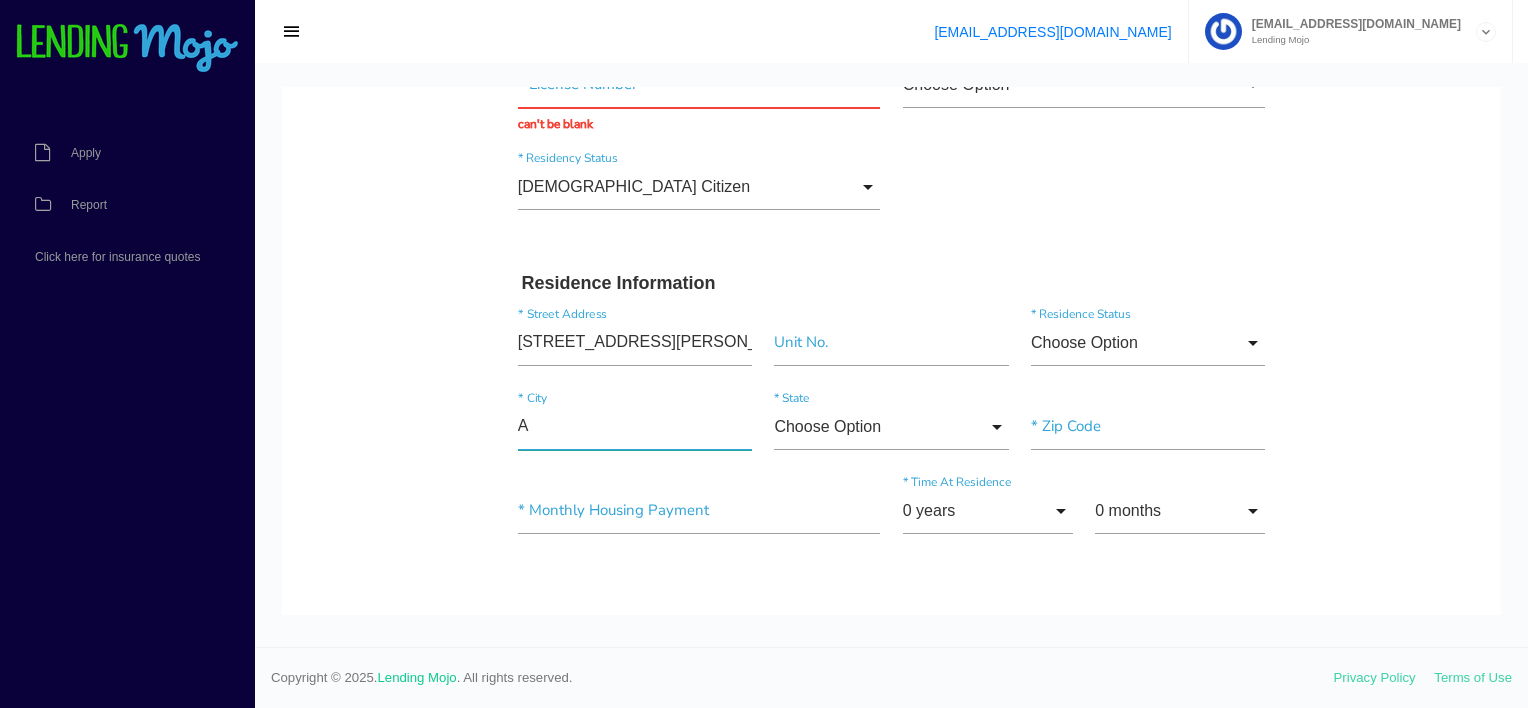 type on "AIKEN" 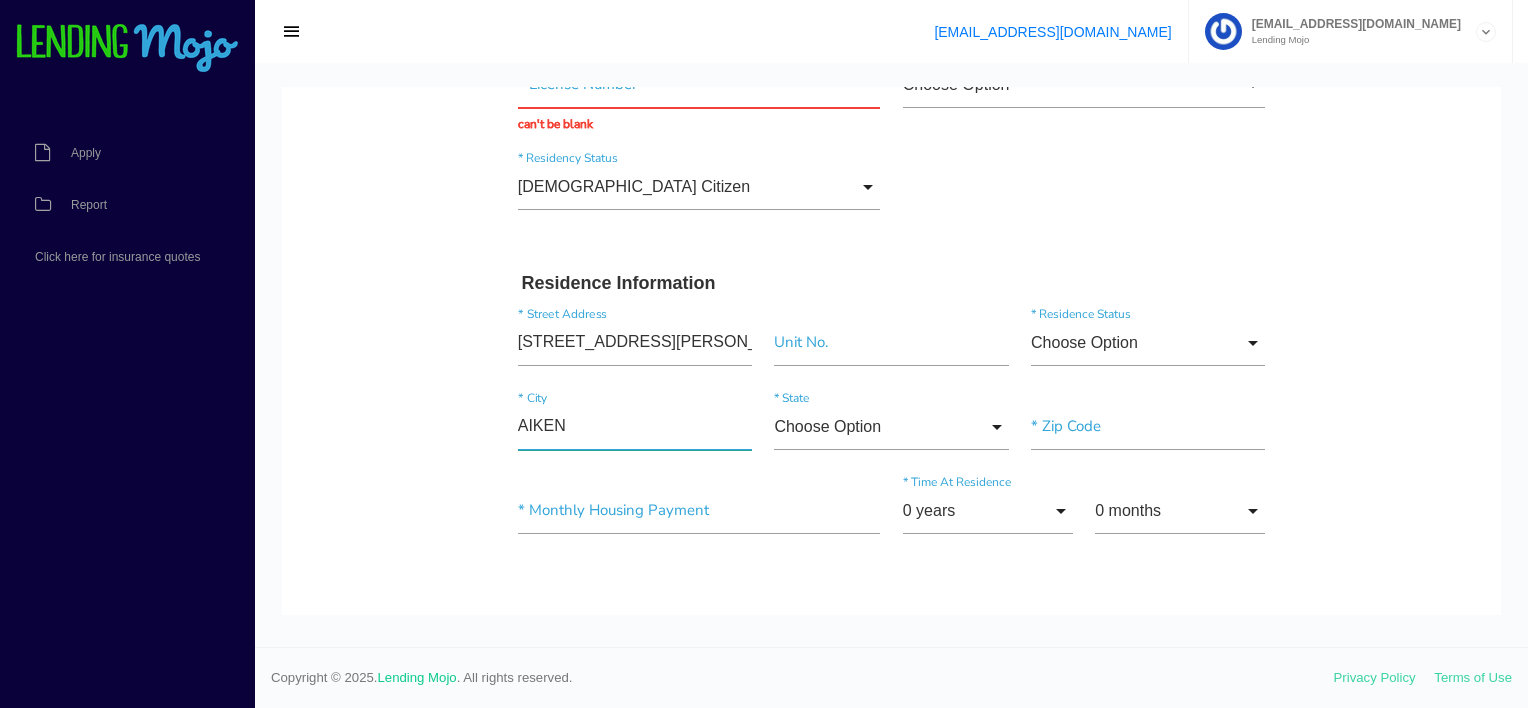 type on "(803) 422-4837" 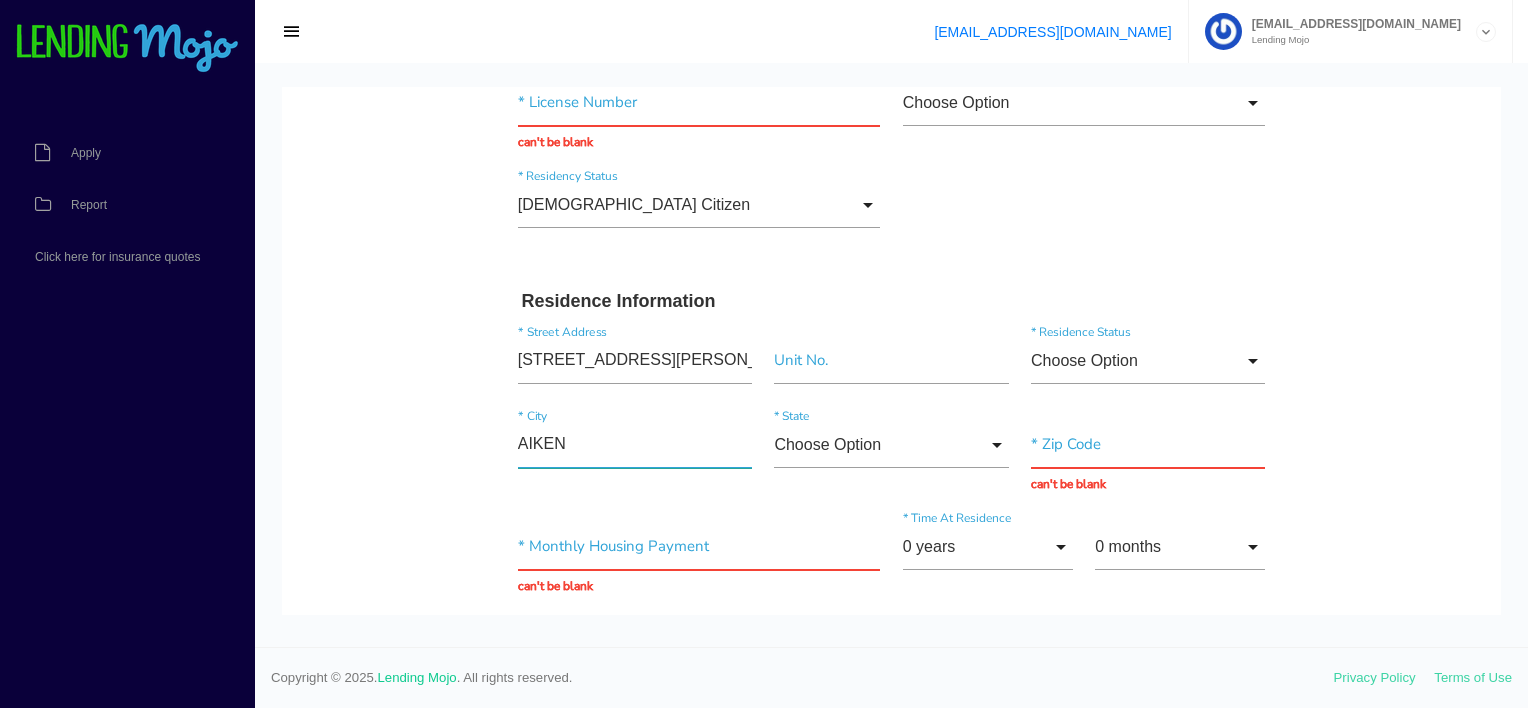 type 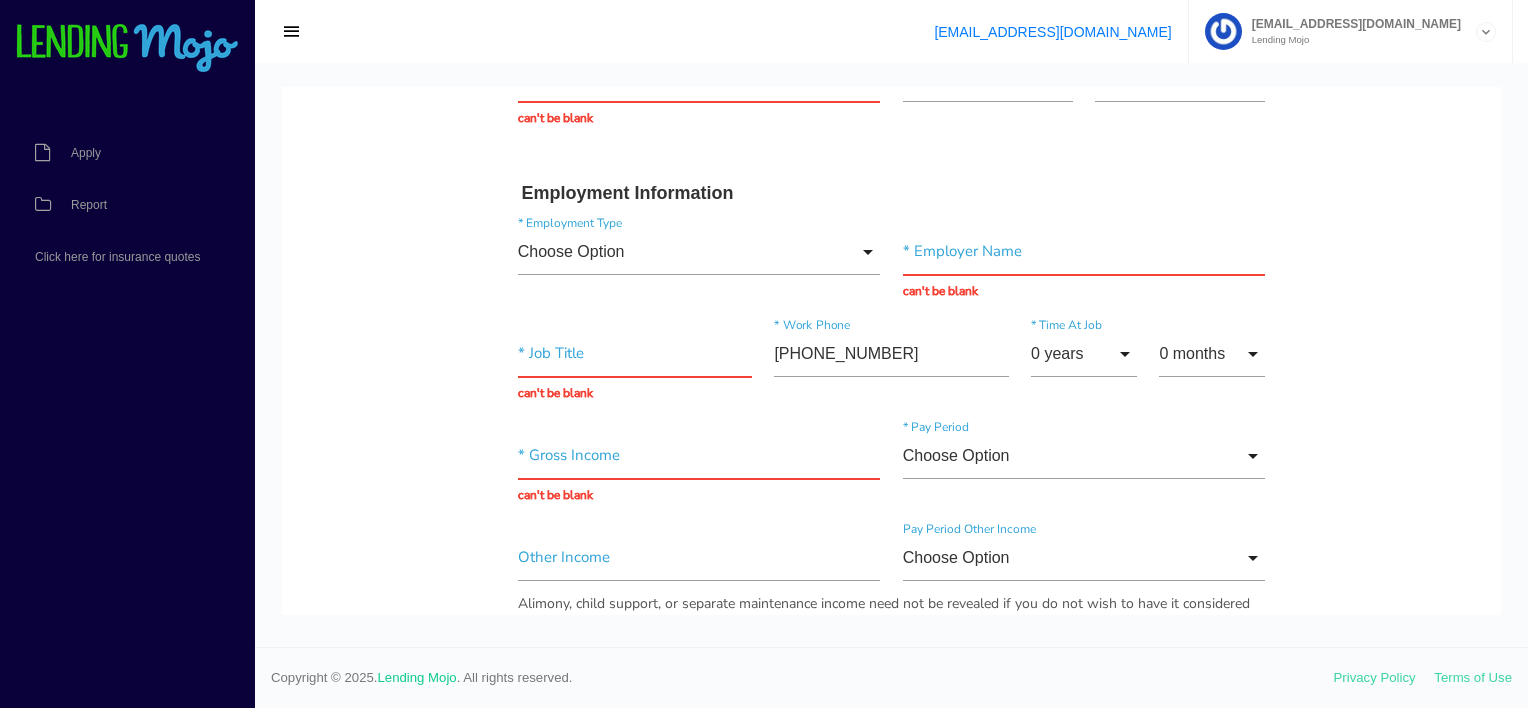 type on "29841" 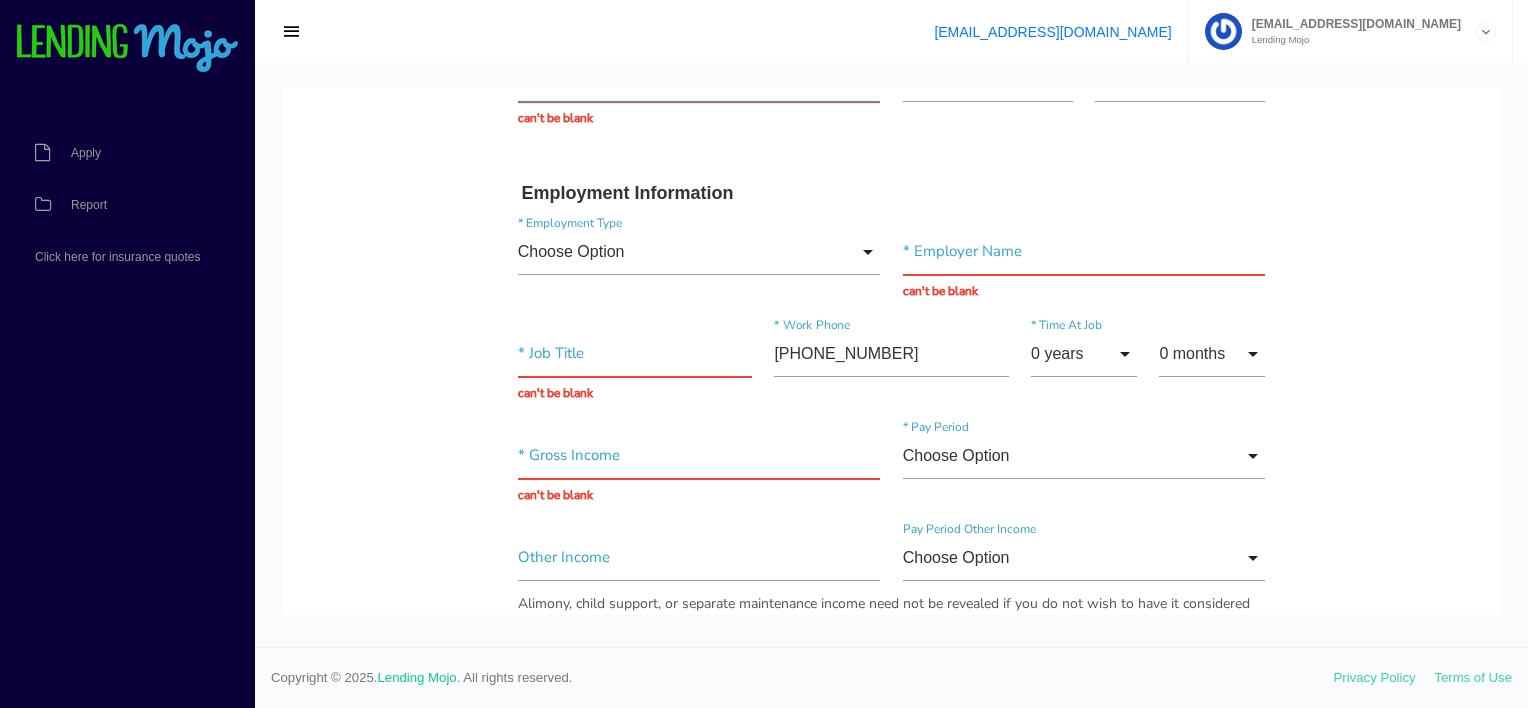 type 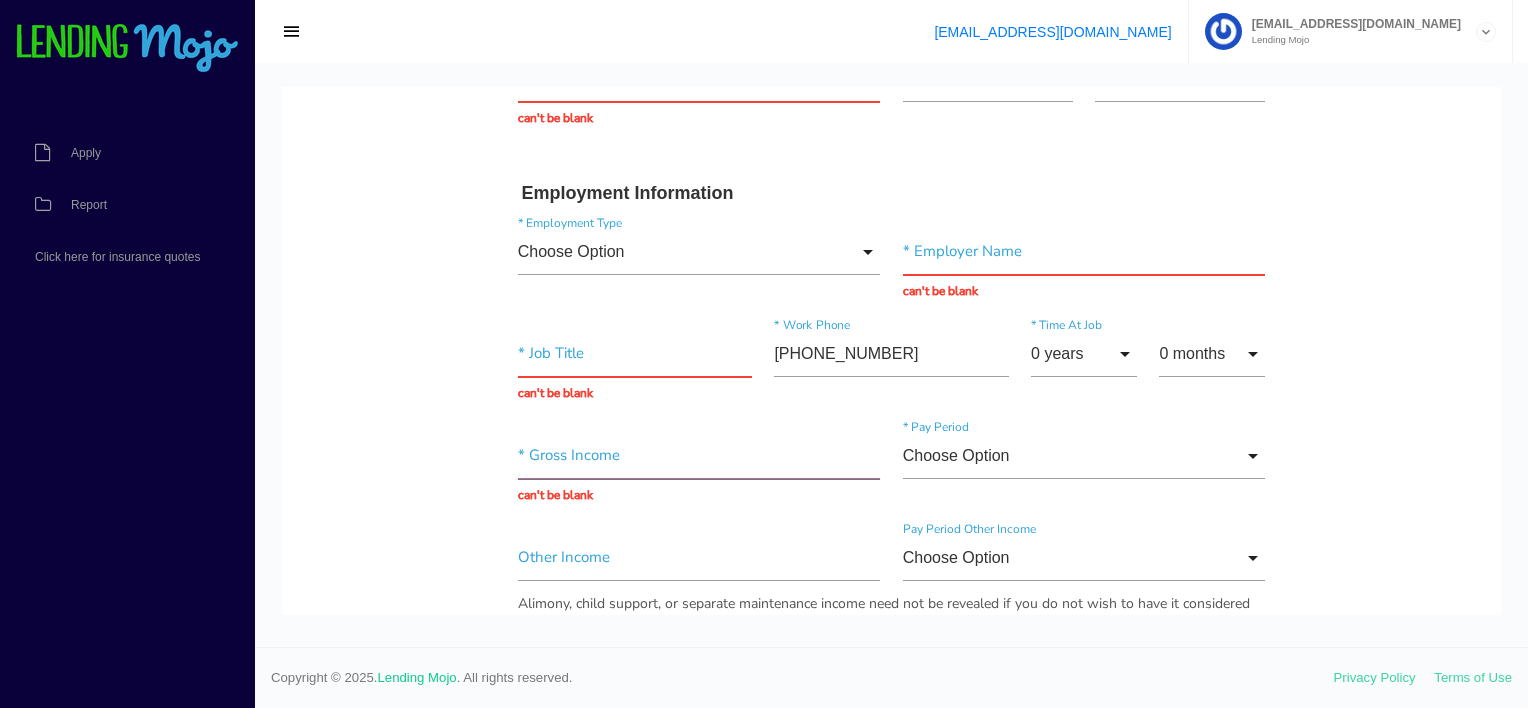 type 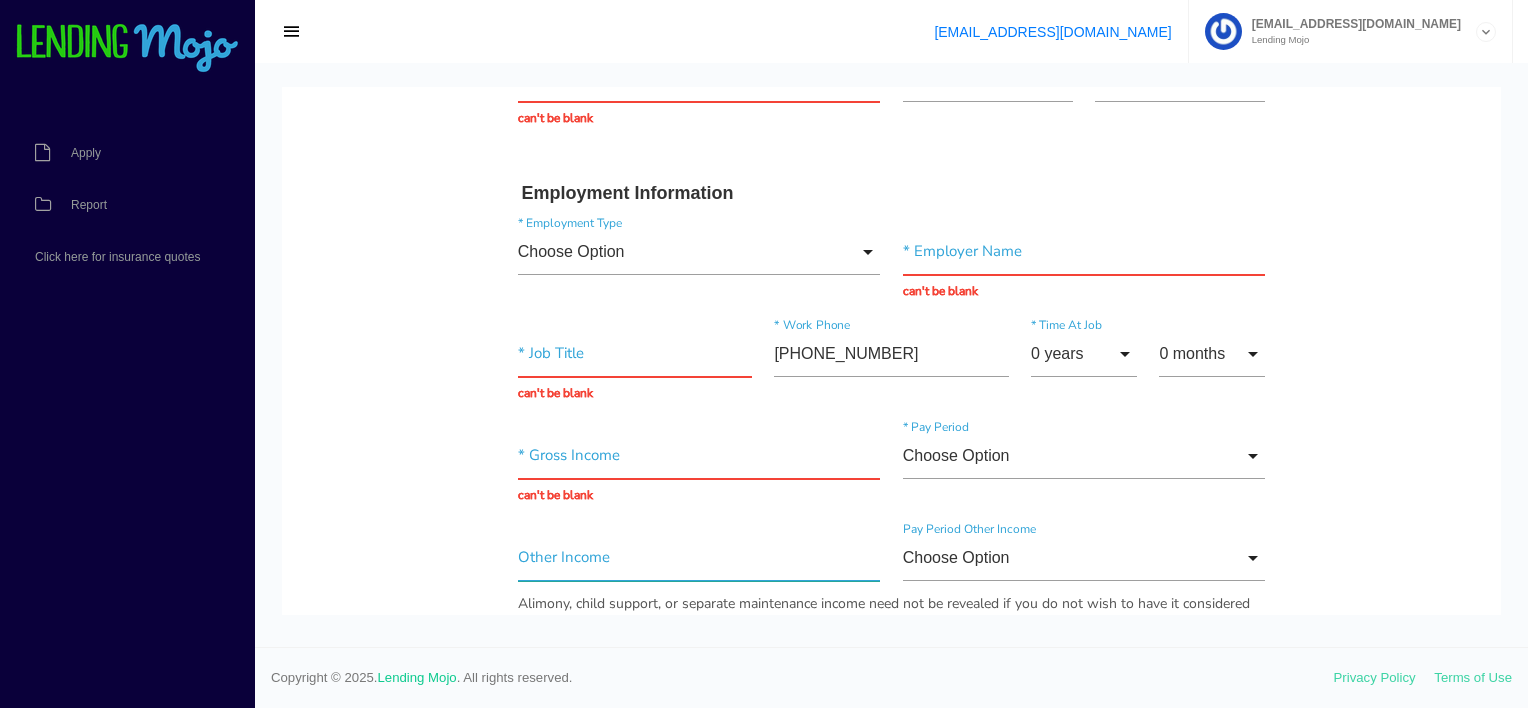 type 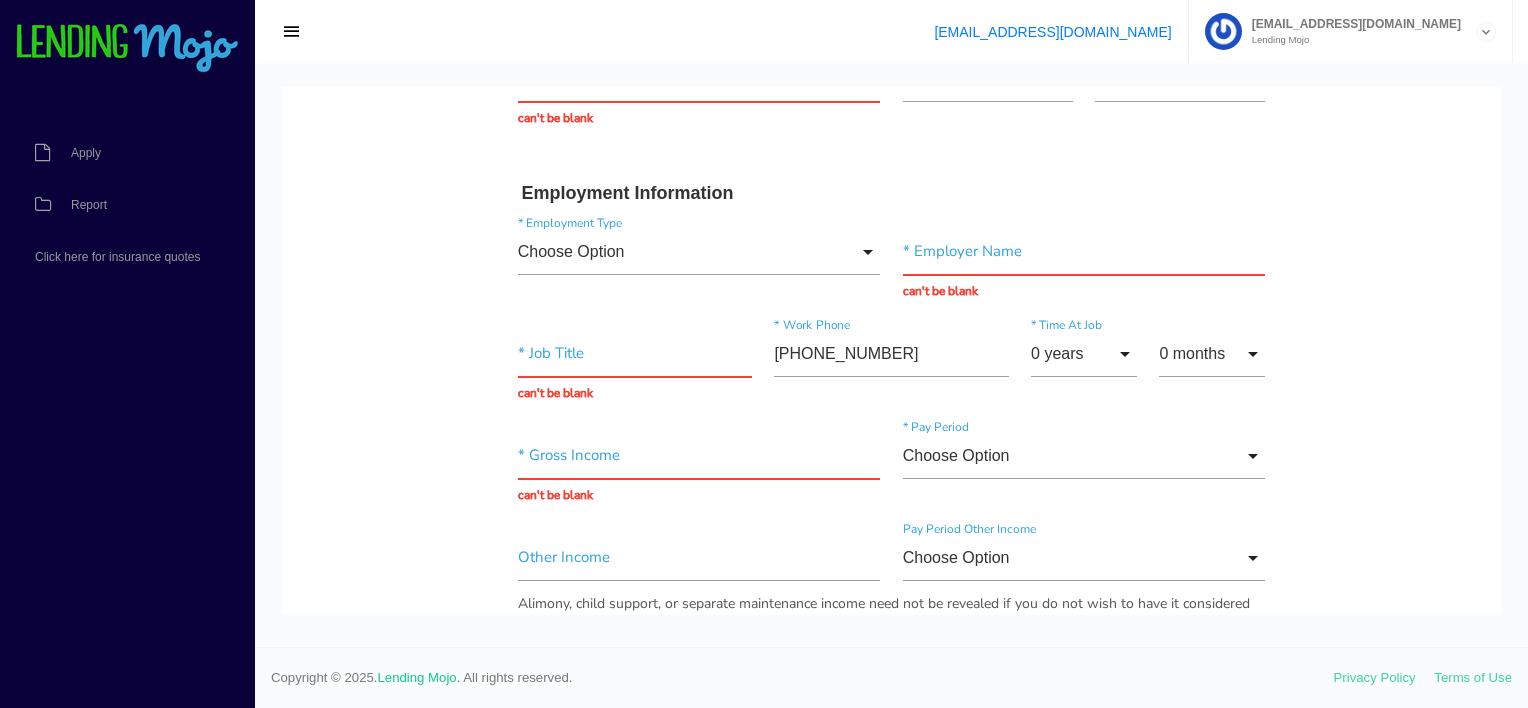 type 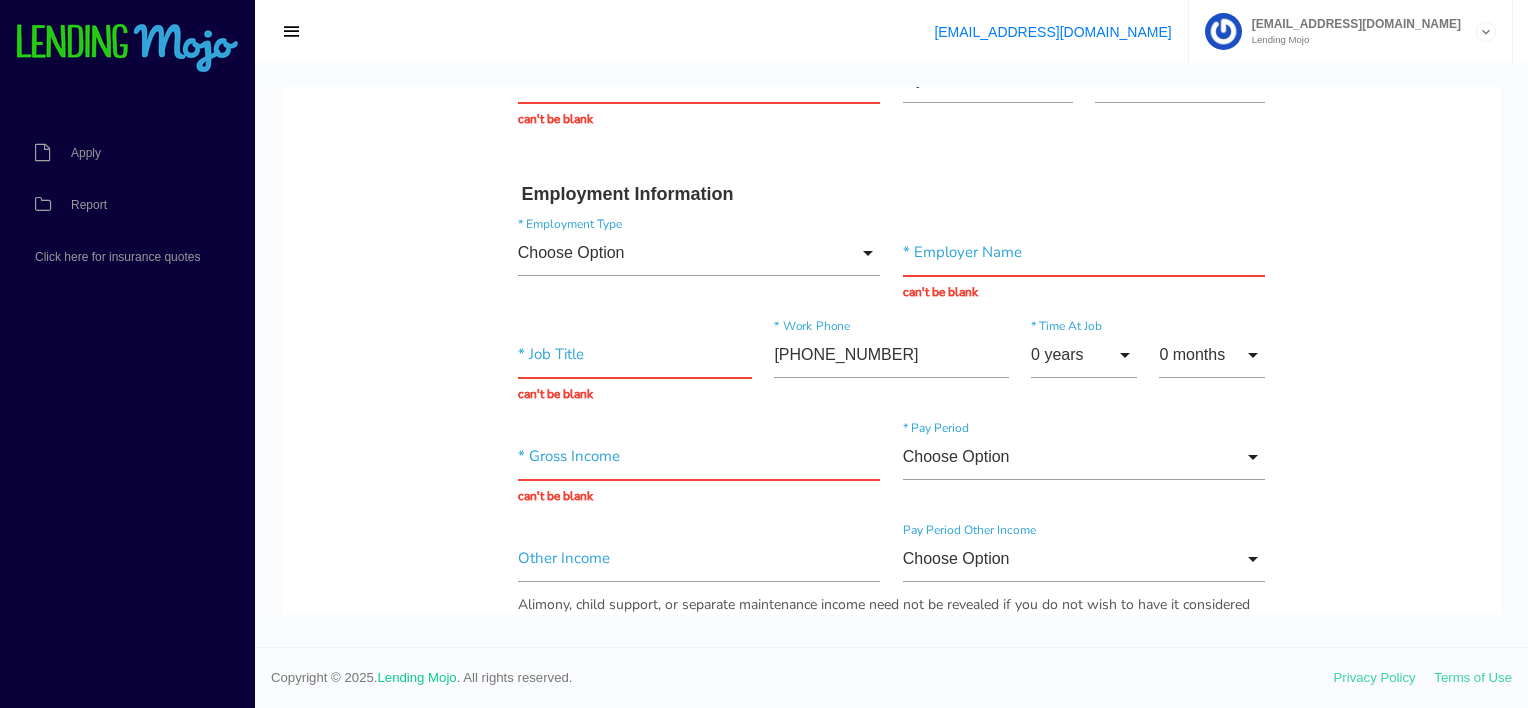 scroll, scrollTop: 943, scrollLeft: 0, axis: vertical 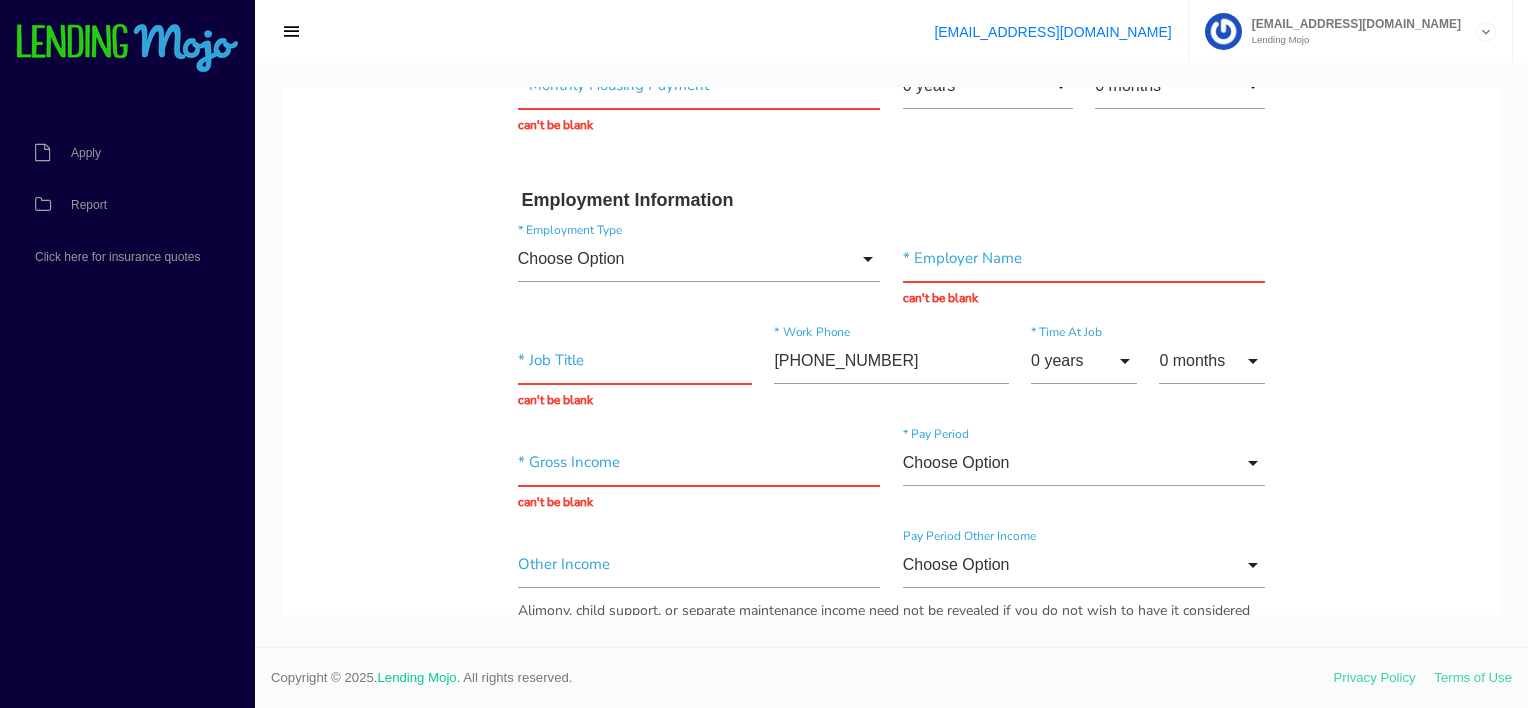 click on "Quick, Secure Financing Personalized to You.
Shannon
*
First Name
Middle Name
Debose
*
Last Name
April Month Jan Feb March April May June July Aug Sept Oct Nov Dec
Month
Jan
Feb
March
April
May
June
July
Aug
Sept
Oct
Nov
Dec
*
Date of Birth
24 Day 1 2 3 4 5 6 7 8 9 10 11 12 13 14 15 16 17 18 19 20 21 22 23 24 25 26 27 28 29 30 31
Day
1
2
3" at bounding box center [891, 532] 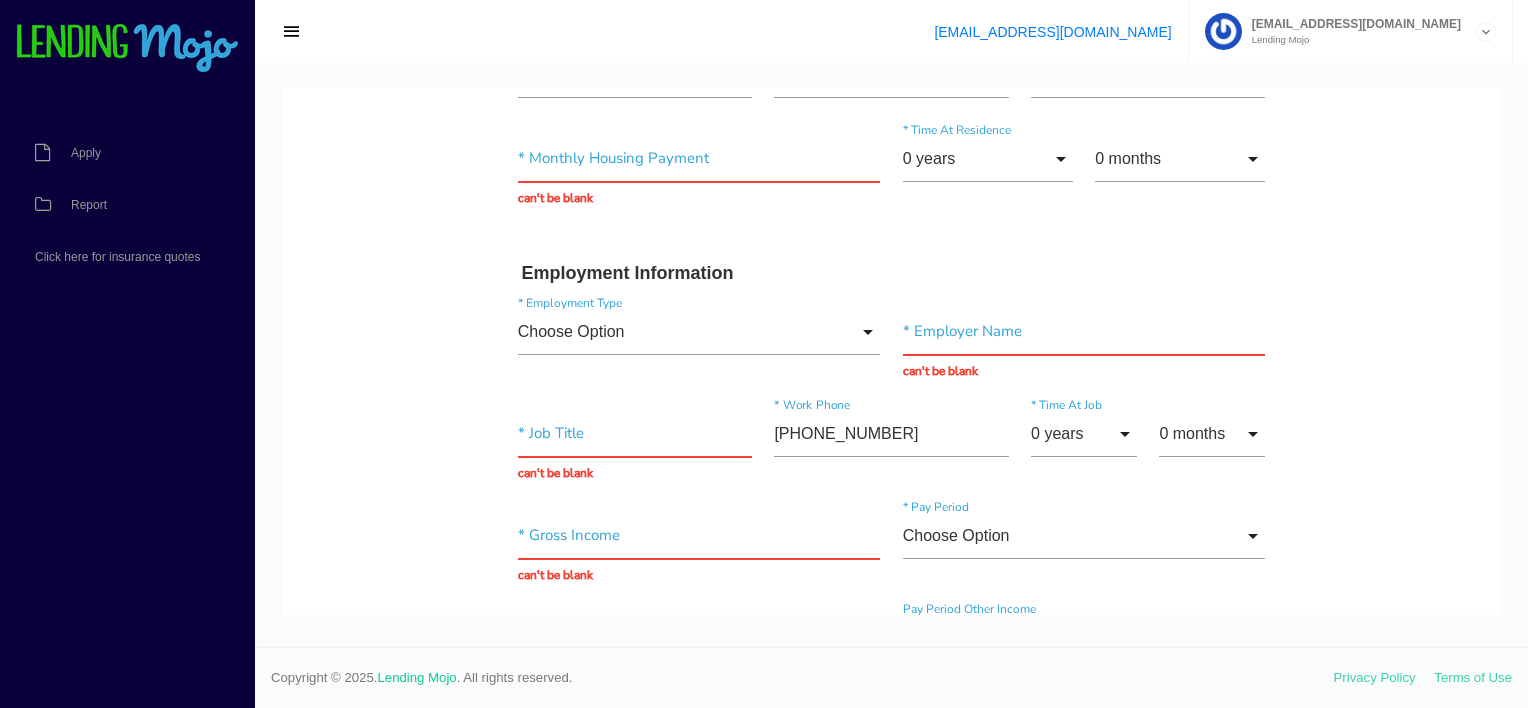scroll, scrollTop: 643, scrollLeft: 0, axis: vertical 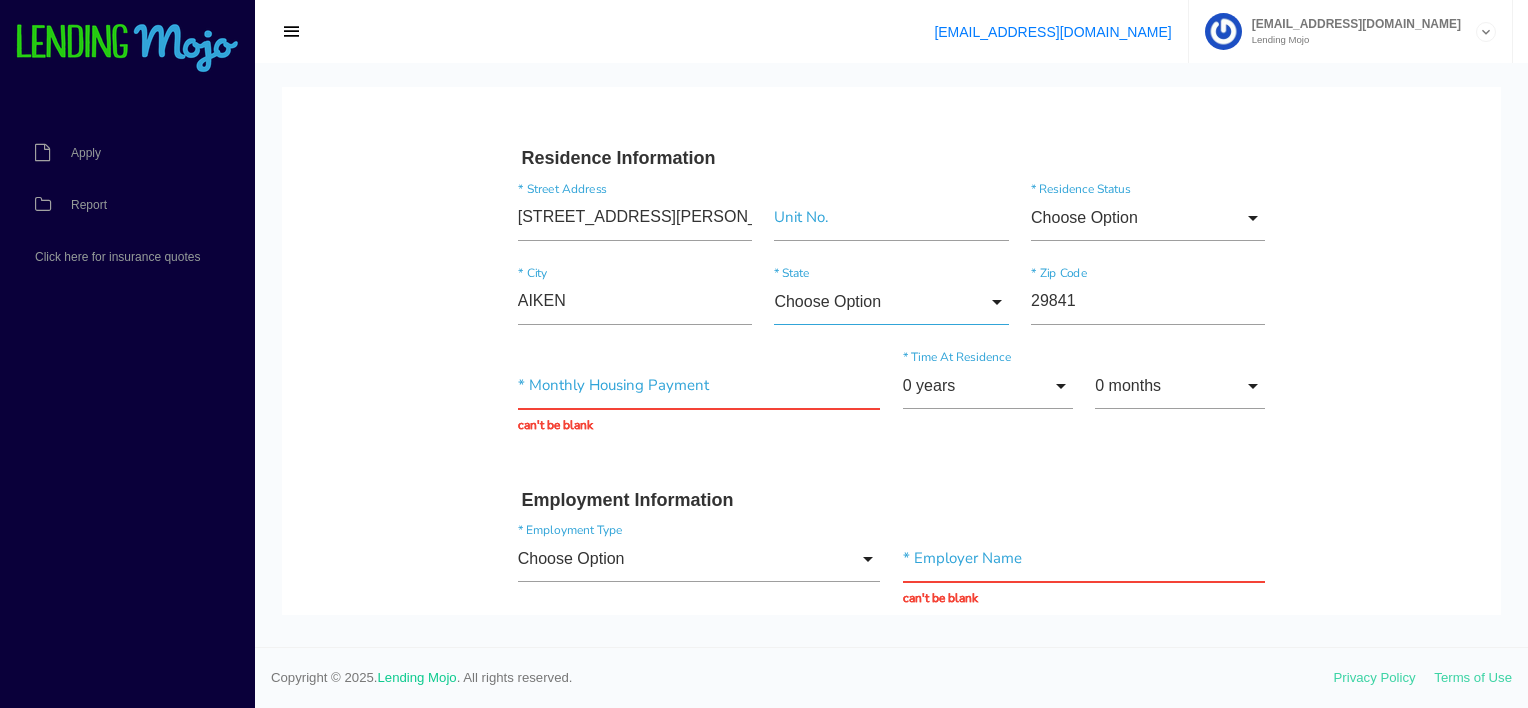 click on "Choose Option" at bounding box center (891, 302) 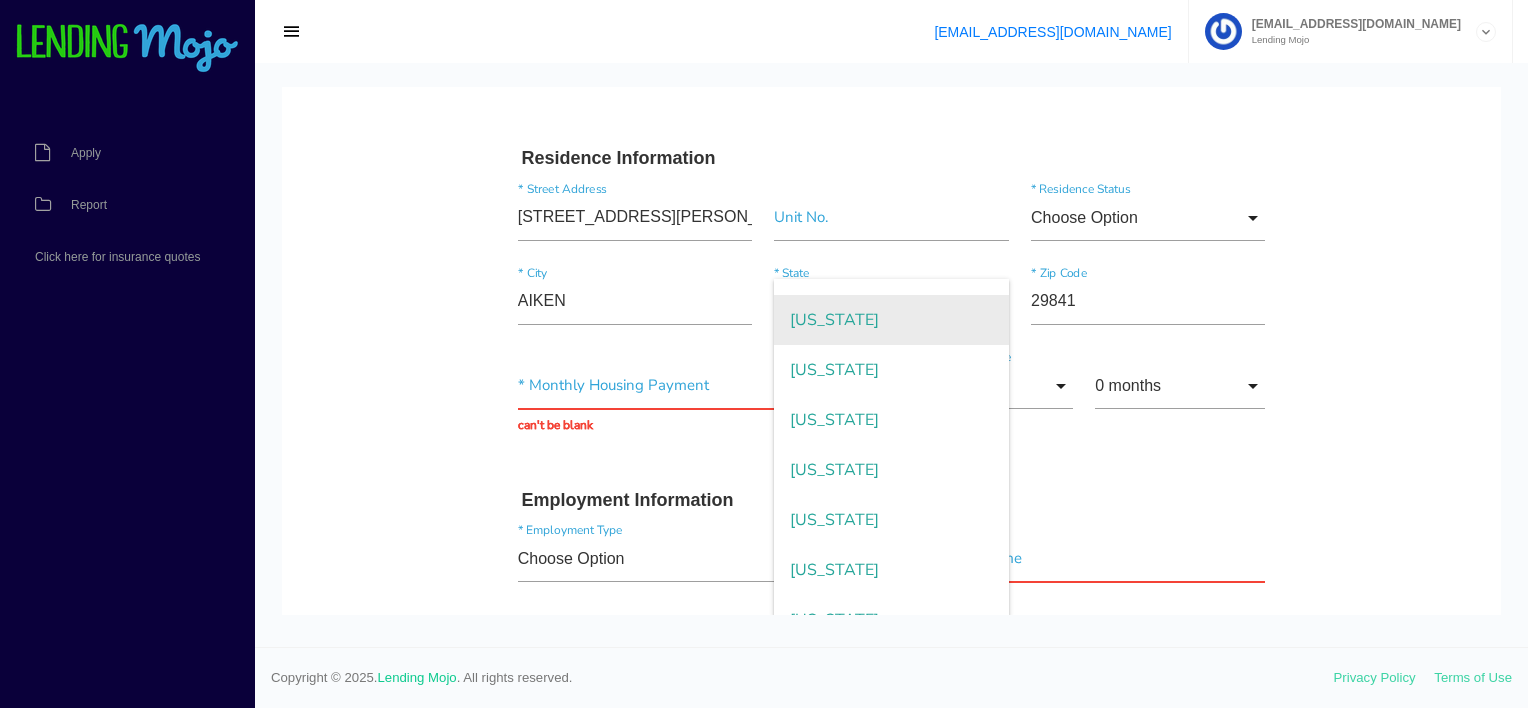 scroll, scrollTop: 1800, scrollLeft: 0, axis: vertical 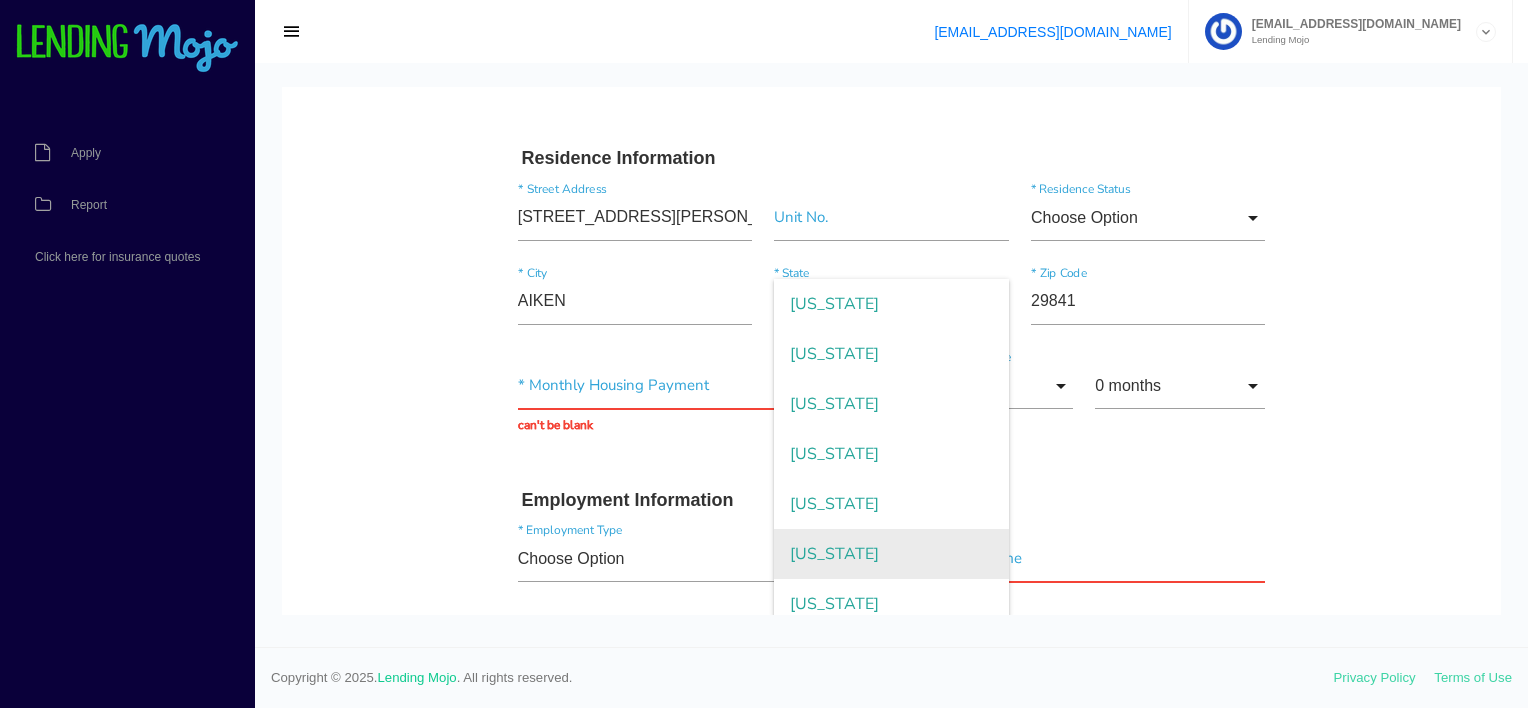 click on "South Carolina" at bounding box center [891, 554] 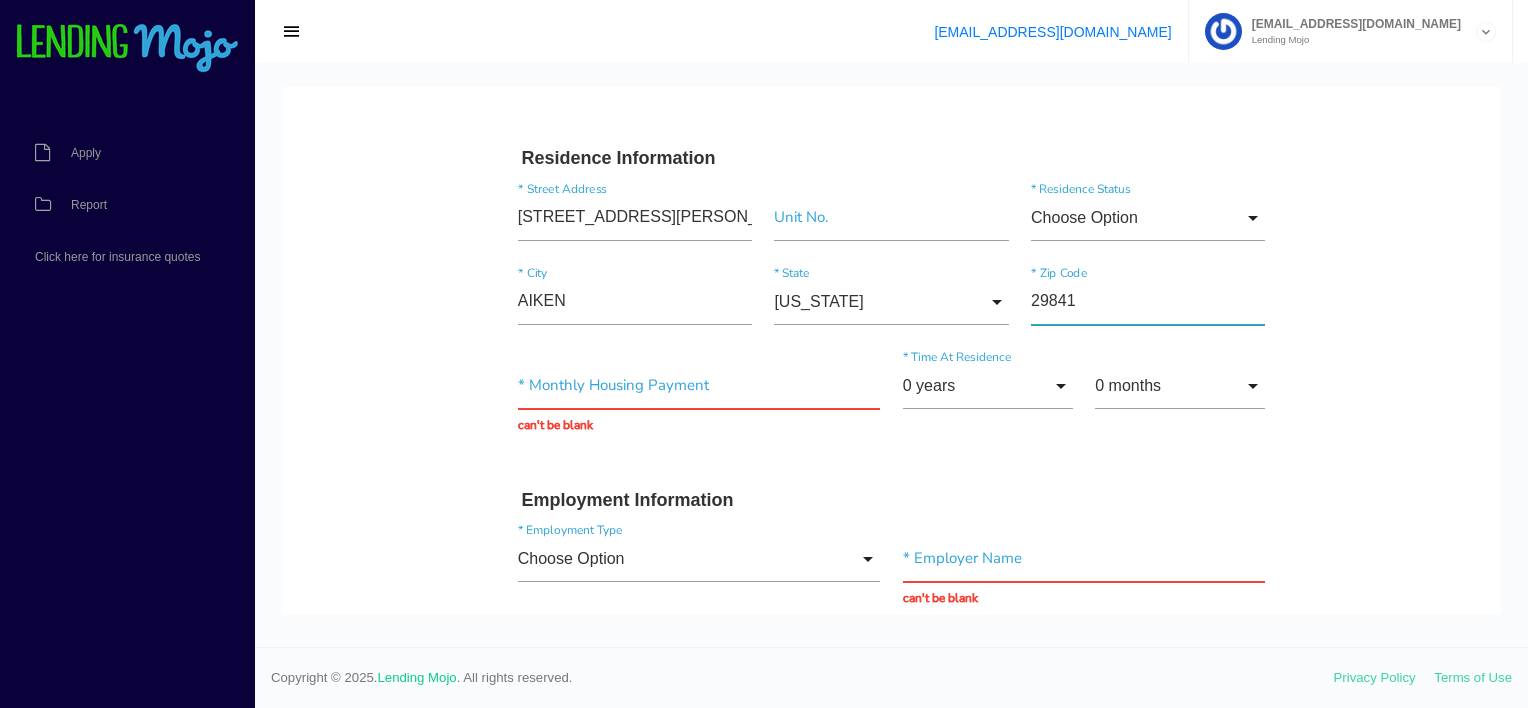 click on "29841" at bounding box center (1148, 302) 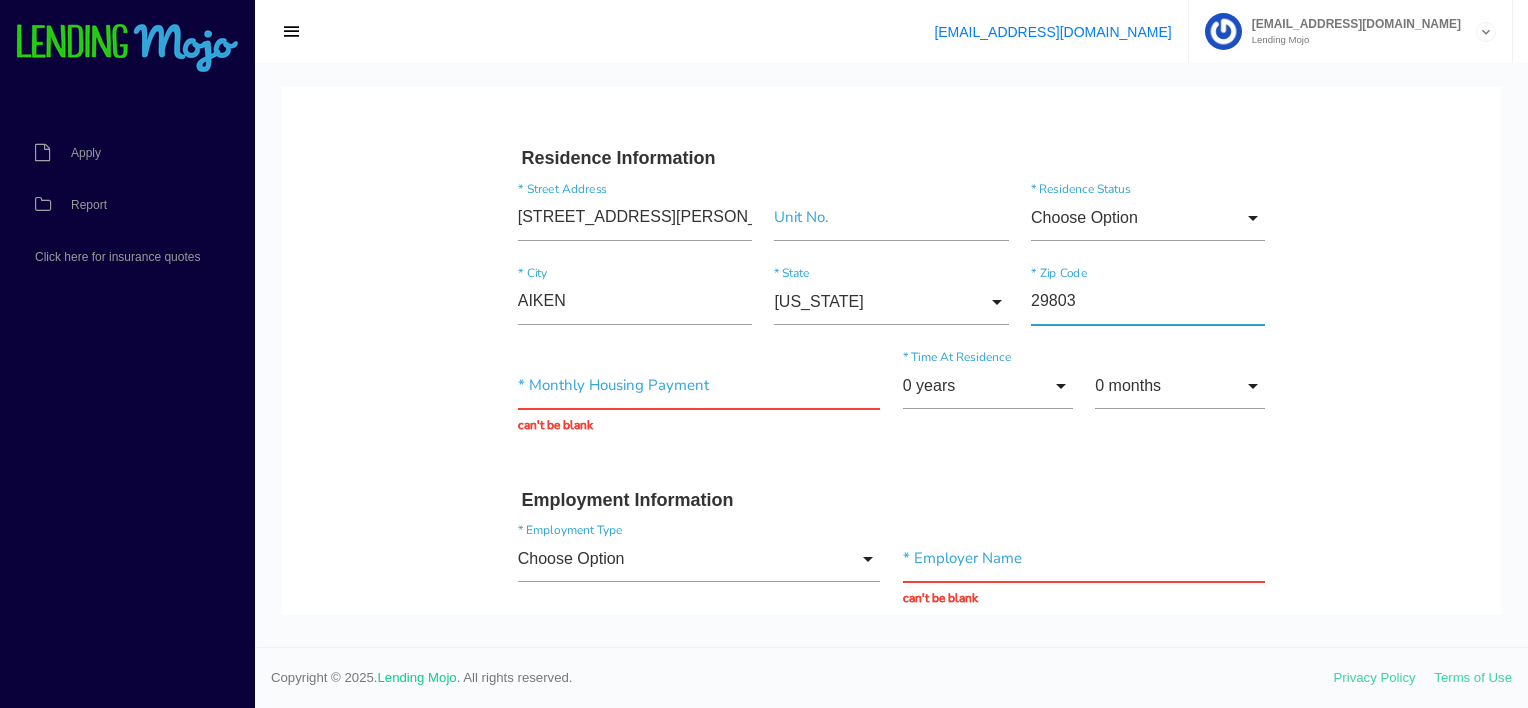 type on "29803" 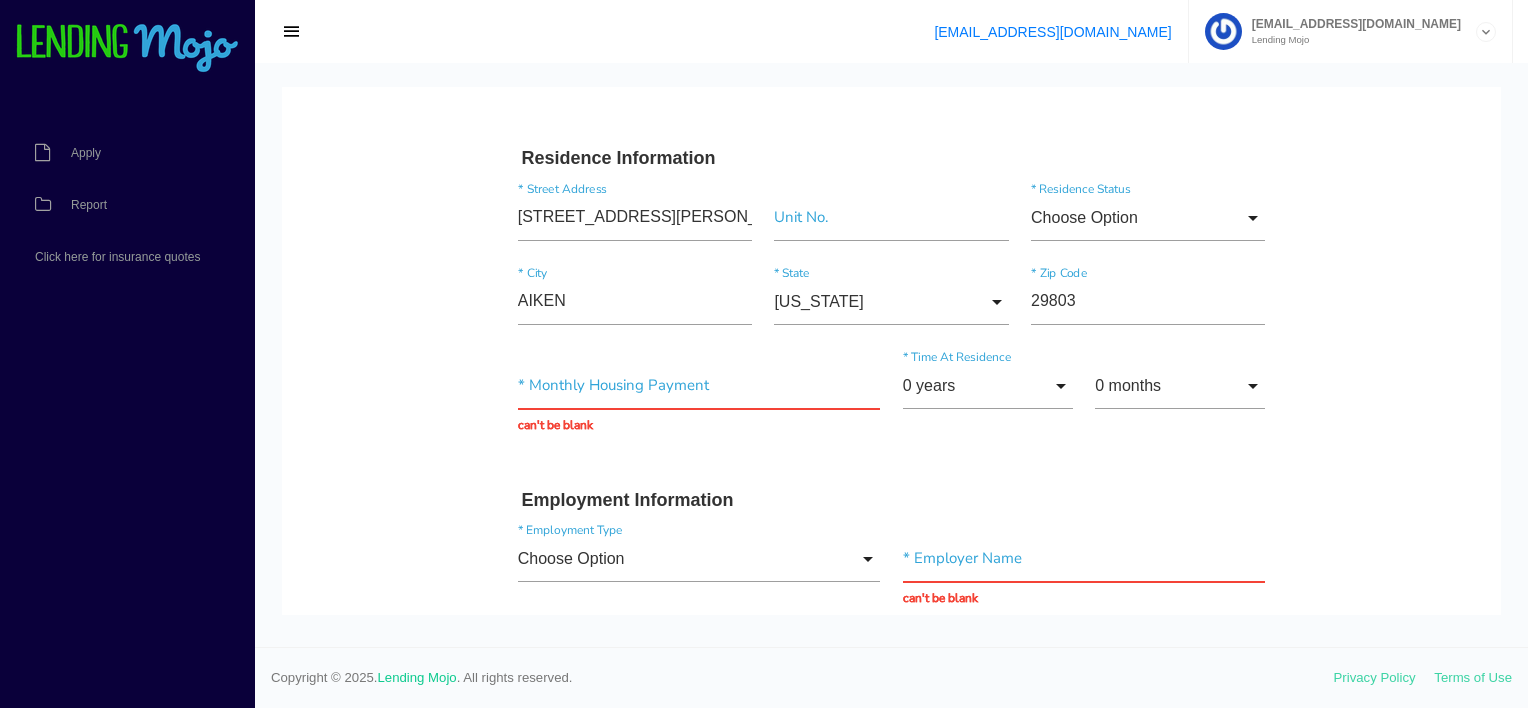 click on "Quick, Secure Financing Personalized to You.
Shannon
*
First Name
Middle Name
Debose
*
Last Name
April Month Jan Feb March April May June July Aug Sept Oct Nov Dec
Month
Jan
Feb
March
April
May
June
July
Aug
Sept
Oct
Nov
Dec
*
Date of Birth
24 Day 1 2 3 4 5 6 7 8 9 10 11 12 13 14 15 16 17 18 19 20 21 22 23 24 25 26 27 28 29 30 31
Day
1
2
3" at bounding box center (891, 832) 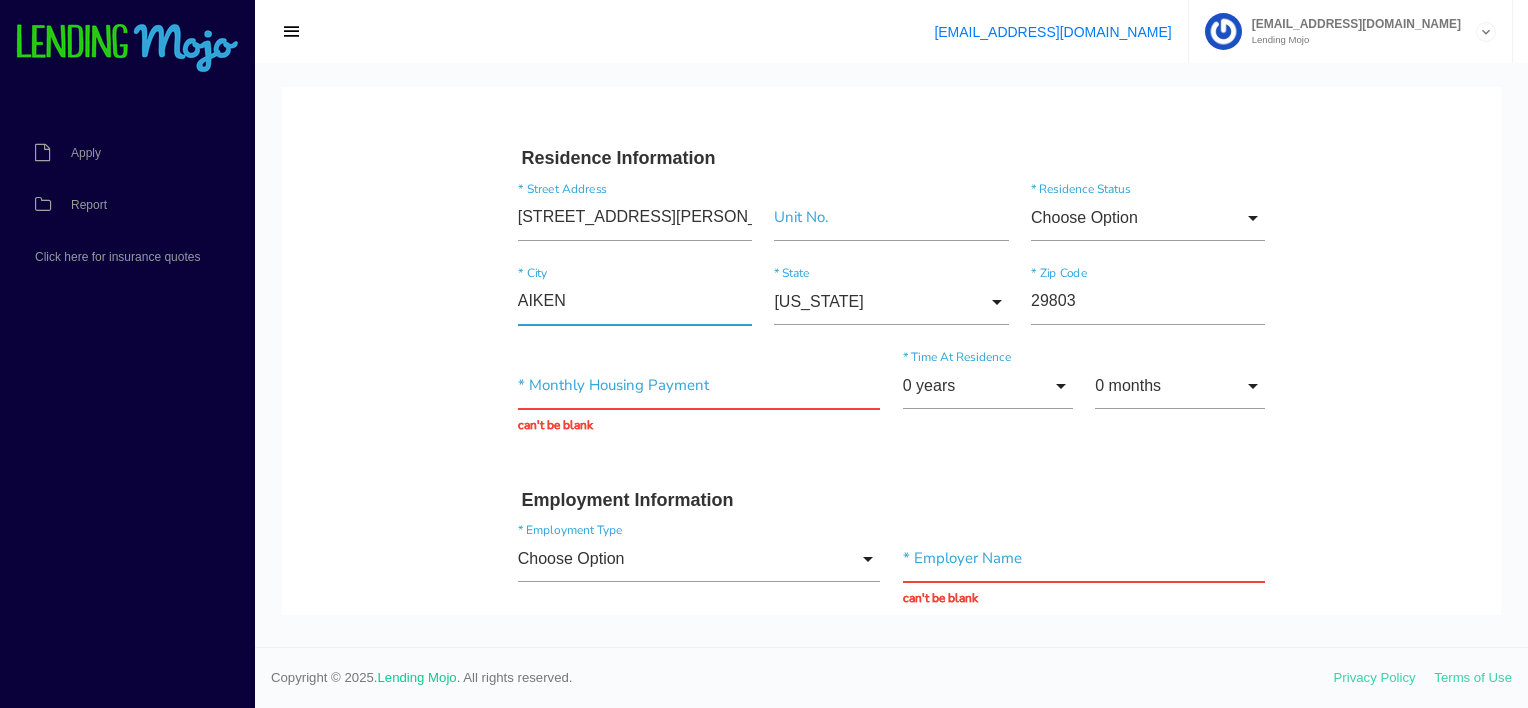 click on "AIKEN" at bounding box center [635, 302] 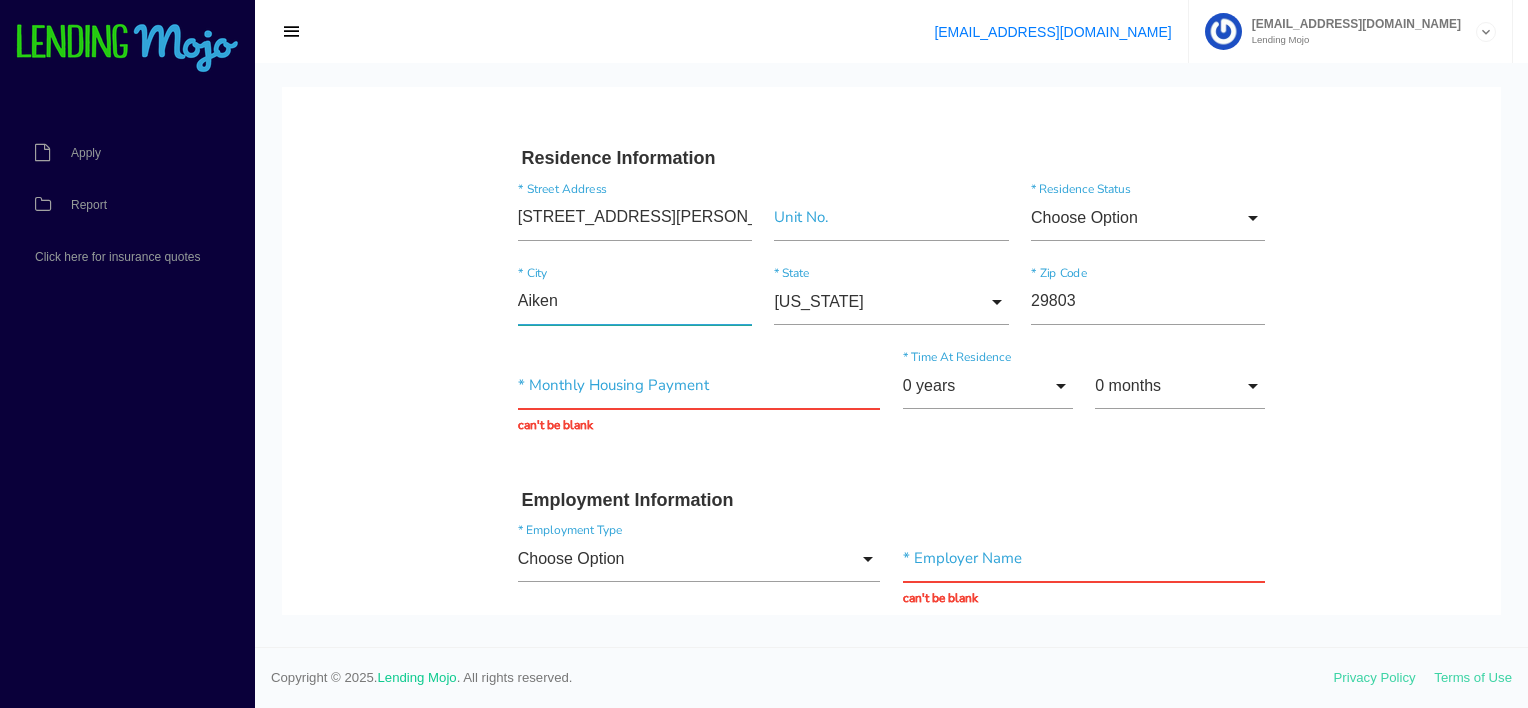 type on "Aiken" 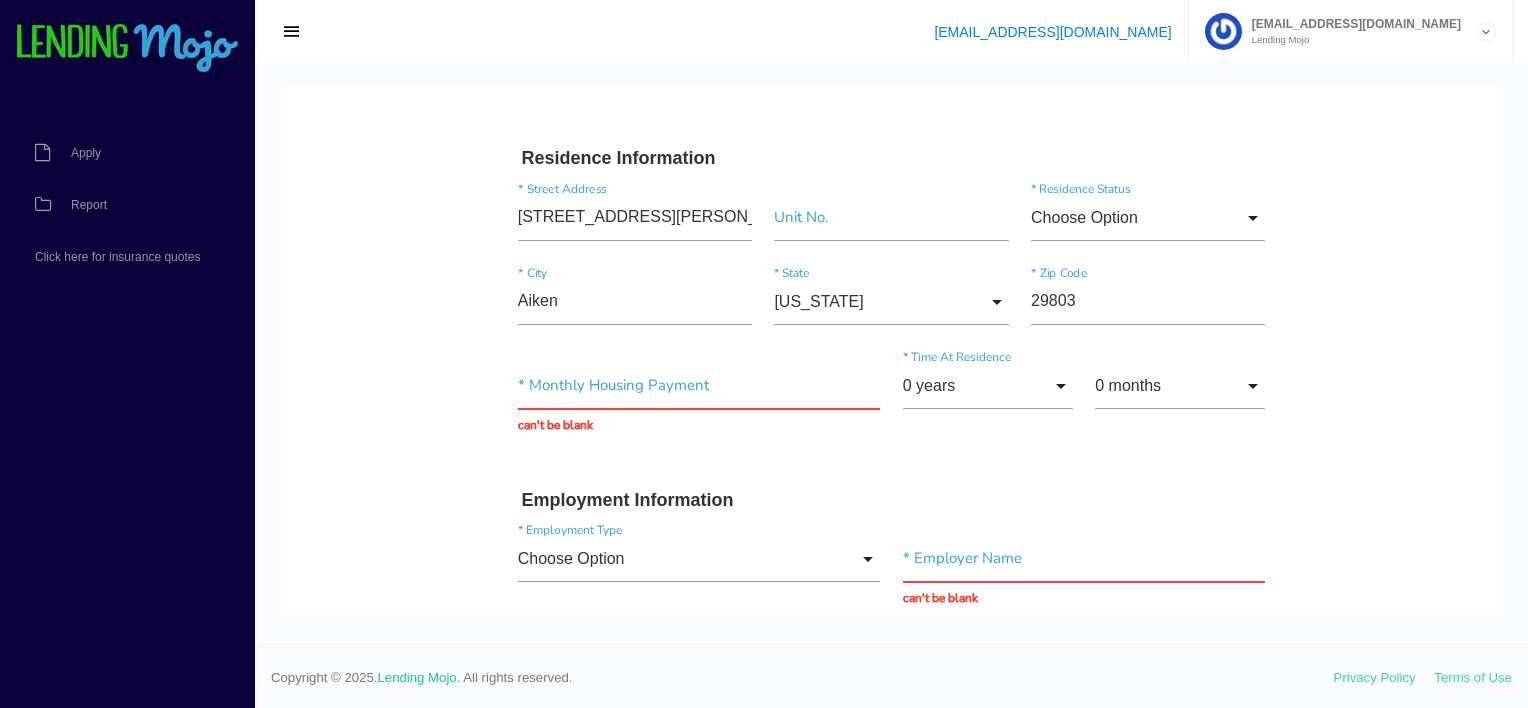click on "Quick, Secure Financing Personalized to You.
Shannon
*
First Name
Middle Name
Debose
*
Last Name
April Month Jan Feb March April May June July Aug Sept Oct Nov Dec
Month
Jan
Feb
March
April
May
June
July
Aug
Sept
Oct
Nov
Dec
*
Date of Birth
24 Day 1 2 3 4 5 6 7 8 9 10 11 12 13 14 15 16 17 18 19 20 21 22 23 24 25 26 27 28 29 30 31
Day
1
2
3" at bounding box center [891, 832] 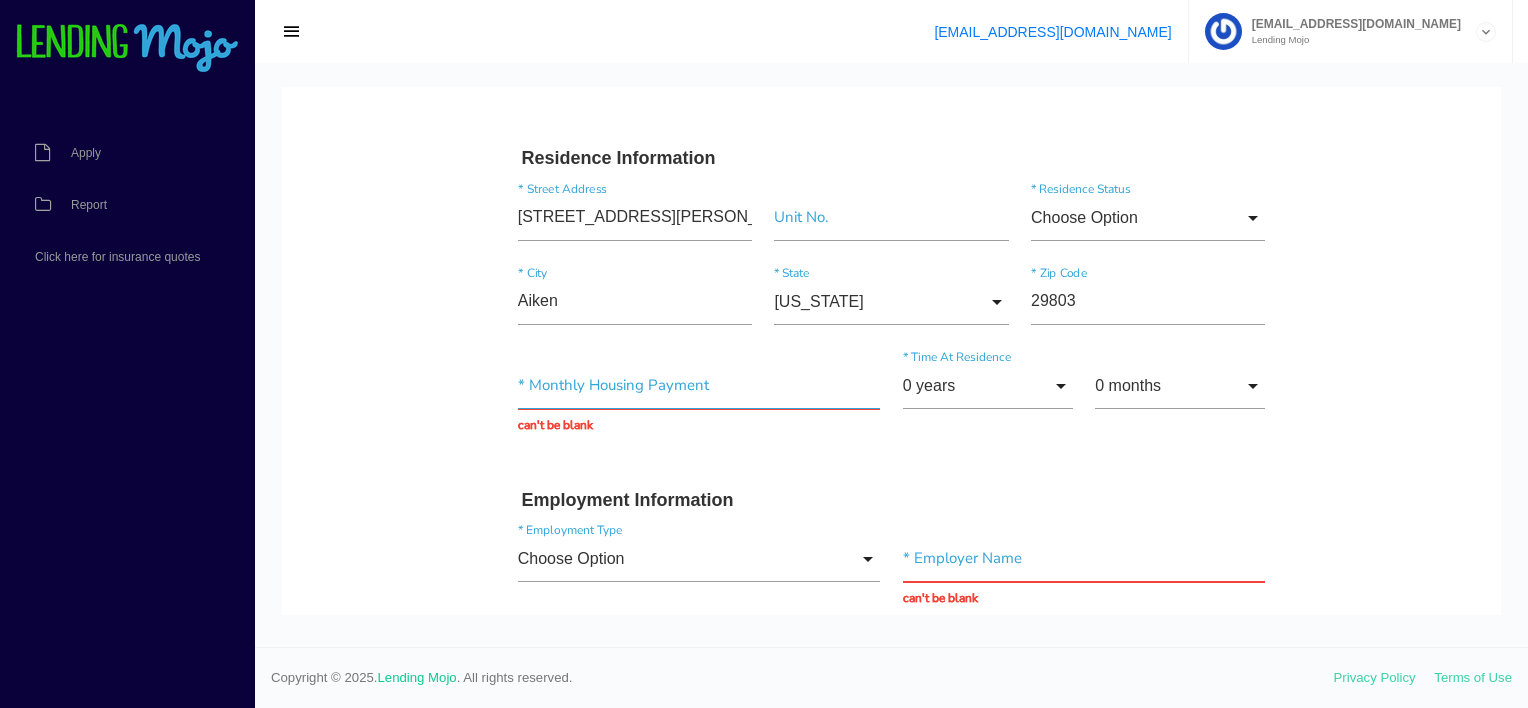 click at bounding box center [699, 386] 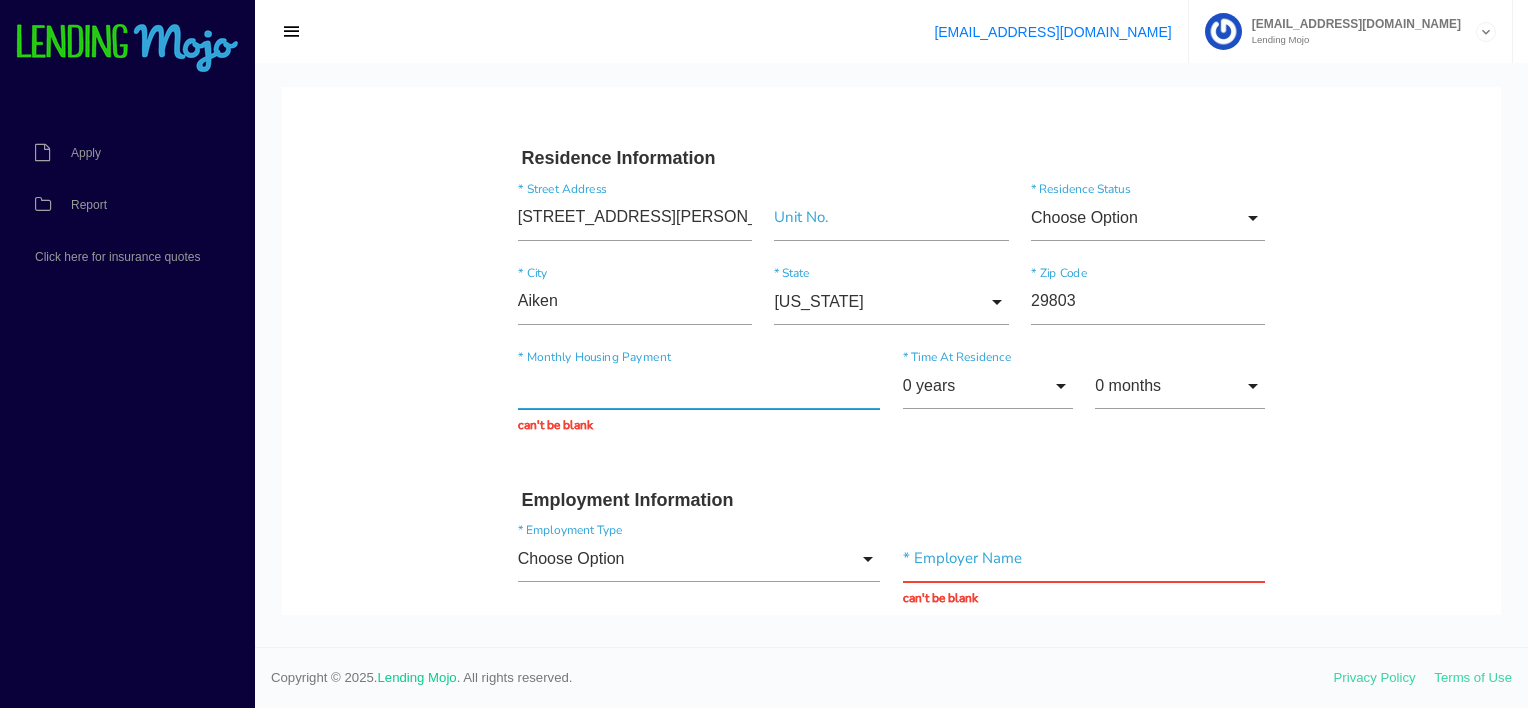 type on "$0.00" 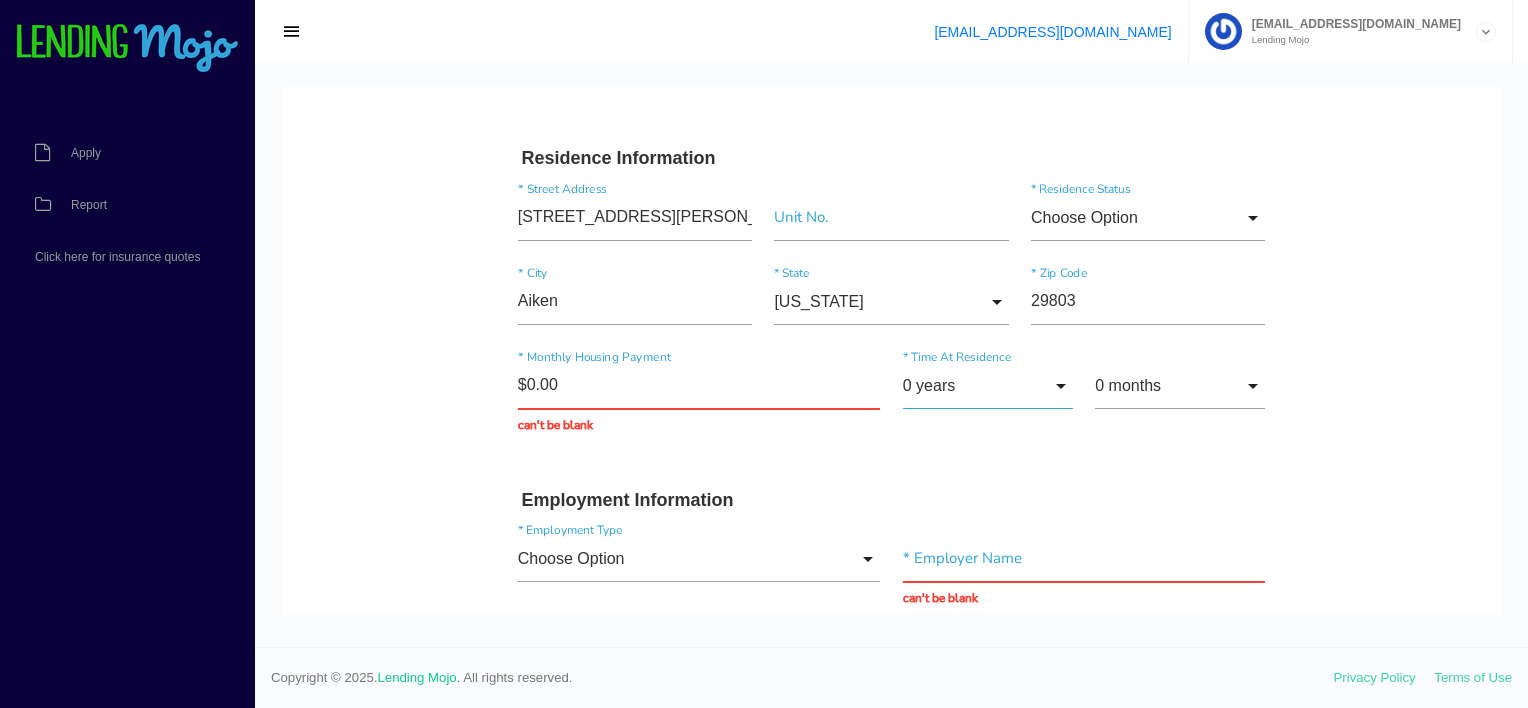 click on "0 years" at bounding box center (988, 386) 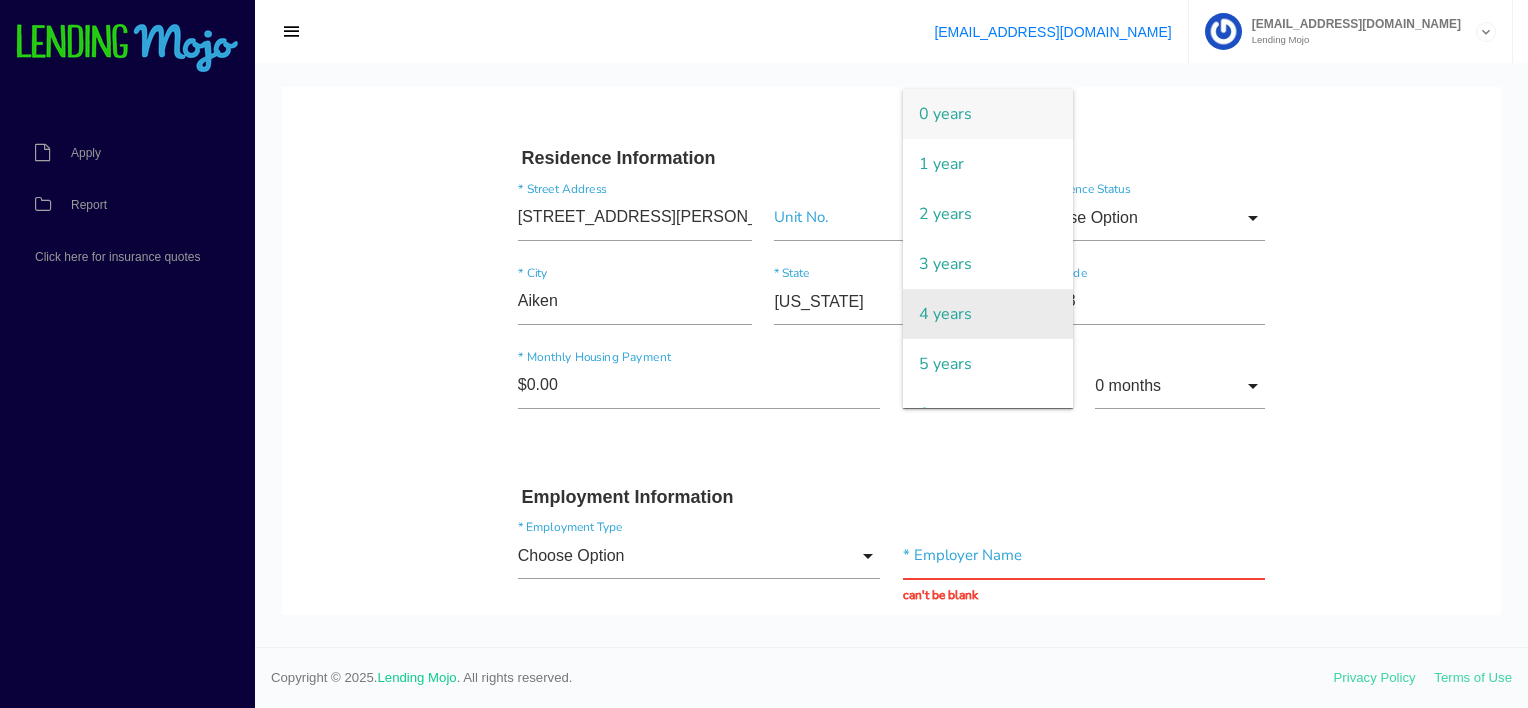 scroll, scrollTop: 100, scrollLeft: 0, axis: vertical 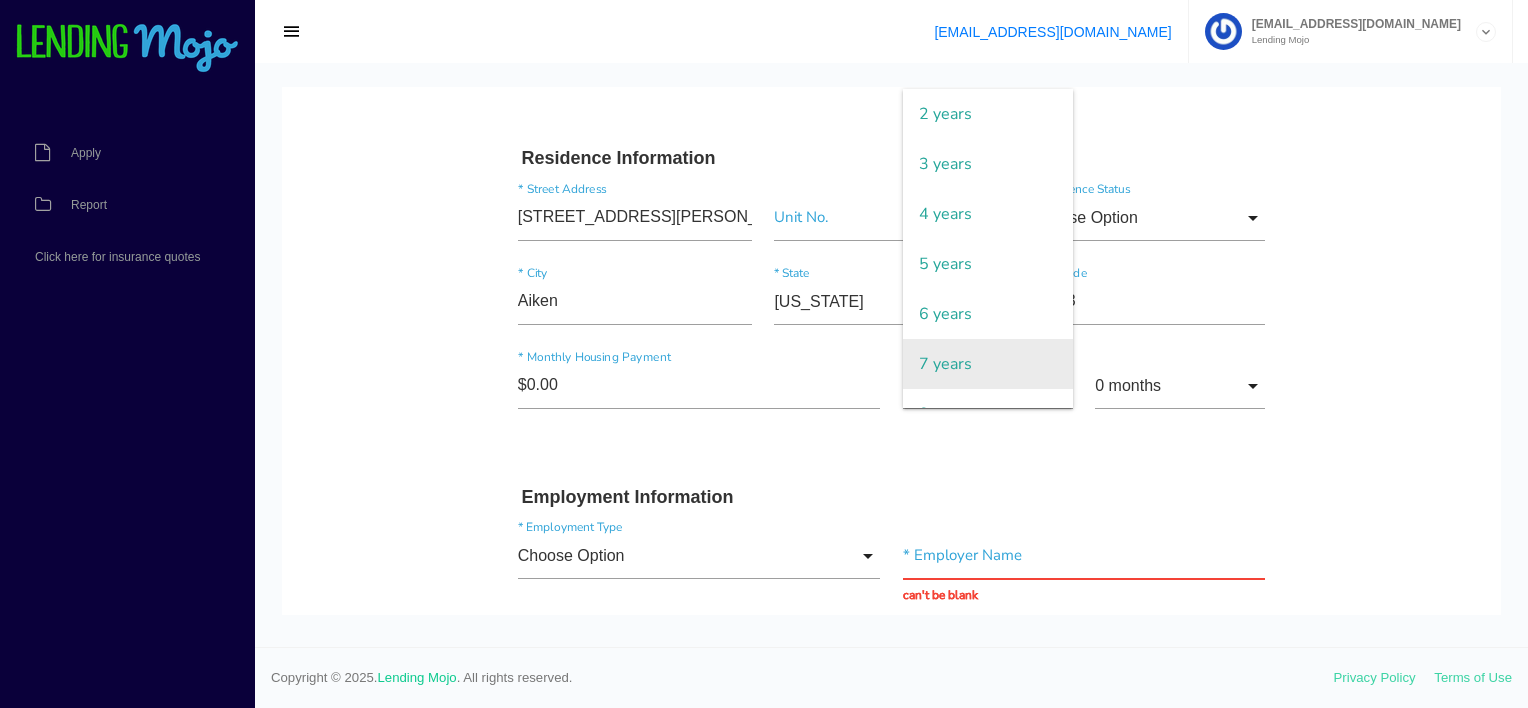click on "7 years" at bounding box center (988, 364) 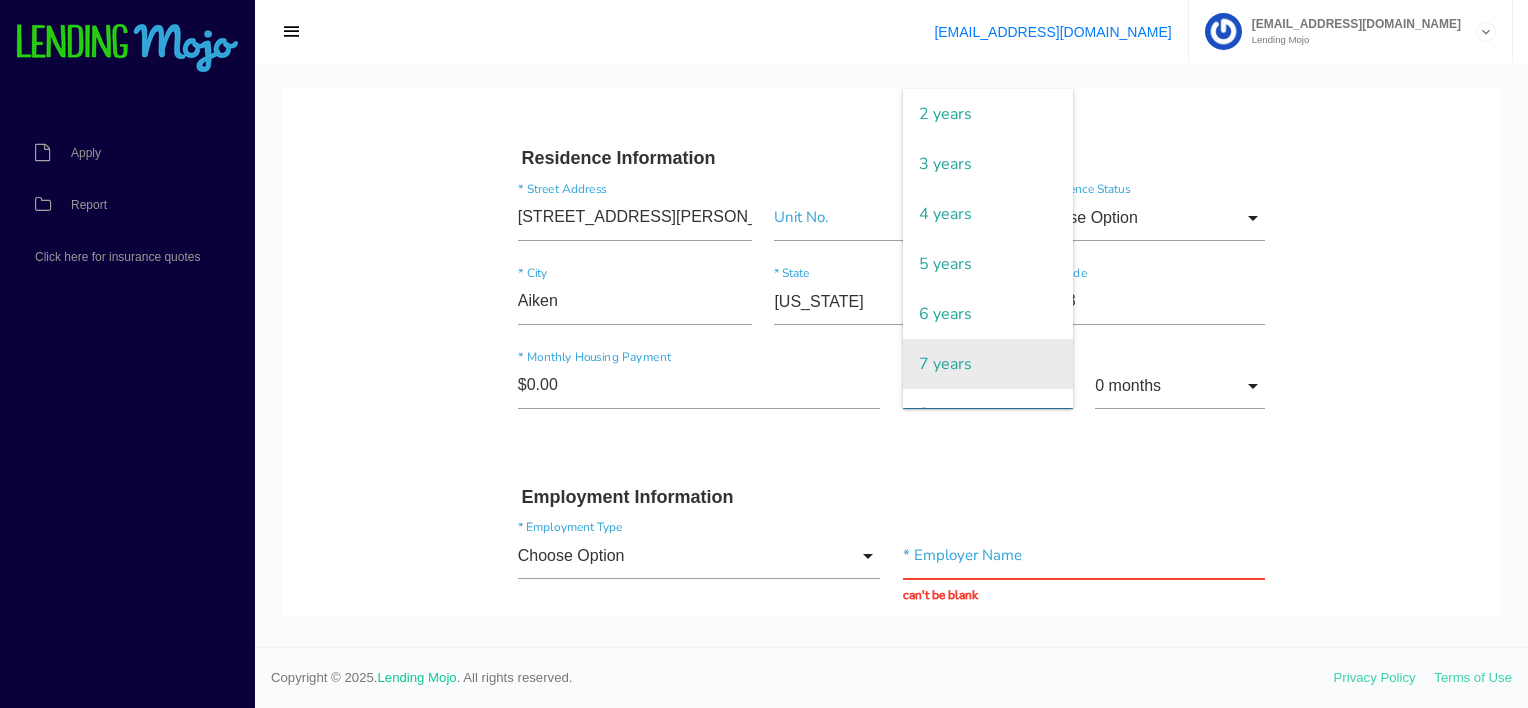 type on "7 years" 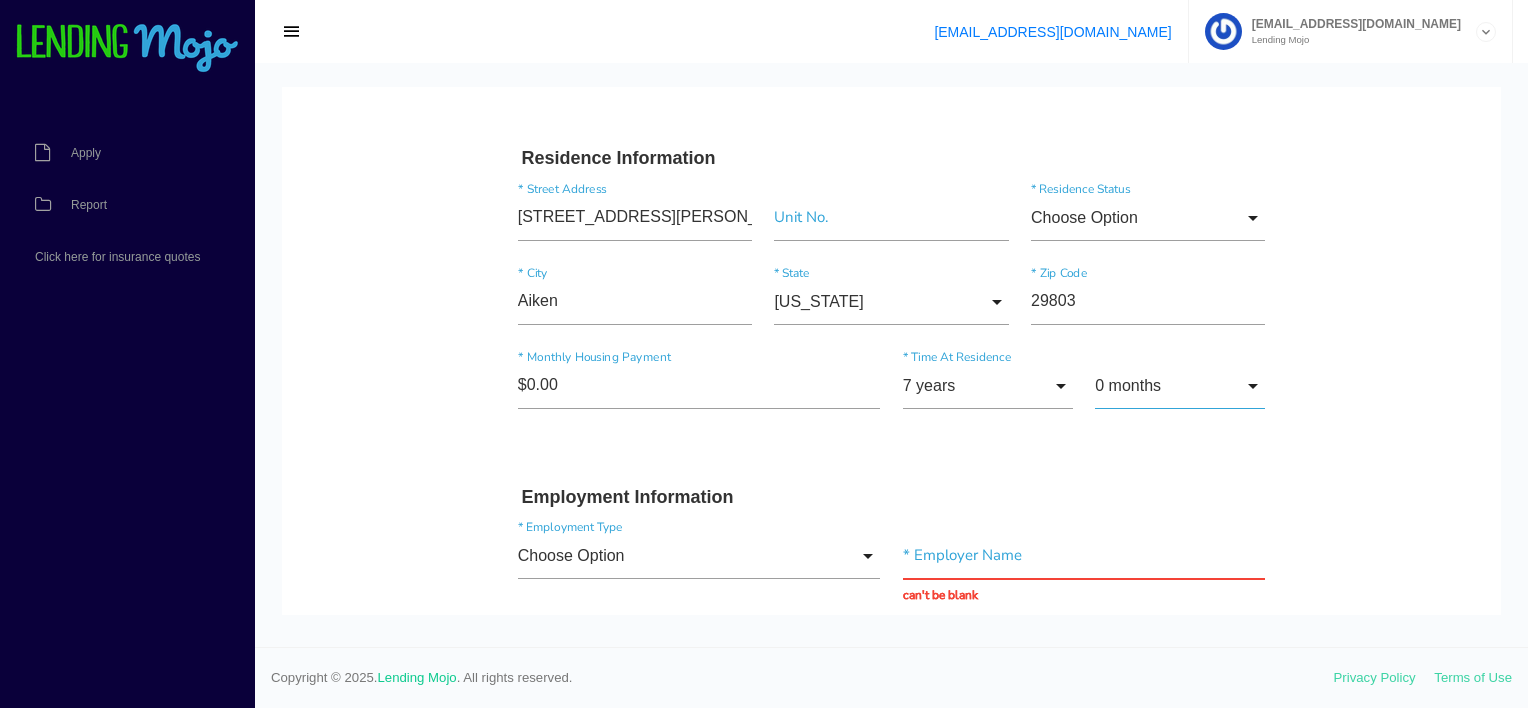 click on "0 months" at bounding box center (1180, 386) 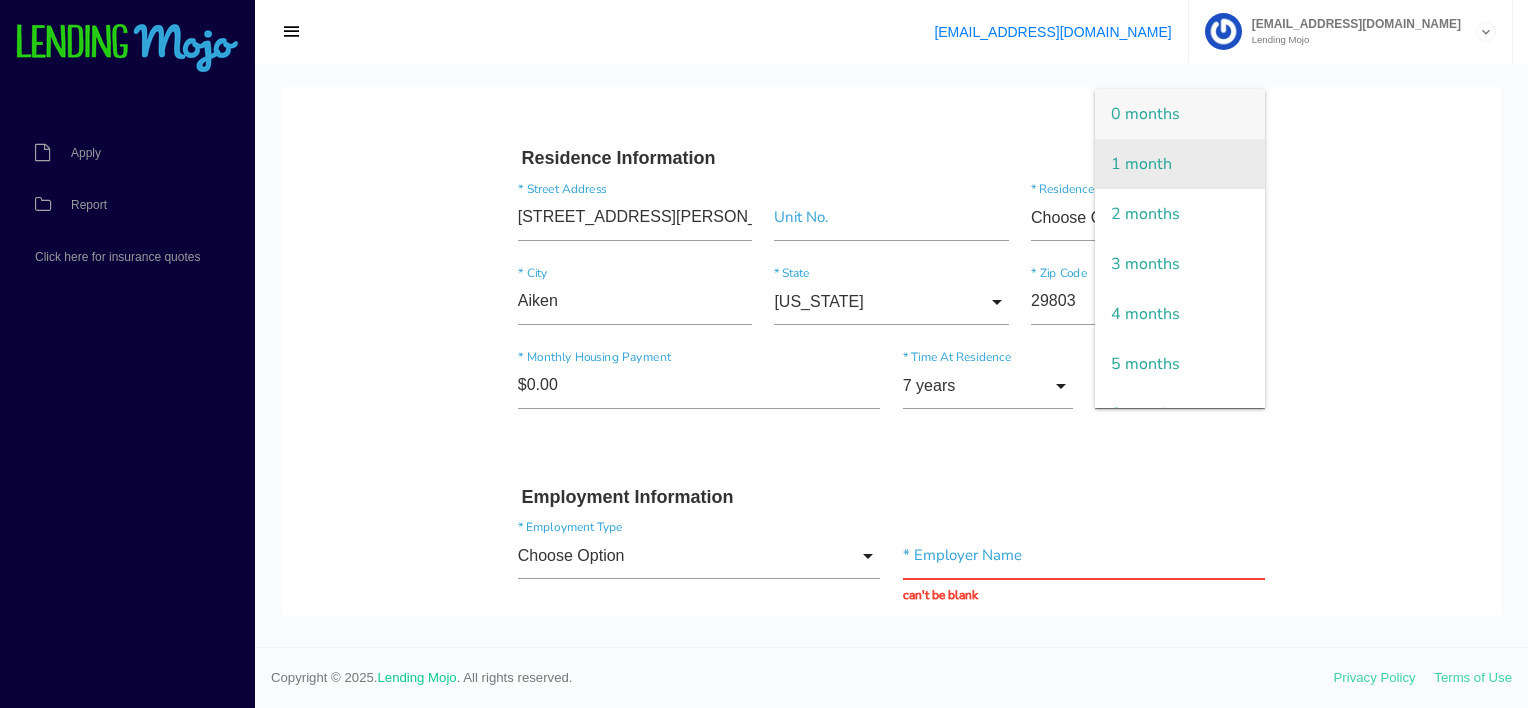 click on "1 month" at bounding box center (1180, 164) 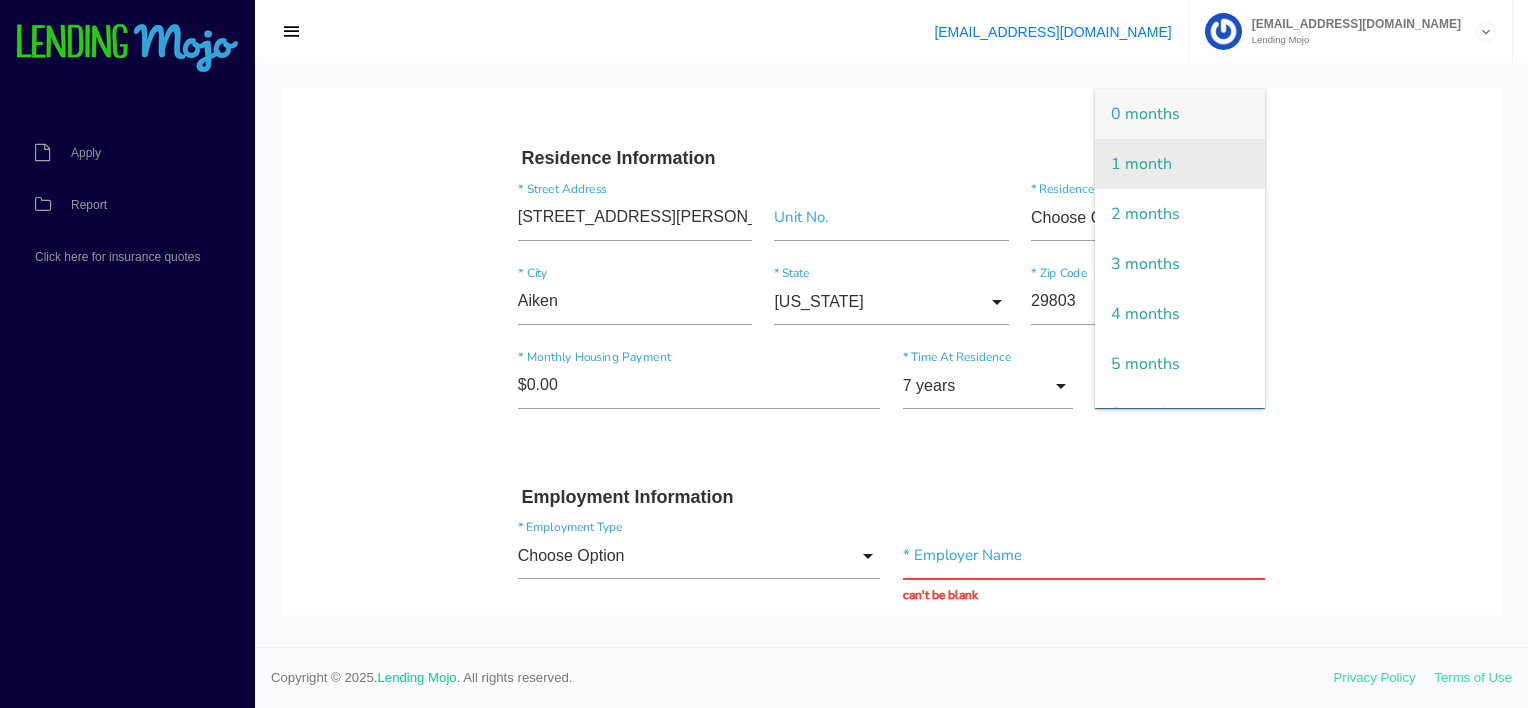 type on "1 month" 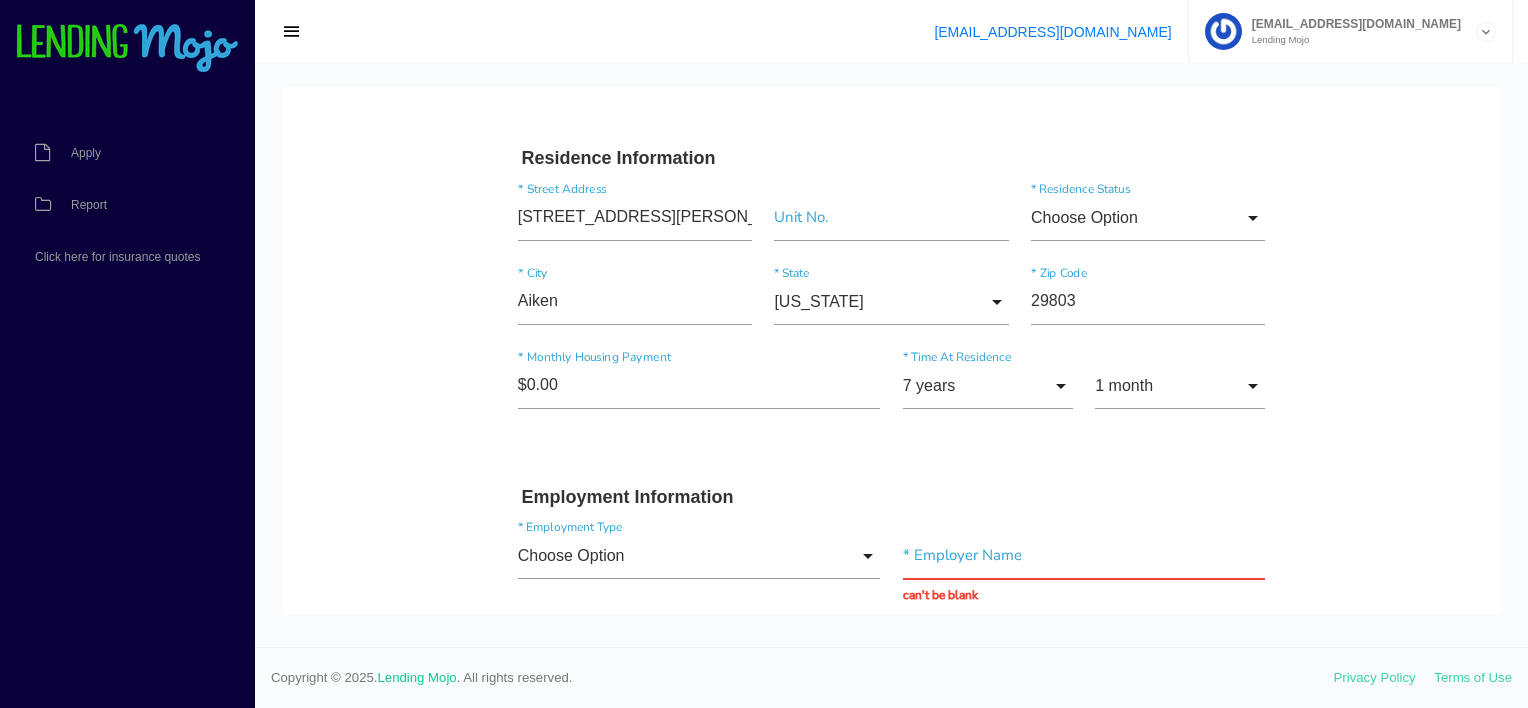 click on "Employment Information" at bounding box center [892, 498] 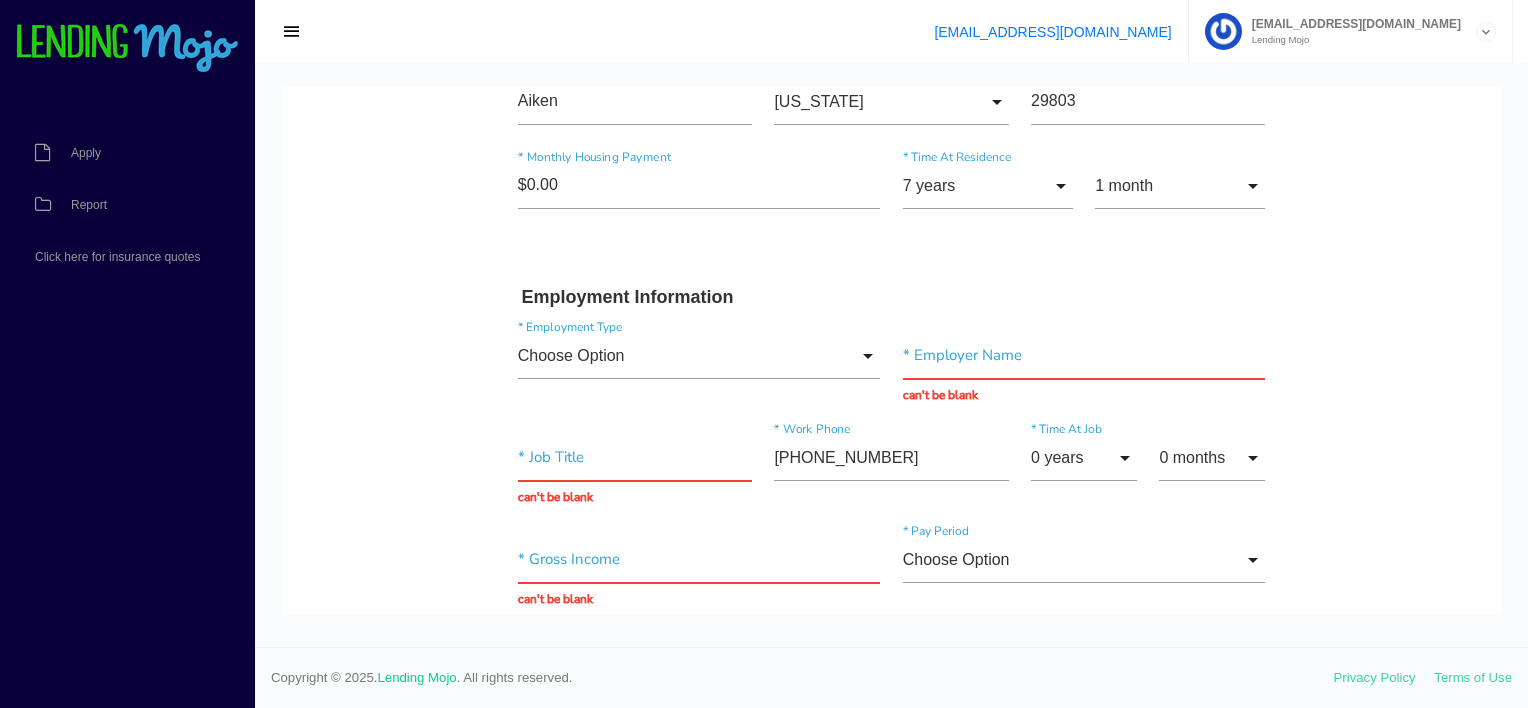 scroll, scrollTop: 943, scrollLeft: 0, axis: vertical 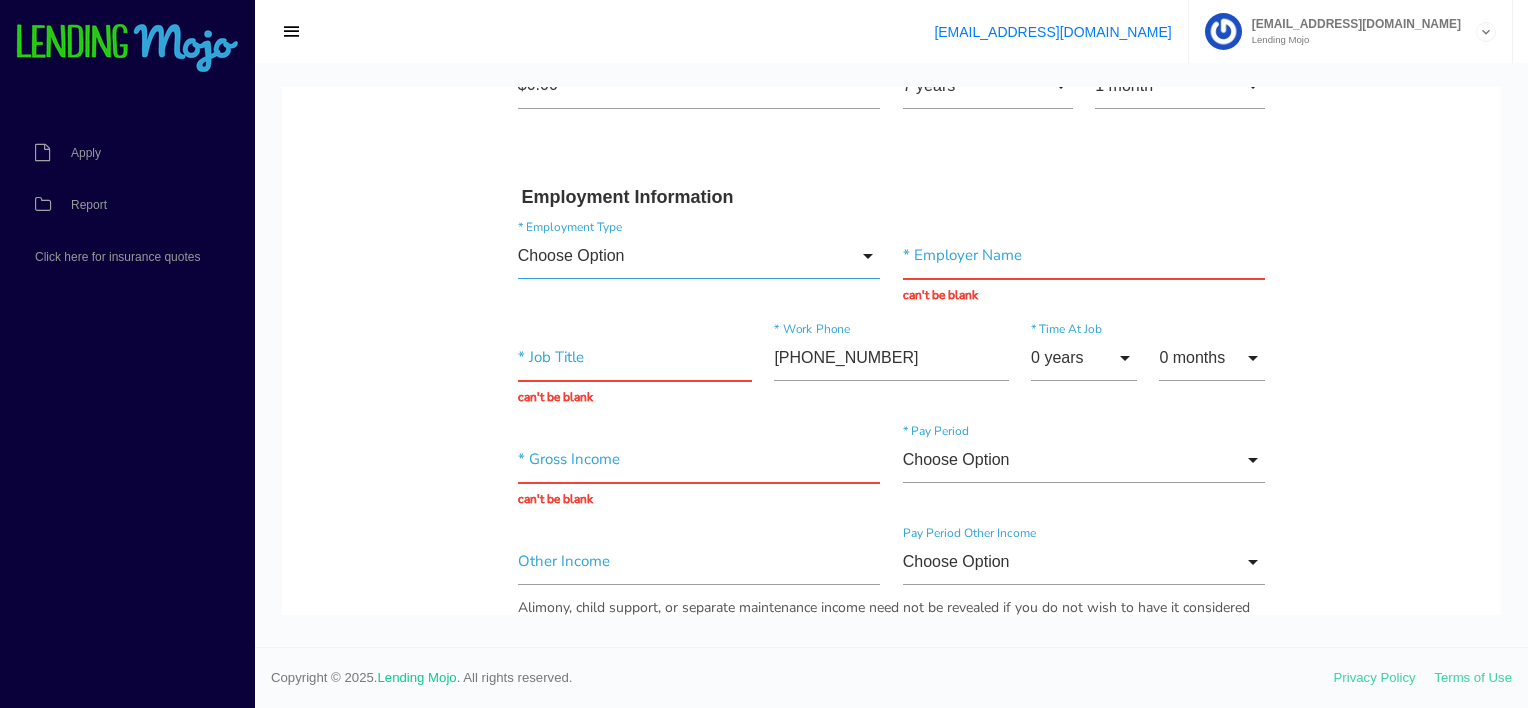 click on "Choose Option" at bounding box center [699, 256] 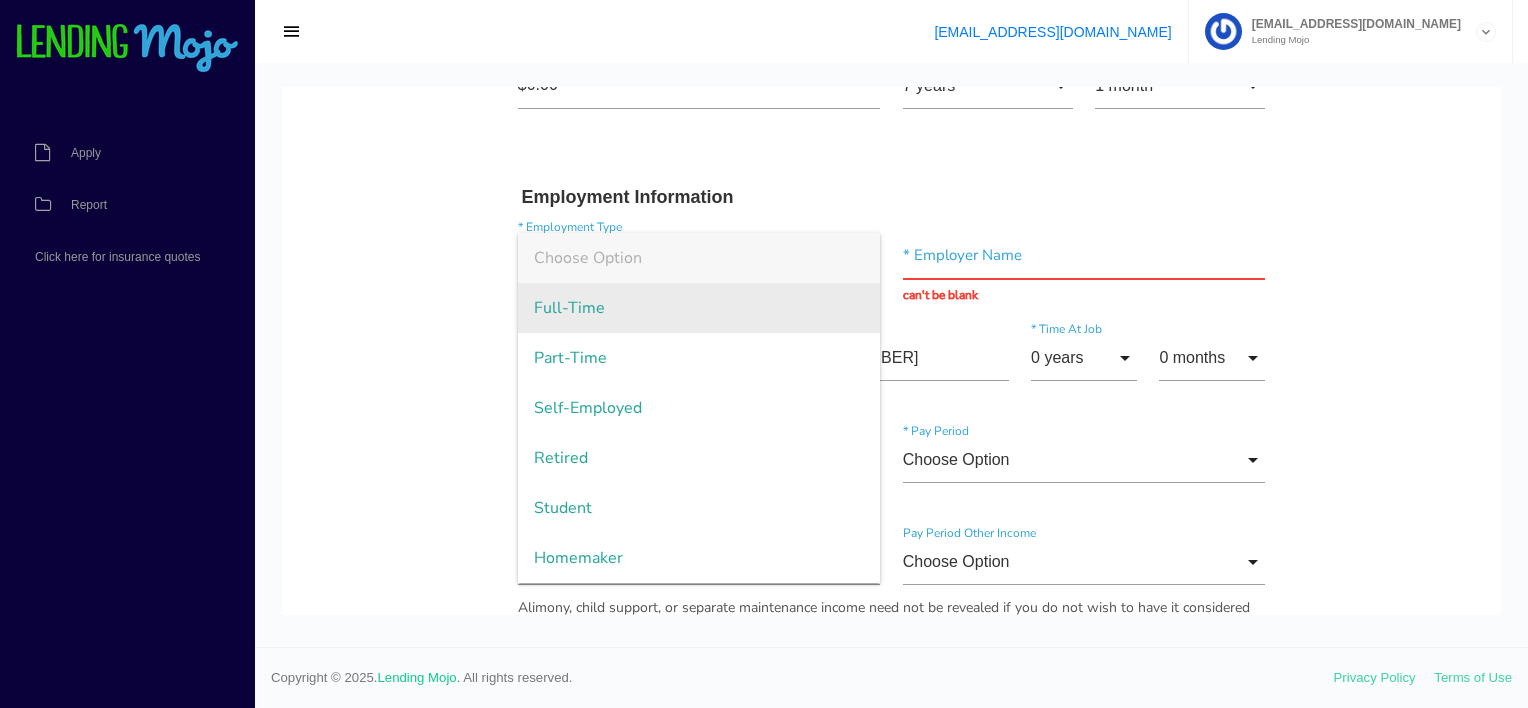 click on "Full-Time" at bounding box center (699, 308) 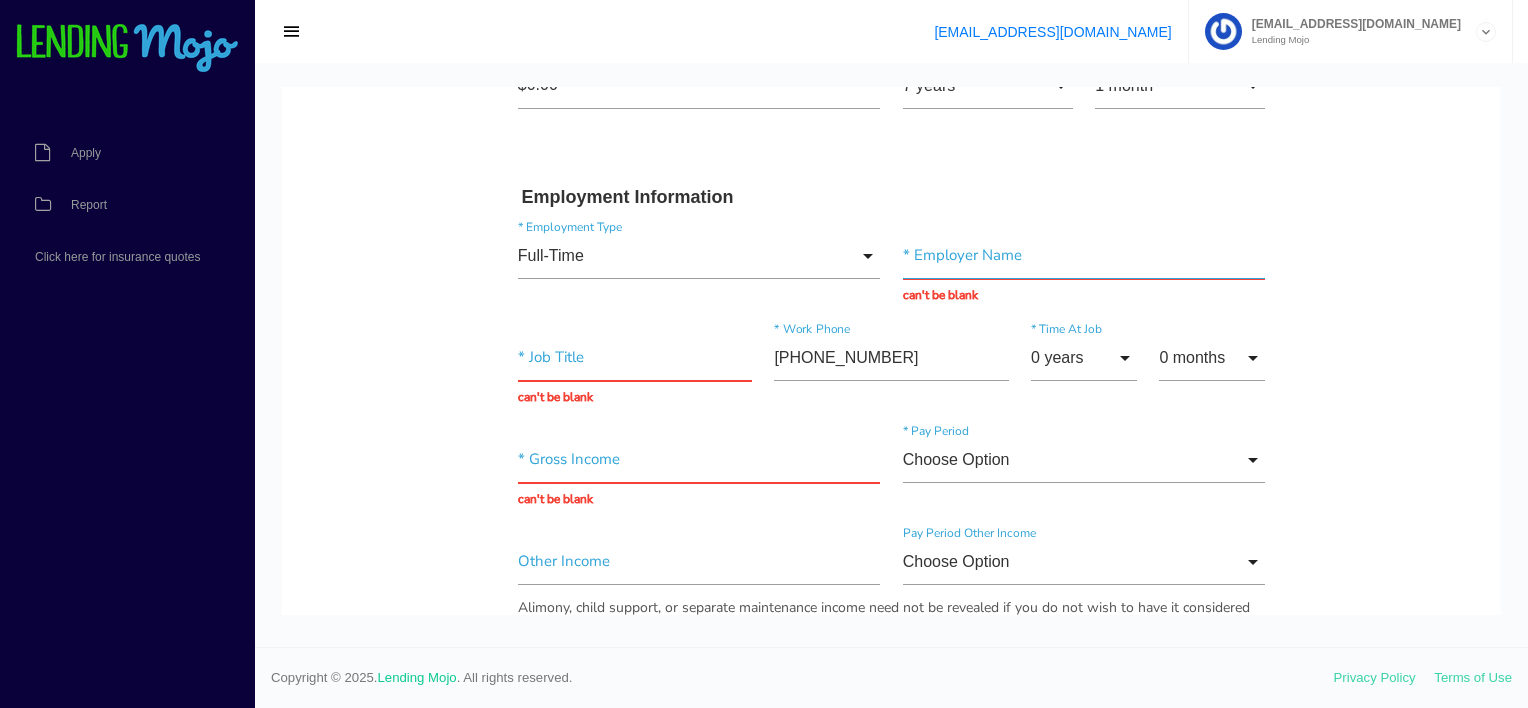 click at bounding box center [1084, 256] 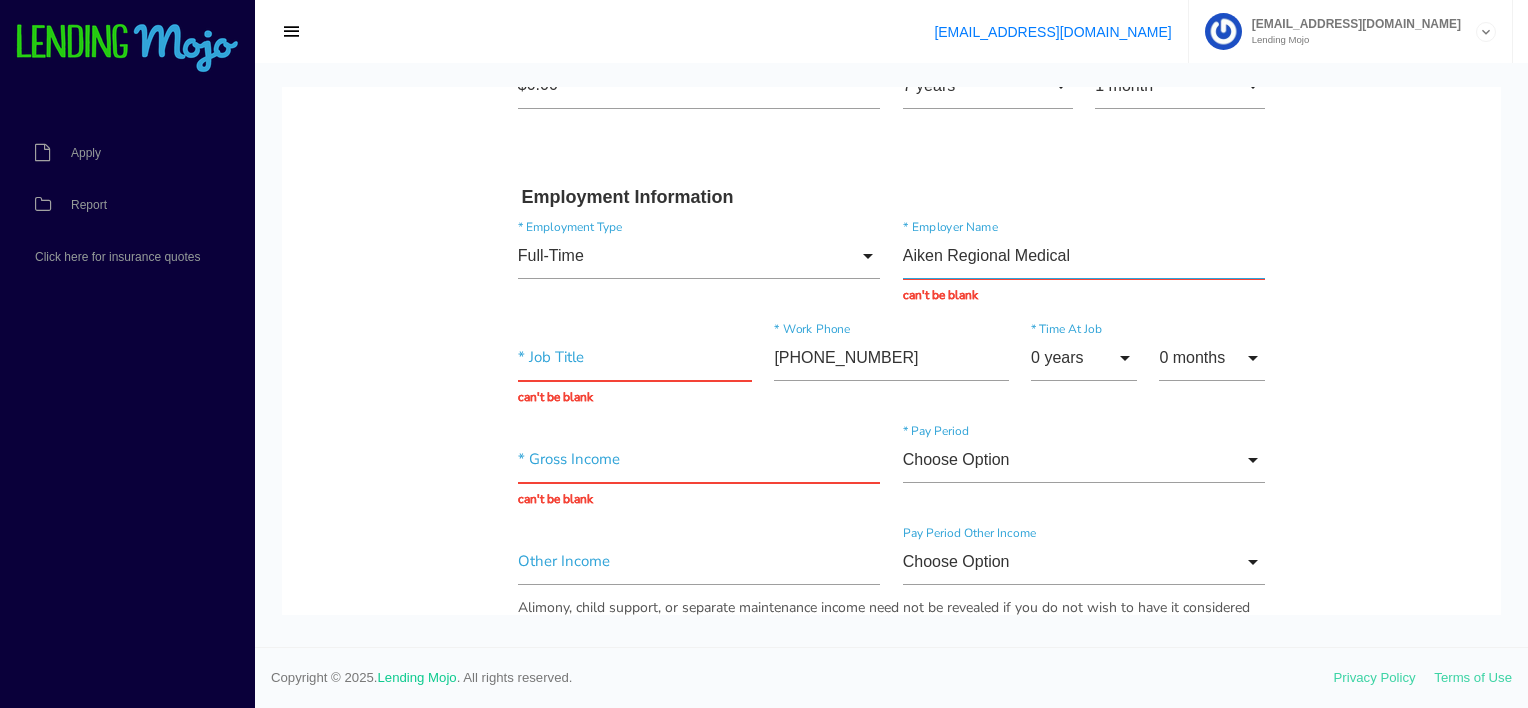 type on "Aiken Regional Medical" 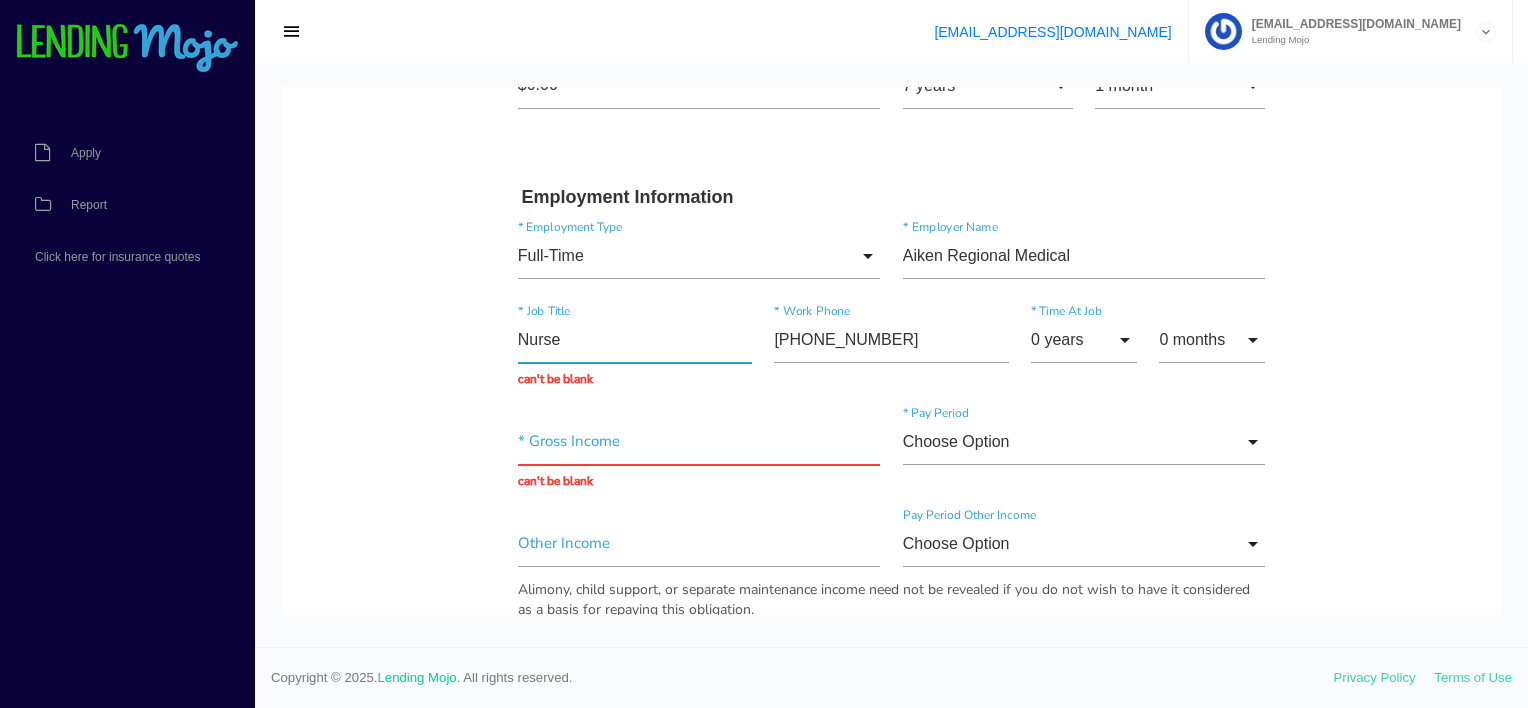type on "Nurse" 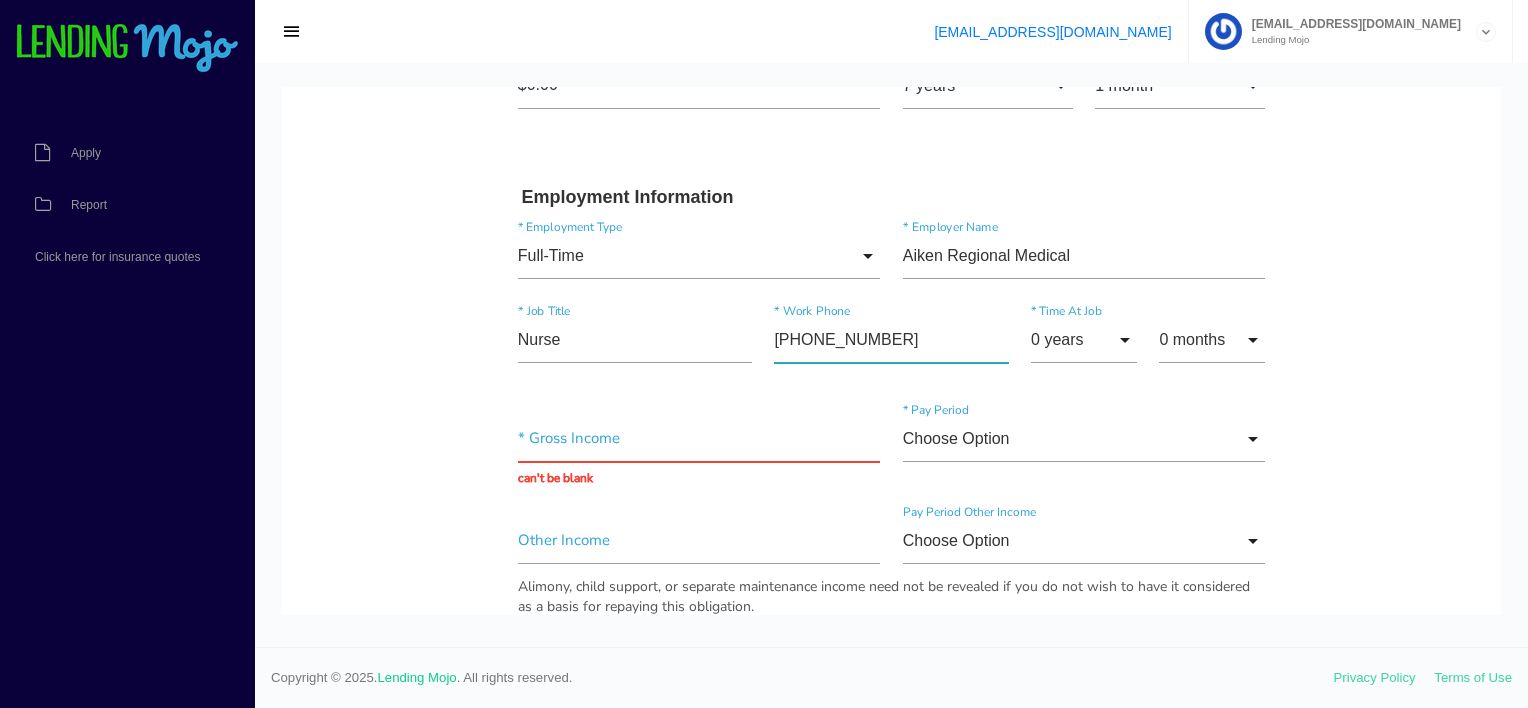click on "(803) 422-4837" at bounding box center [891, 340] 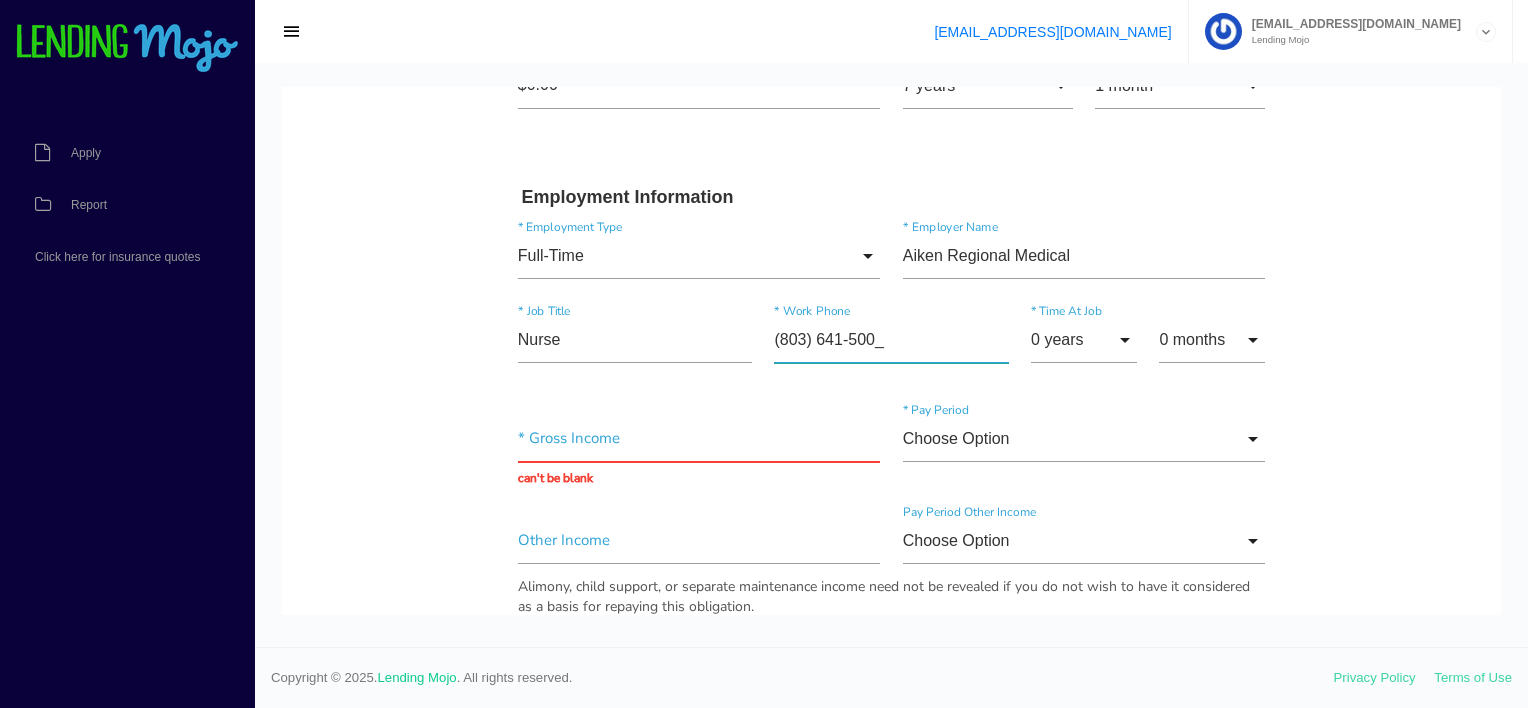 type on "(803) 641-5000" 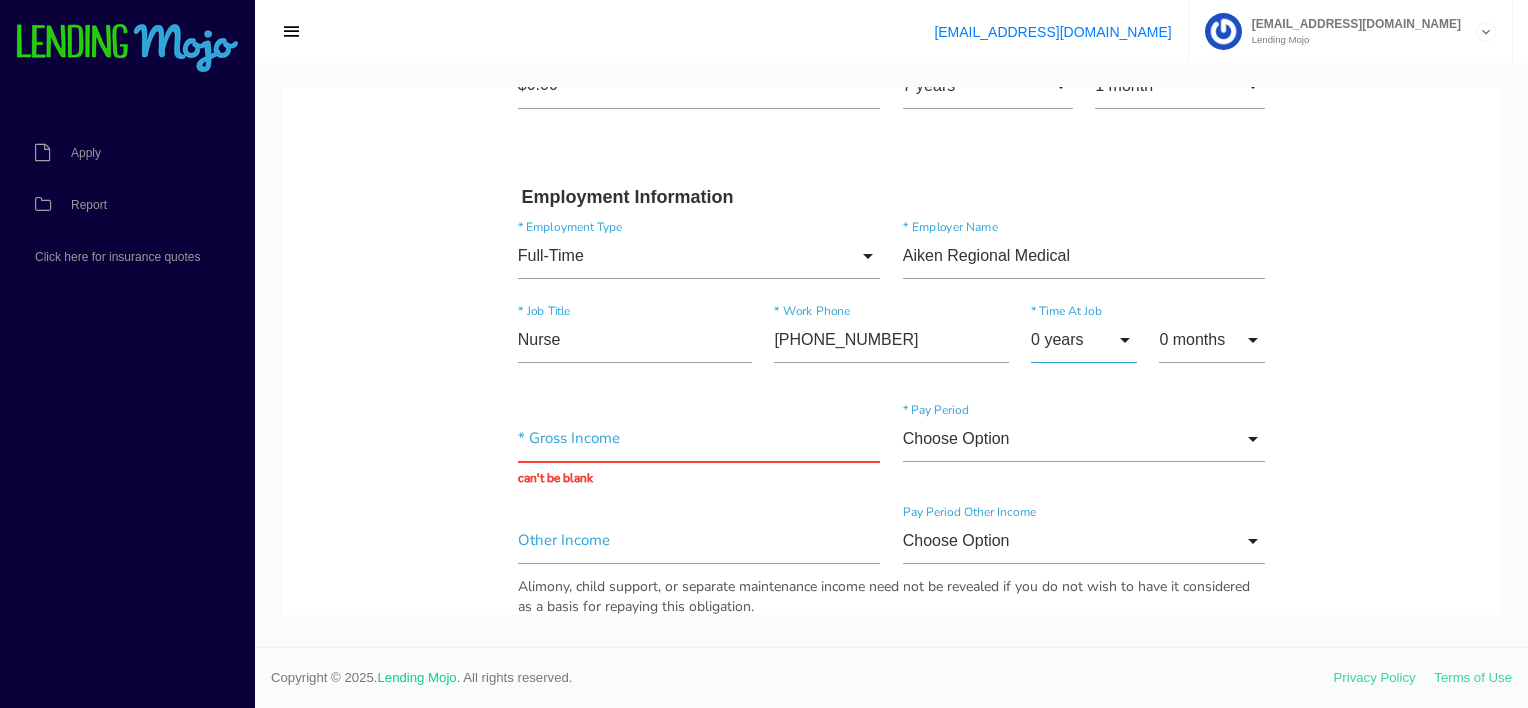 click on "0 years" at bounding box center (1084, 340) 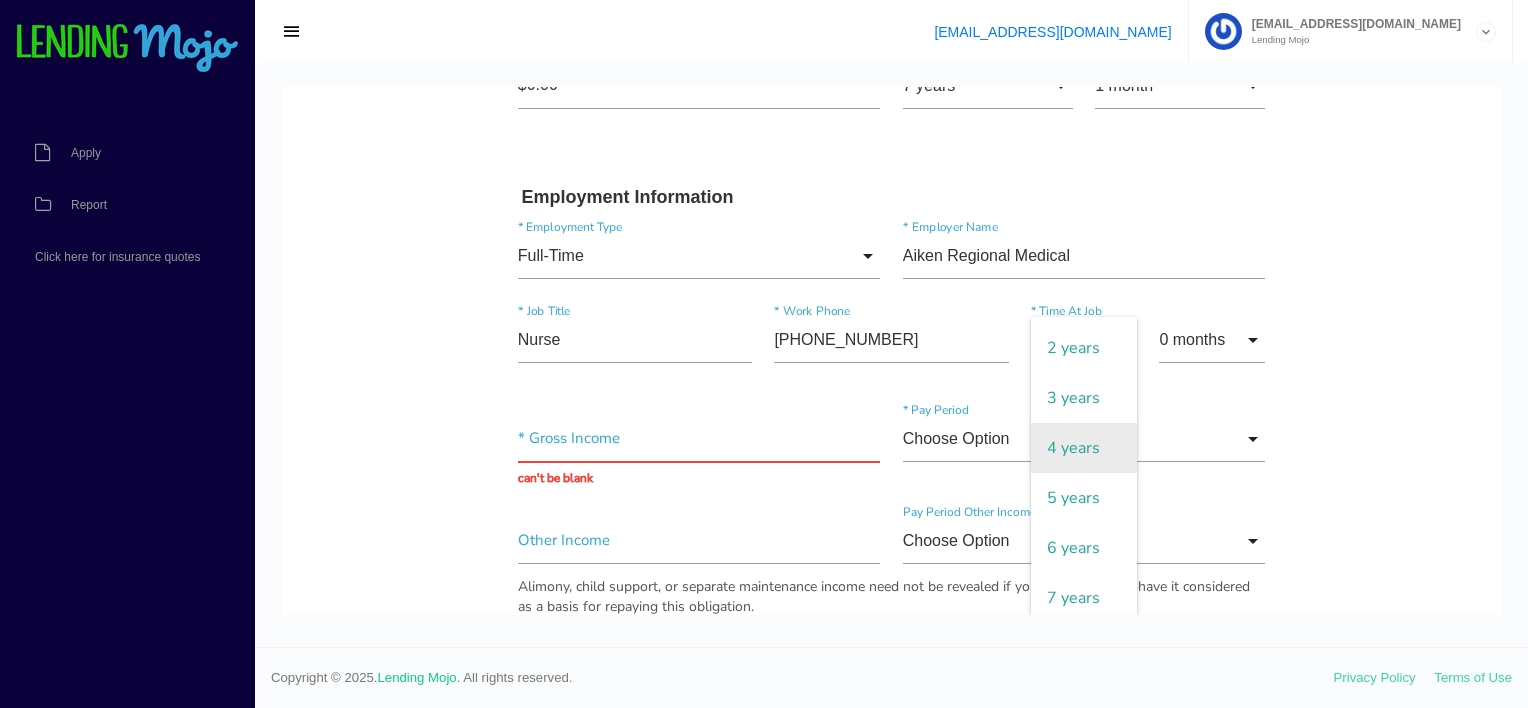 scroll, scrollTop: 200, scrollLeft: 0, axis: vertical 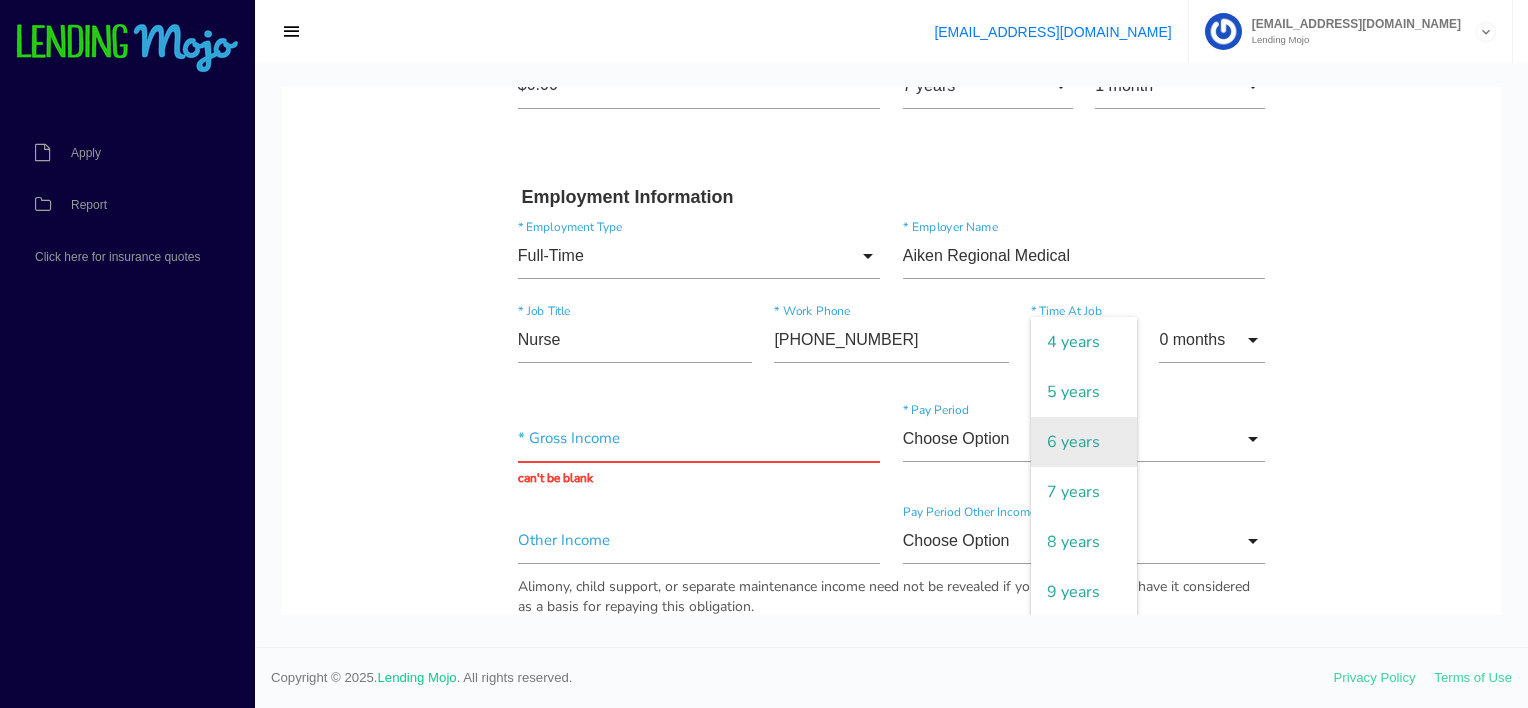 click on "6 years" at bounding box center (1084, 442) 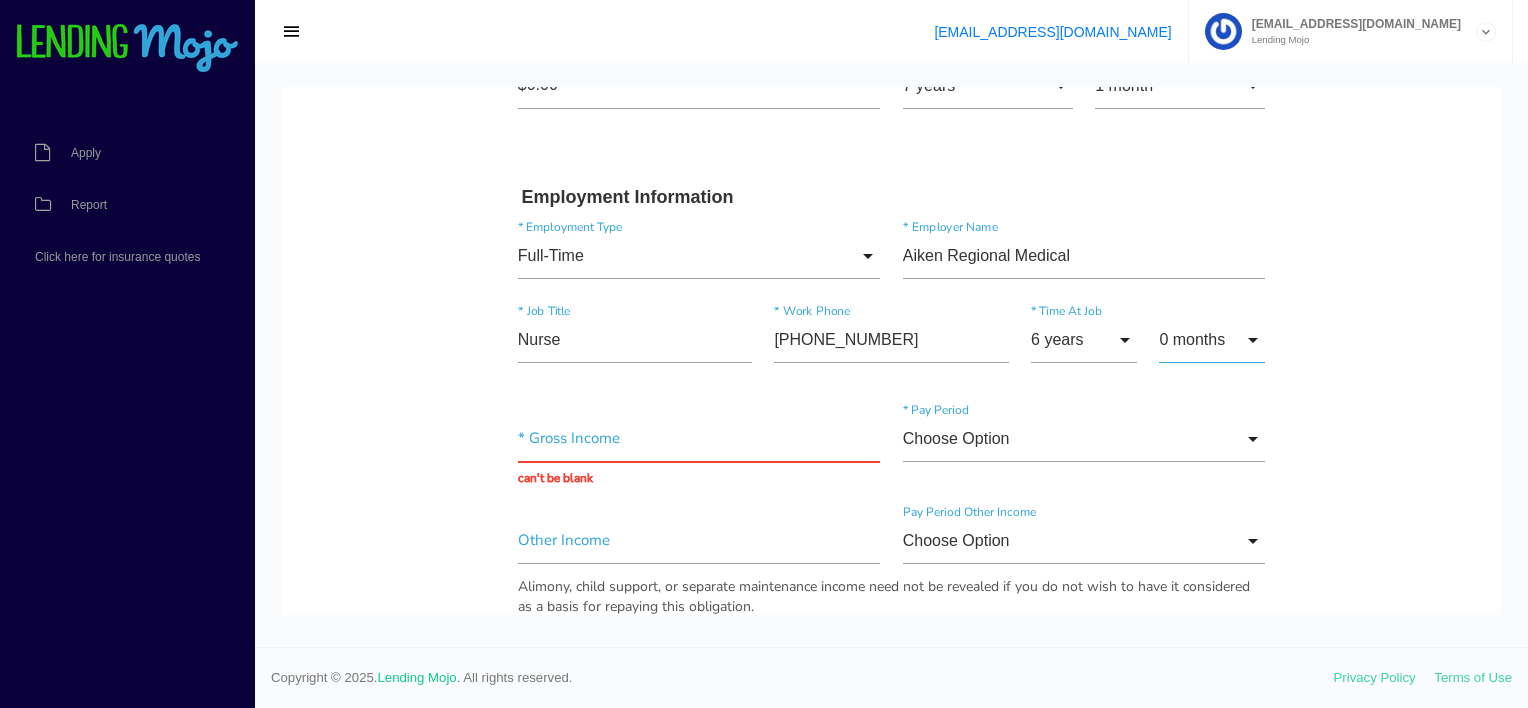click on "0 months" at bounding box center [1212, 340] 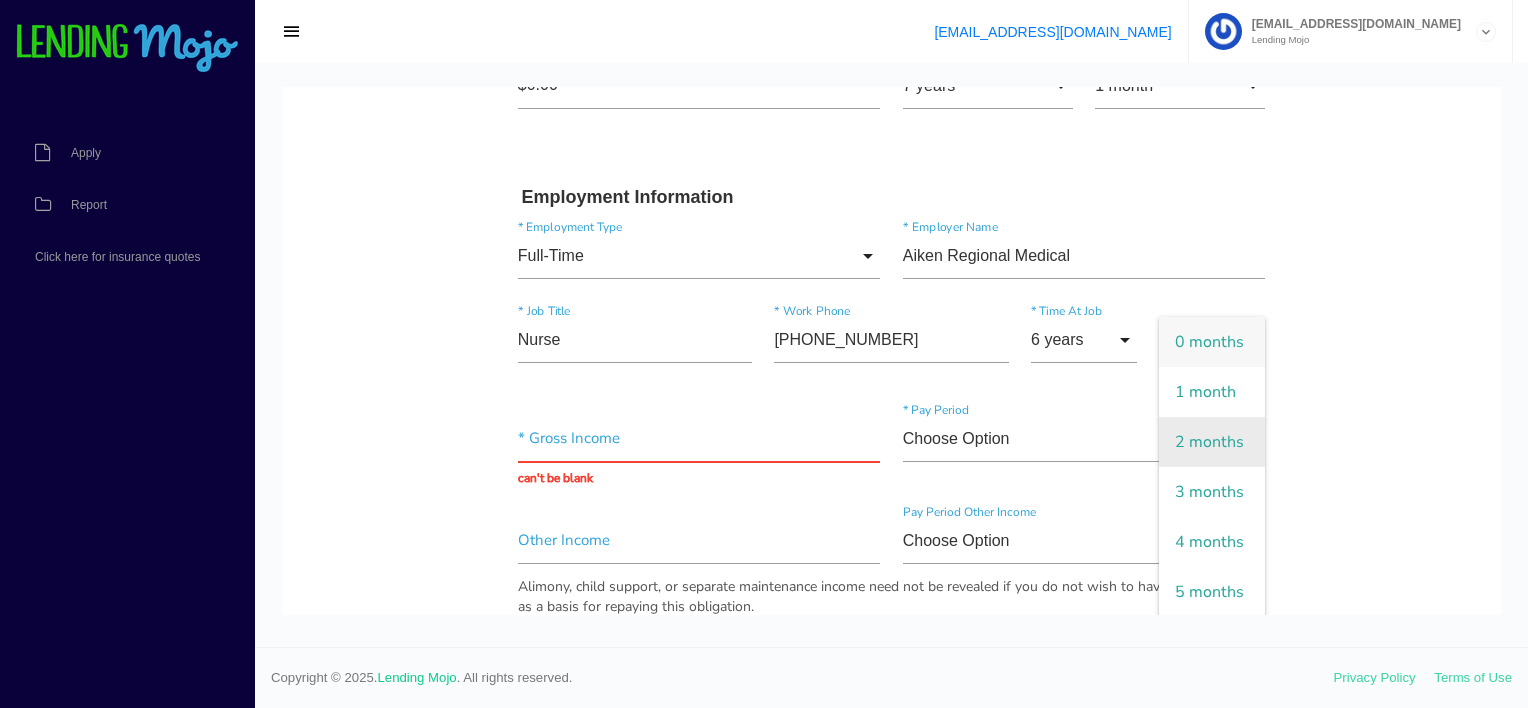 click on "2 months" at bounding box center (1212, 442) 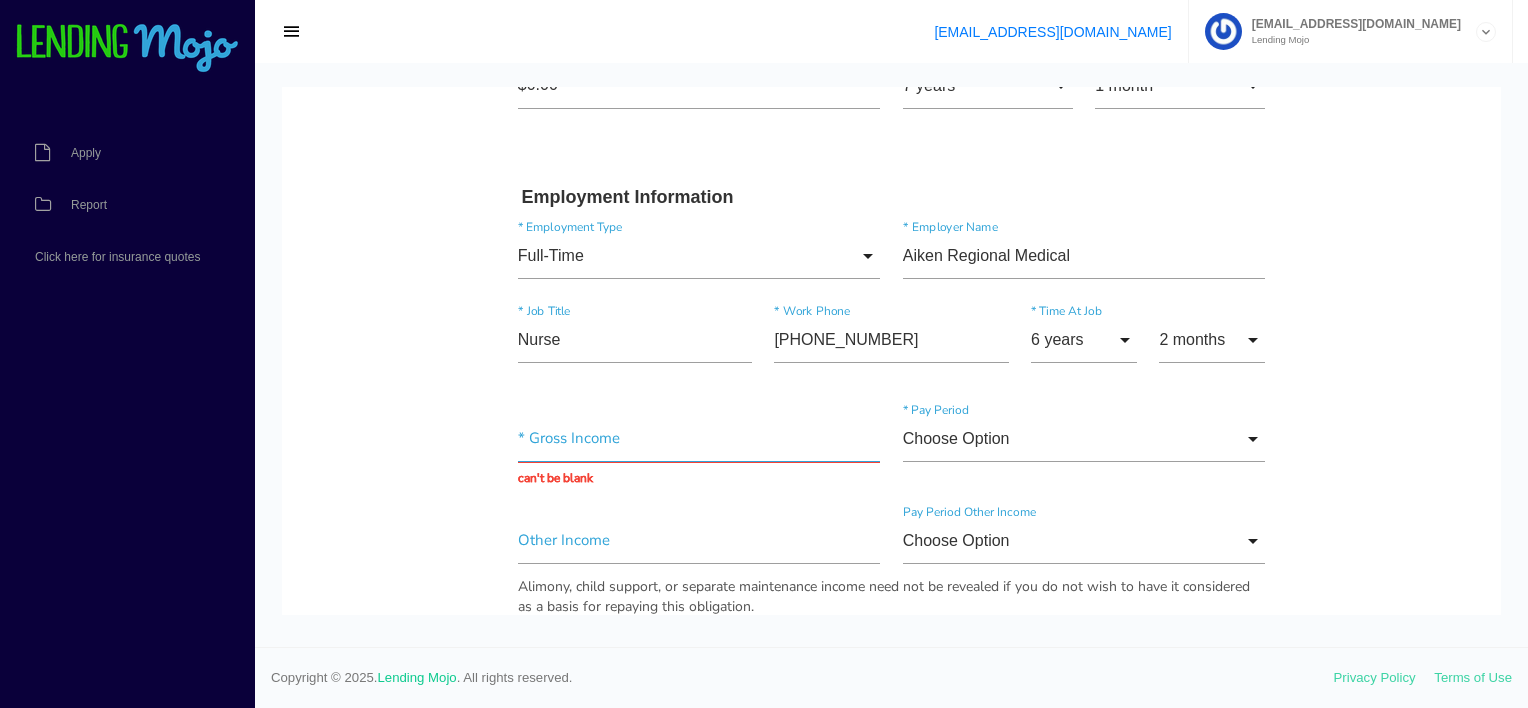 click at bounding box center (699, 439) 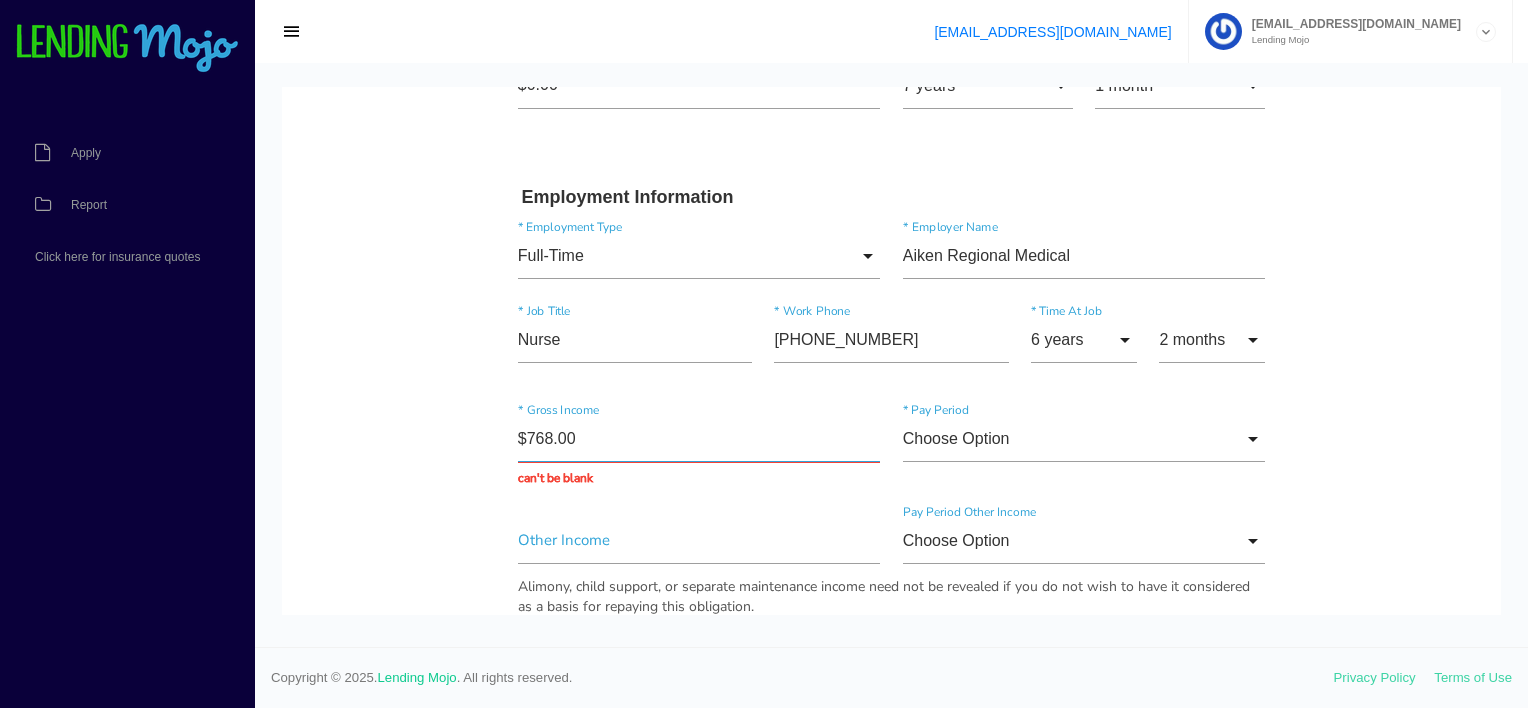 type on "$7,684.00" 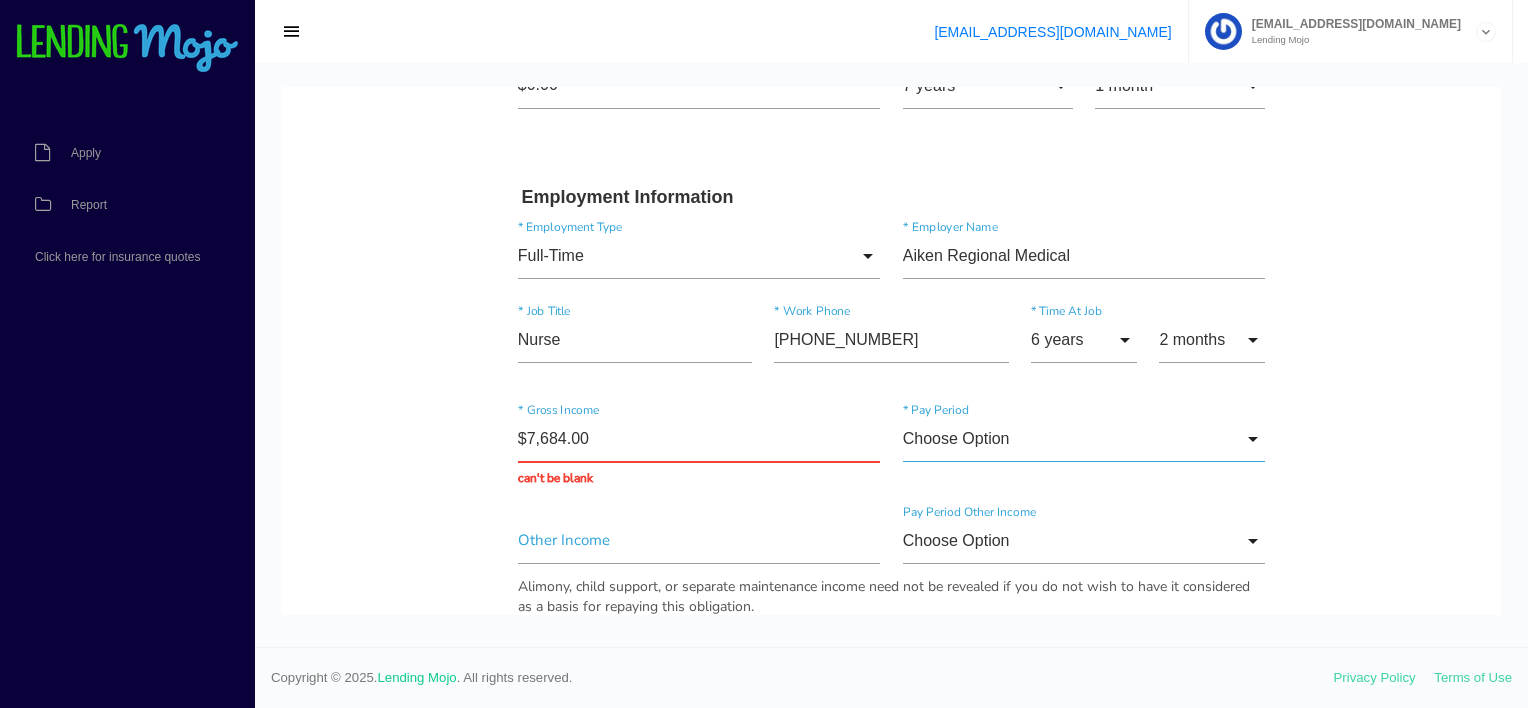 click on "Choose Option" at bounding box center [1084, 439] 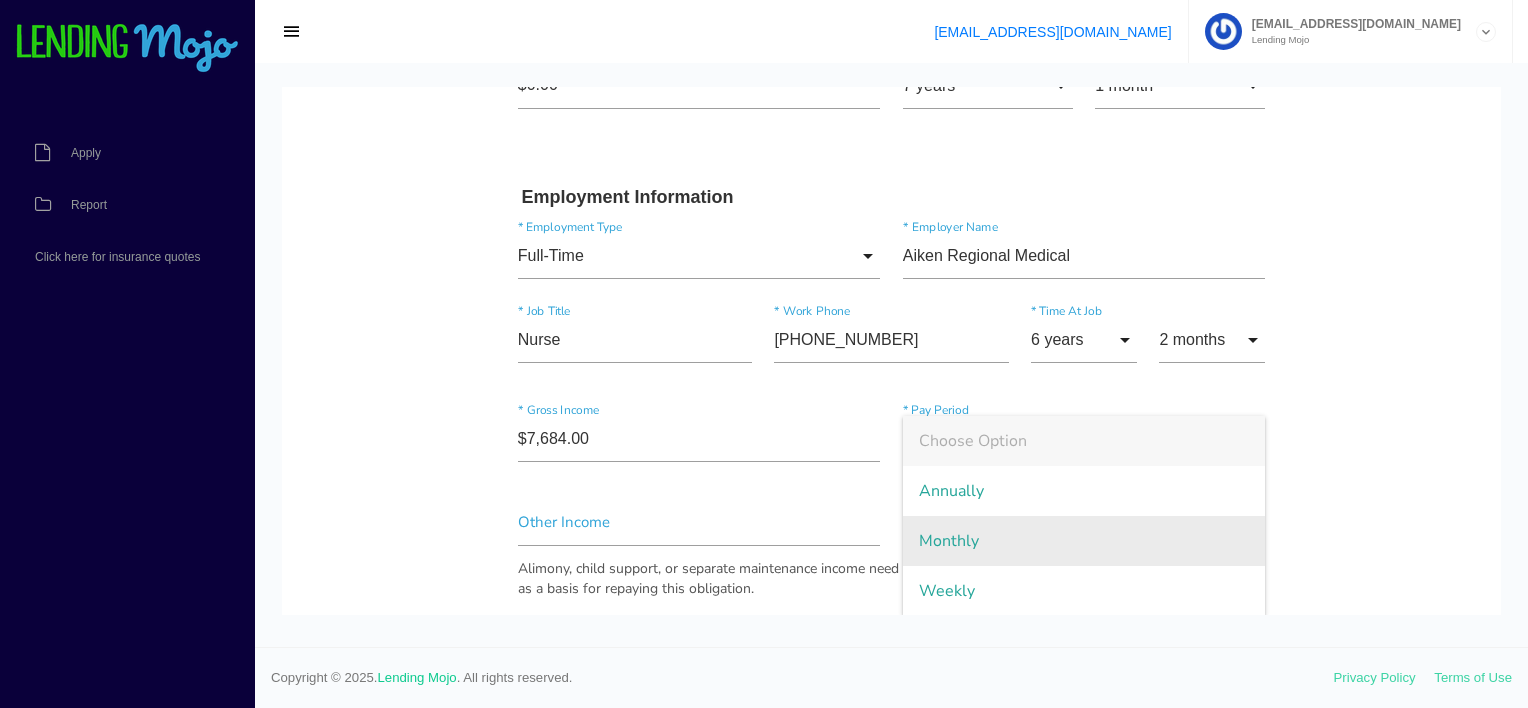 click on "Monthly" at bounding box center [1084, 541] 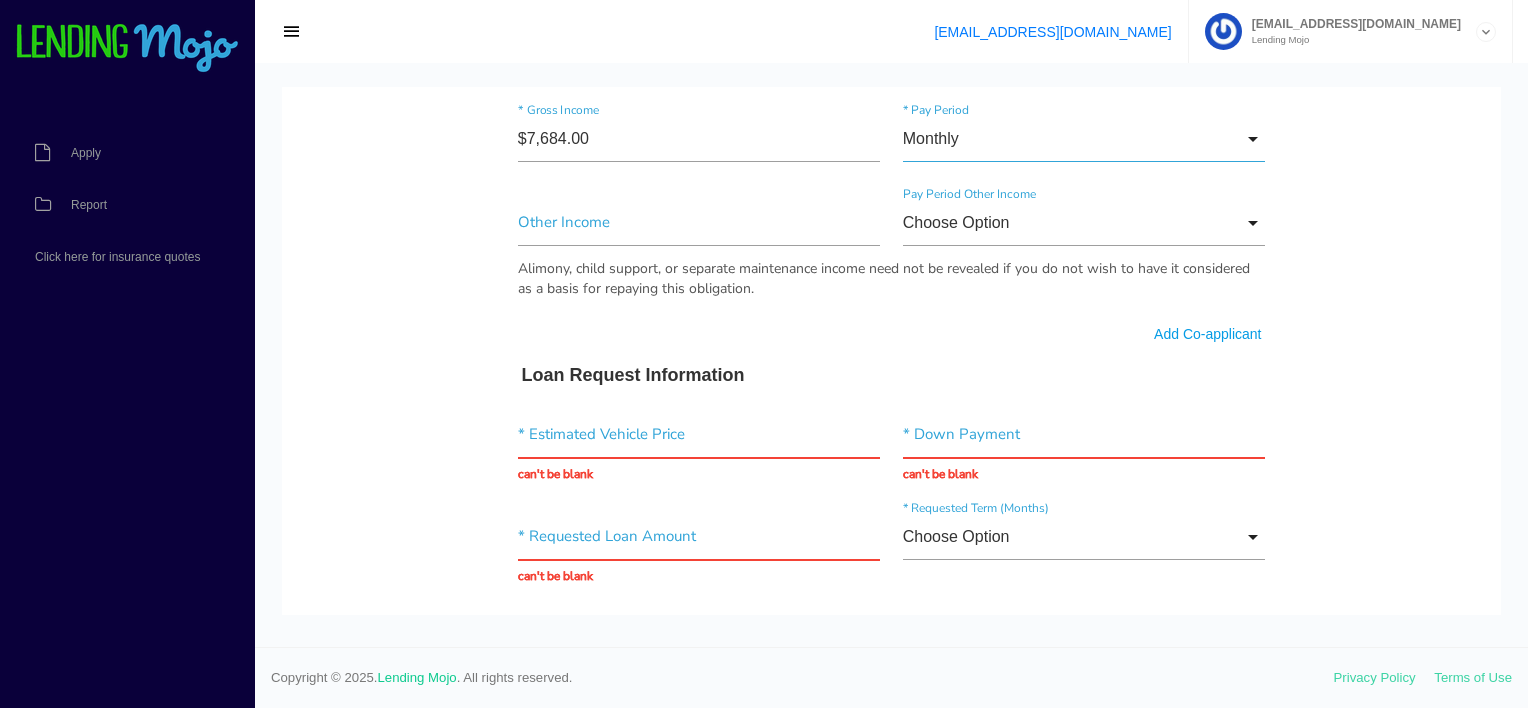 scroll, scrollTop: 1343, scrollLeft: 0, axis: vertical 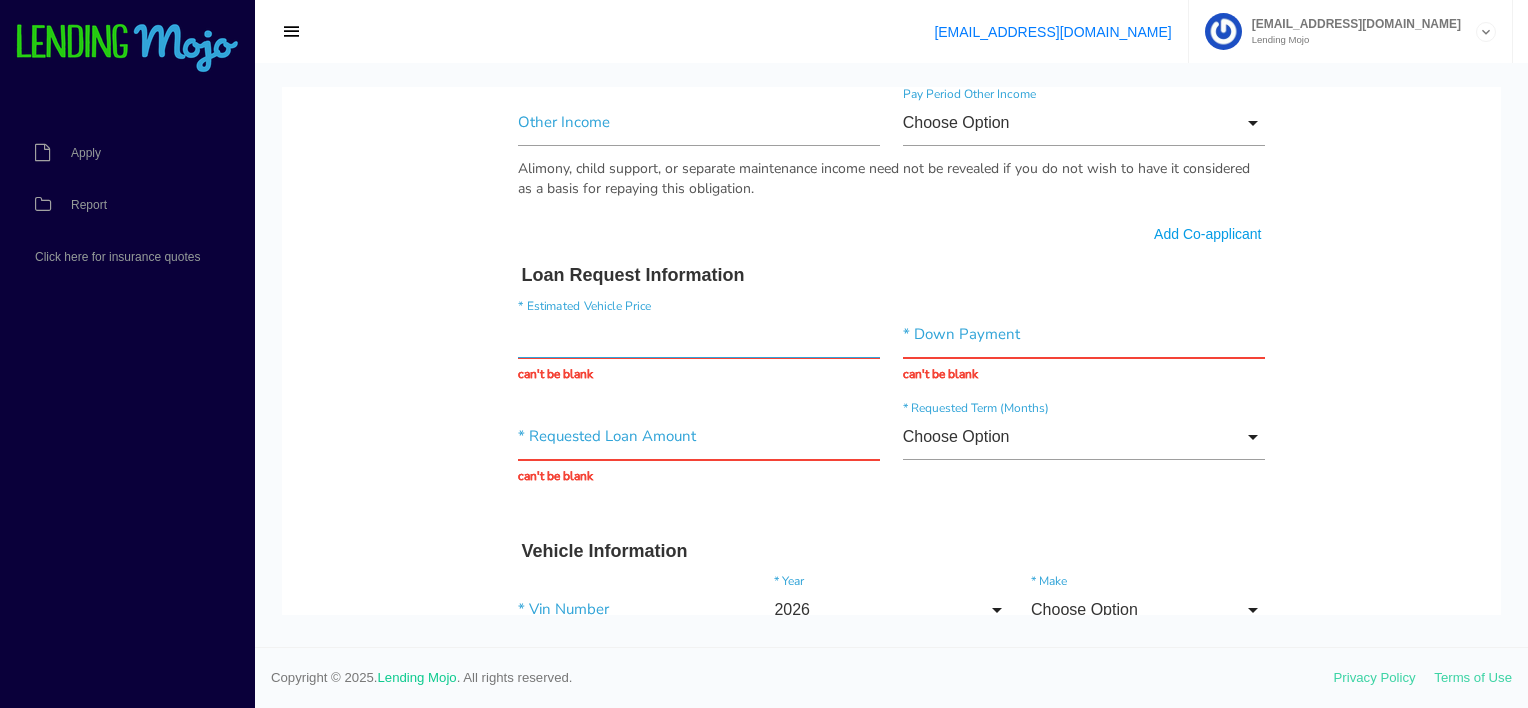 click at bounding box center (699, 335) 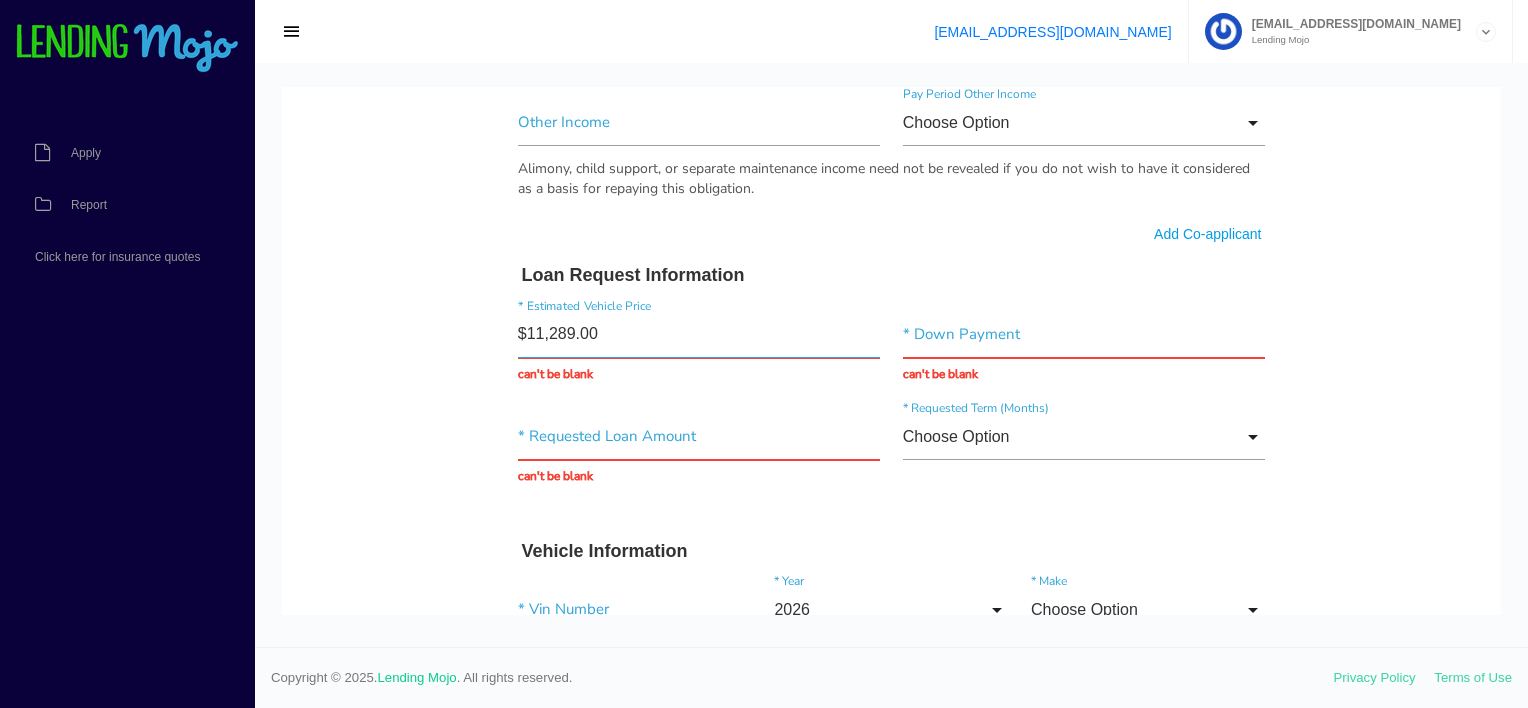 type on "$112,890.00" 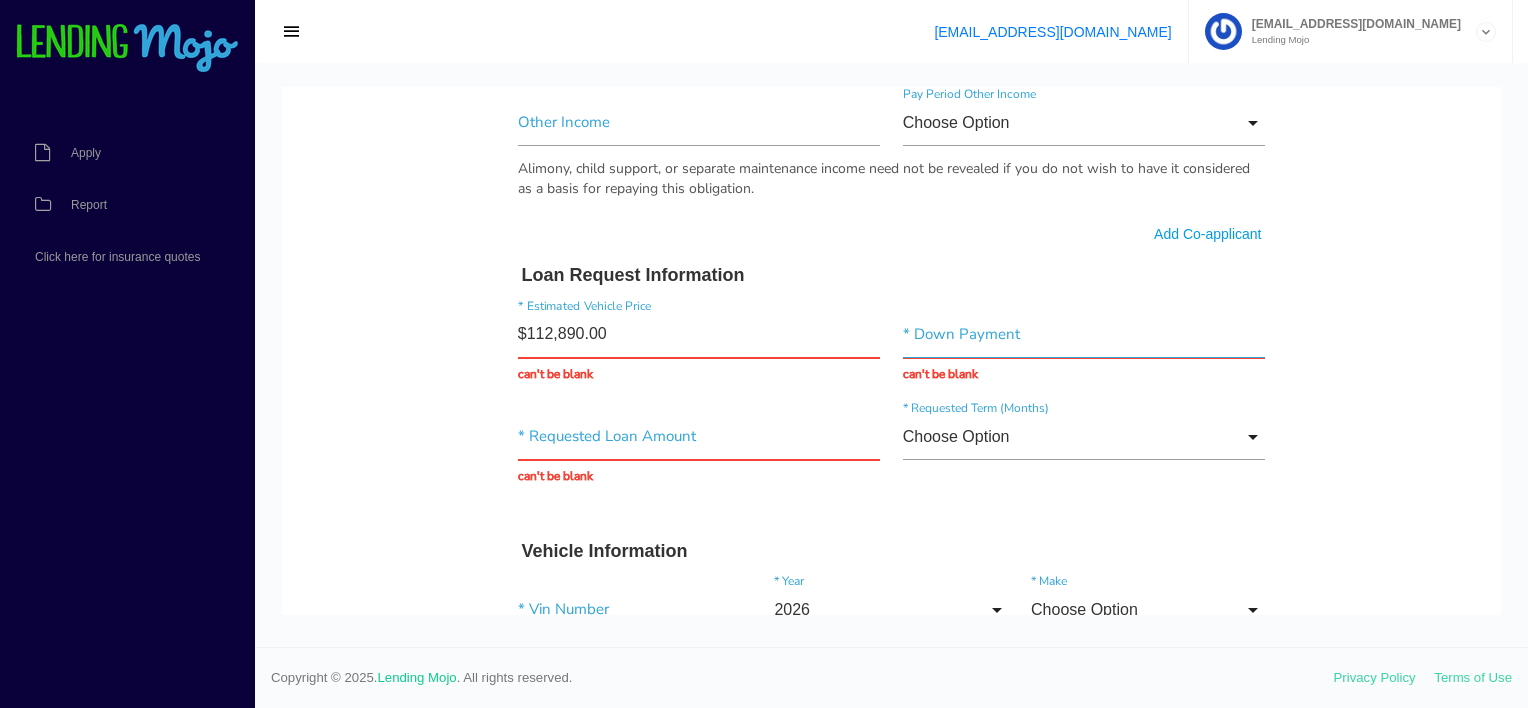 click at bounding box center [1084, 335] 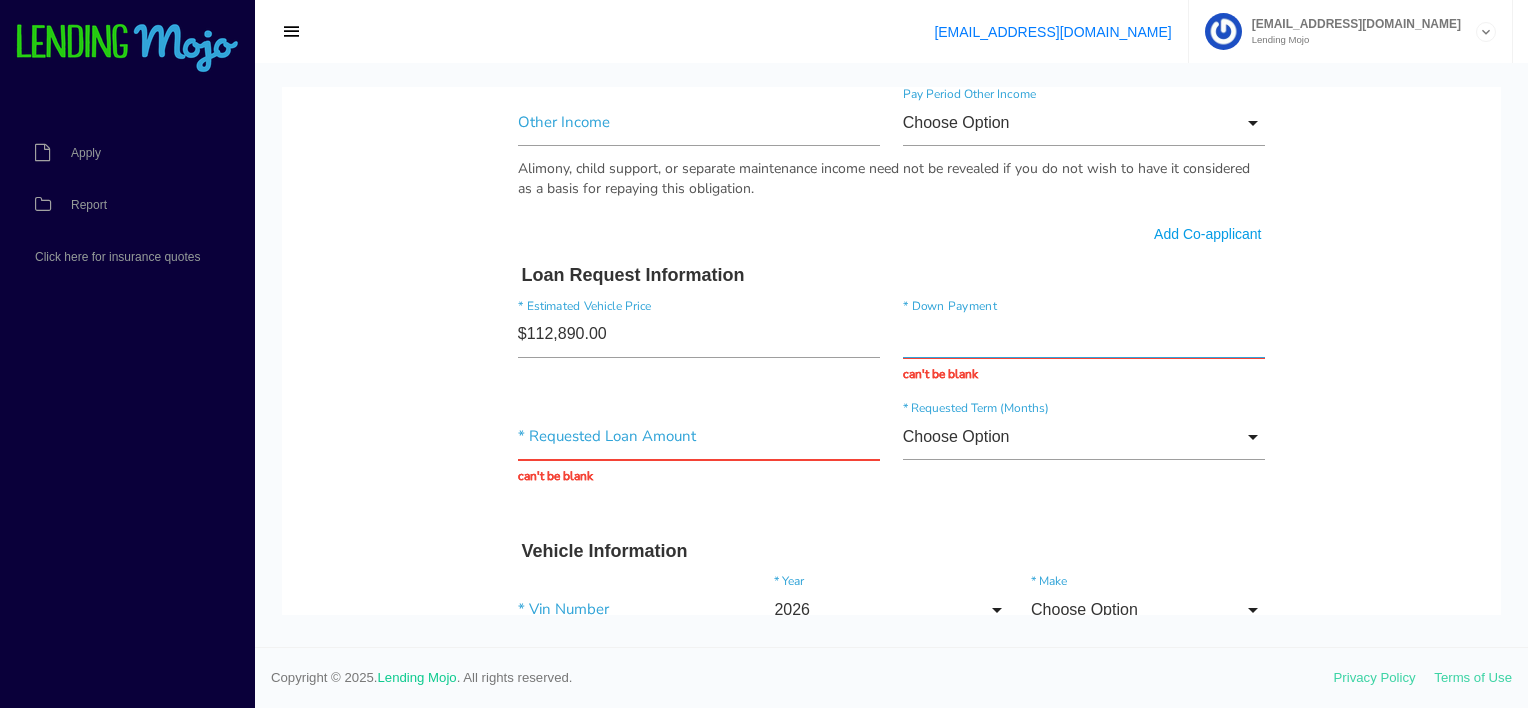 click at bounding box center (1084, 335) 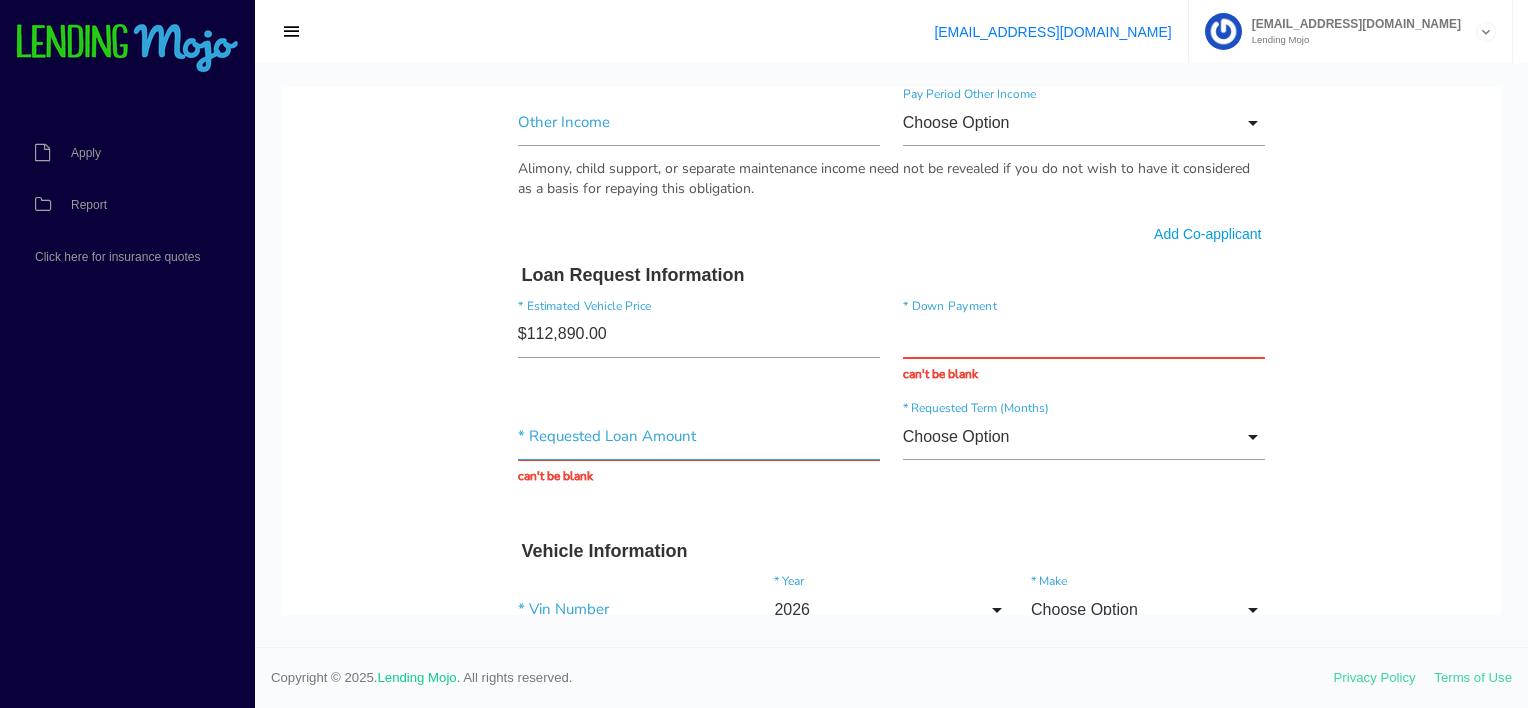 click at bounding box center (699, 437) 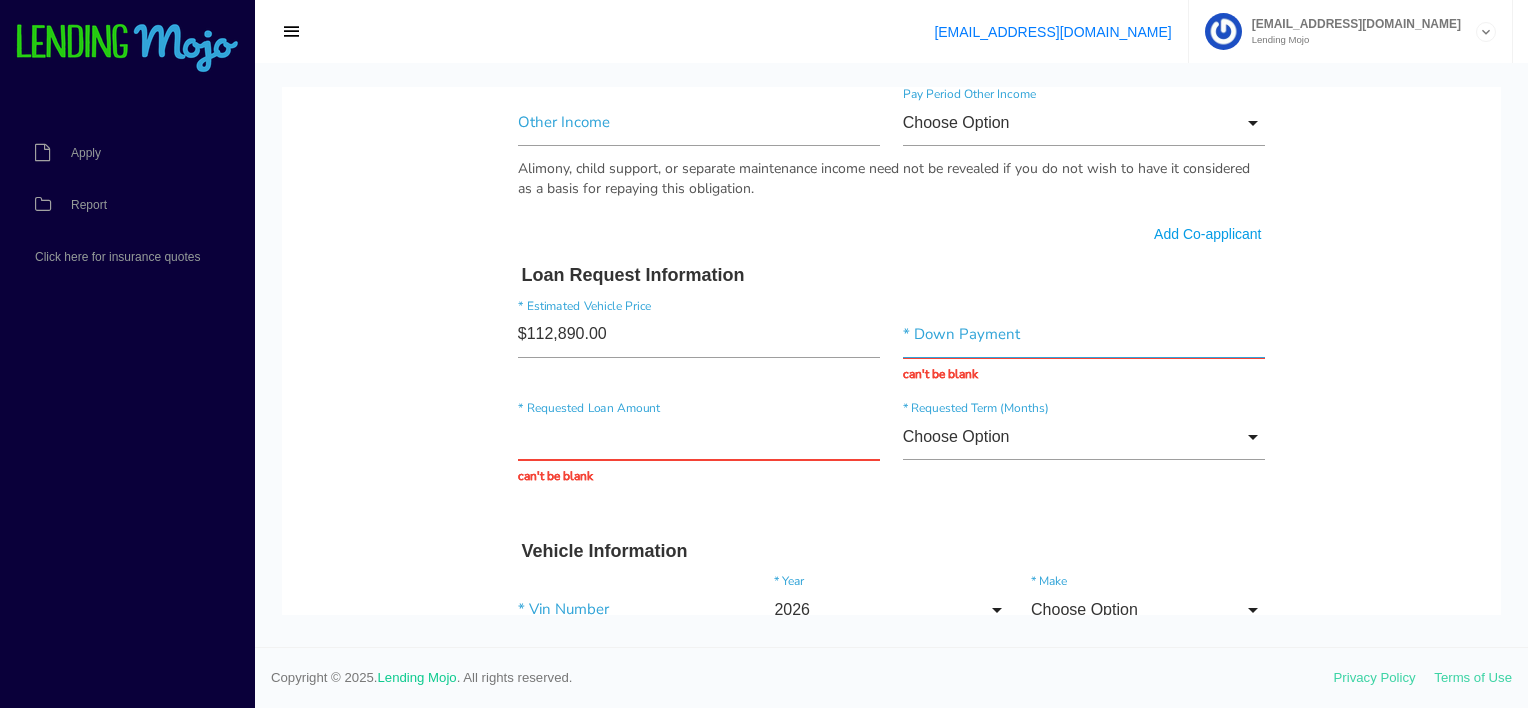 click at bounding box center (1084, 335) 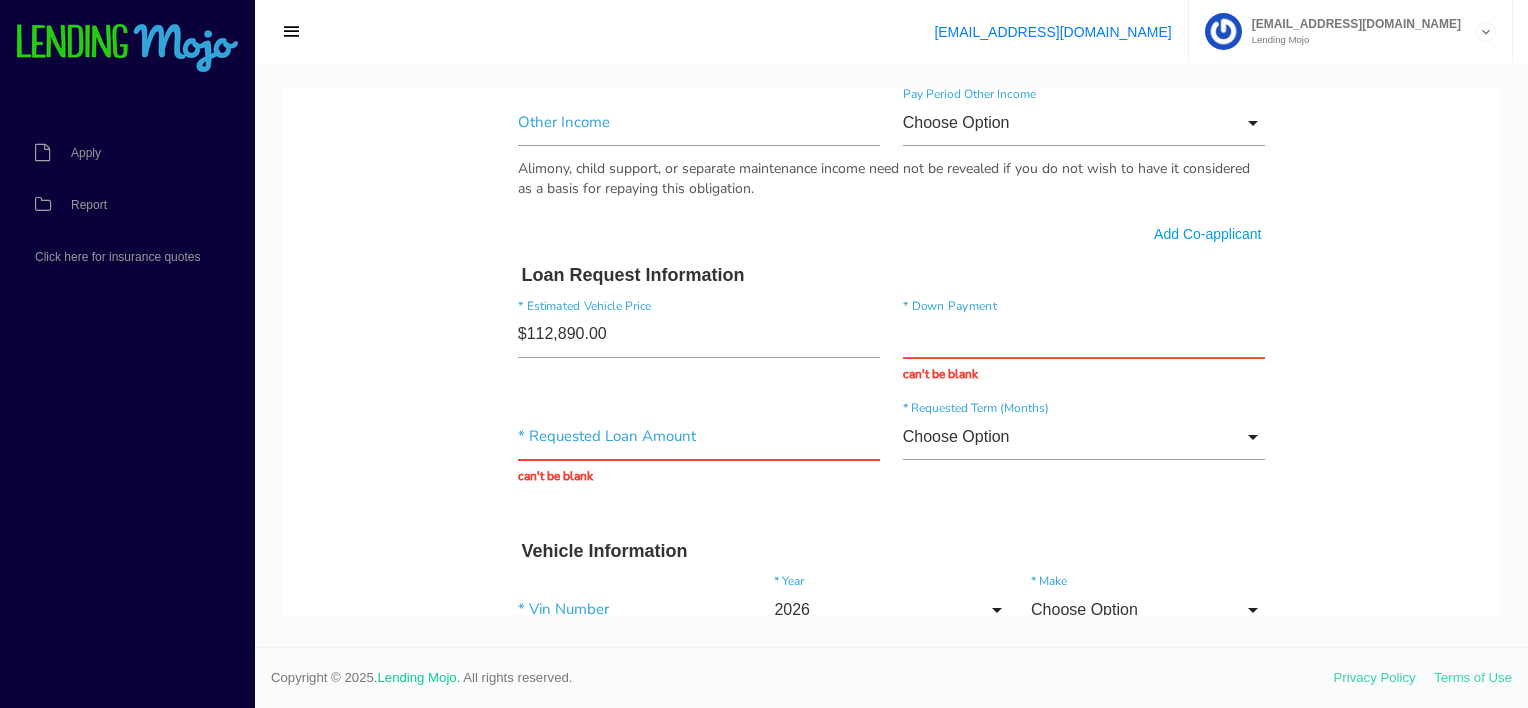 type on "$0.00" 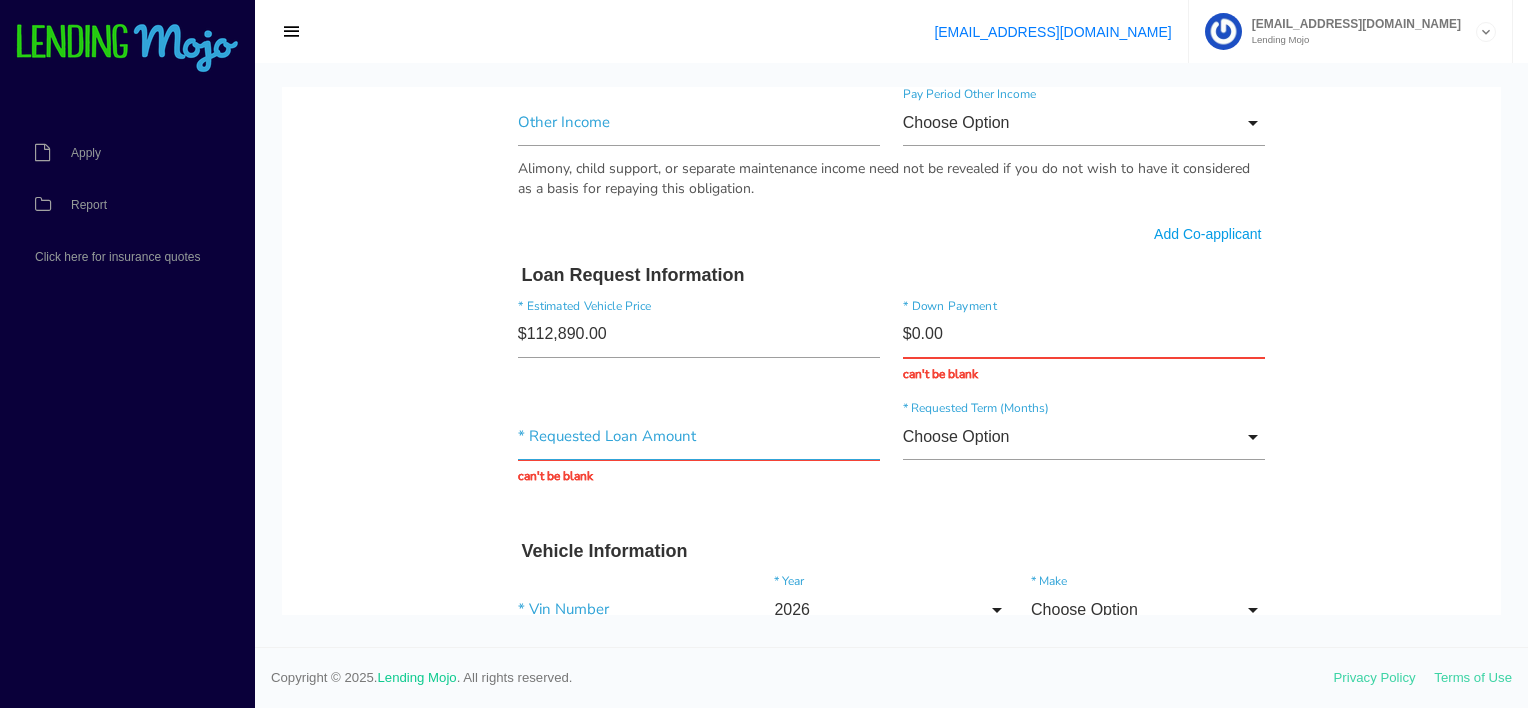 type 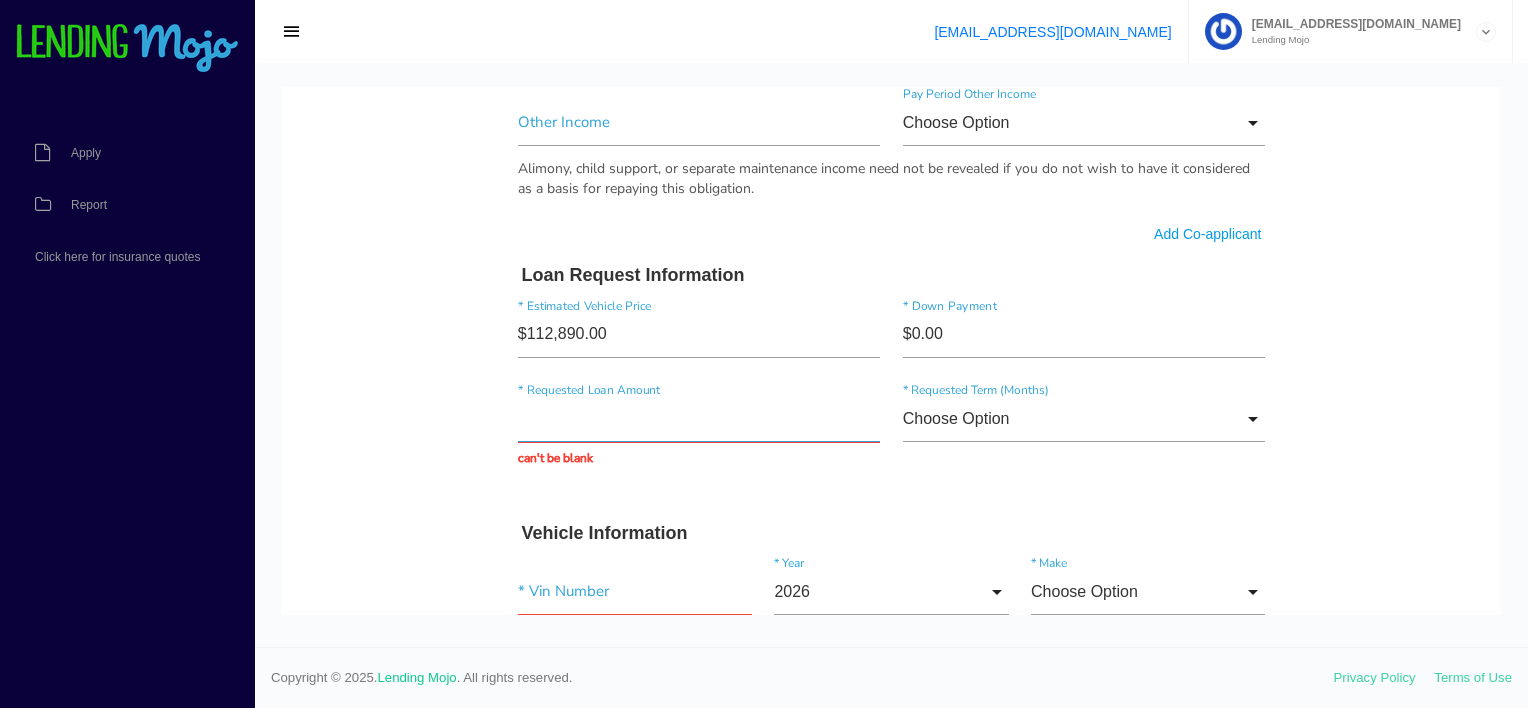 click at bounding box center (699, 419) 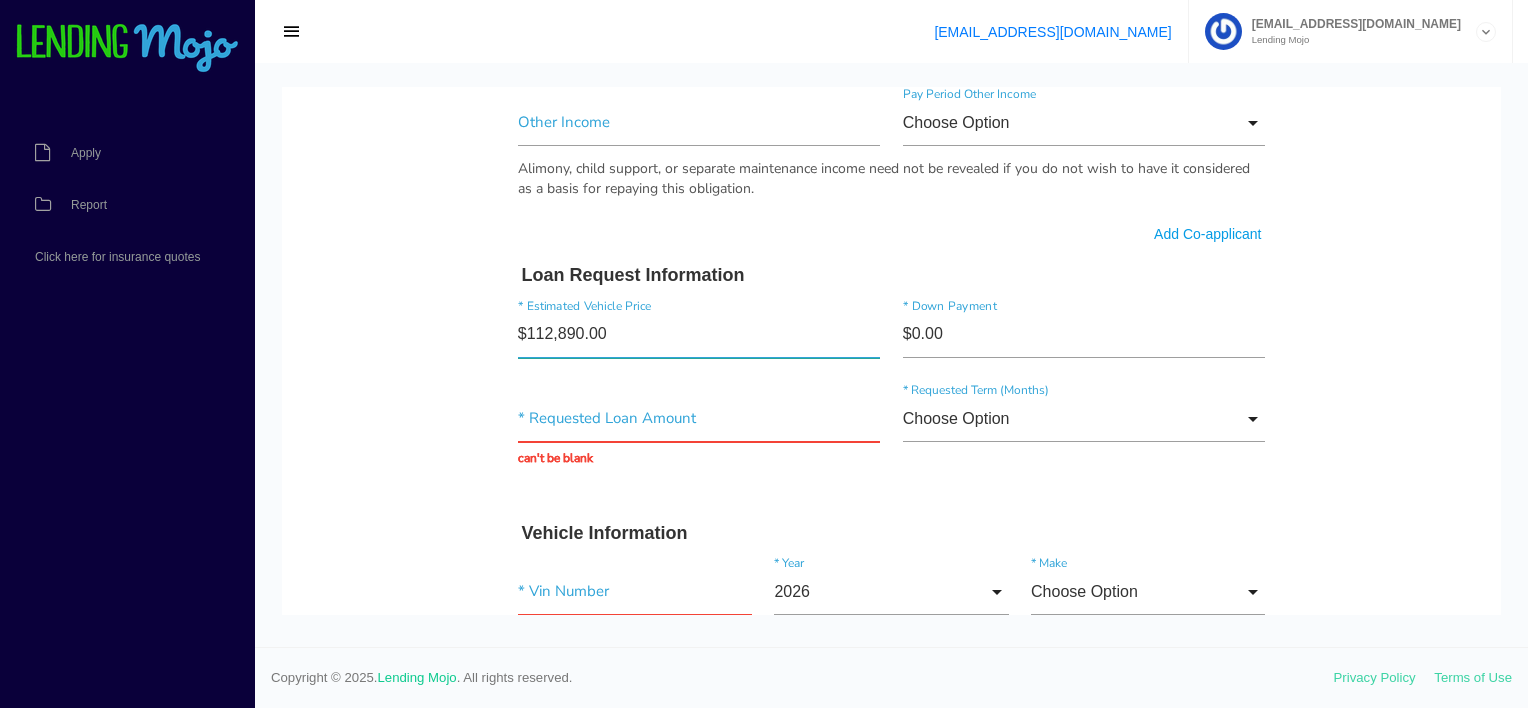 click on "$112,890.00" at bounding box center [699, 335] 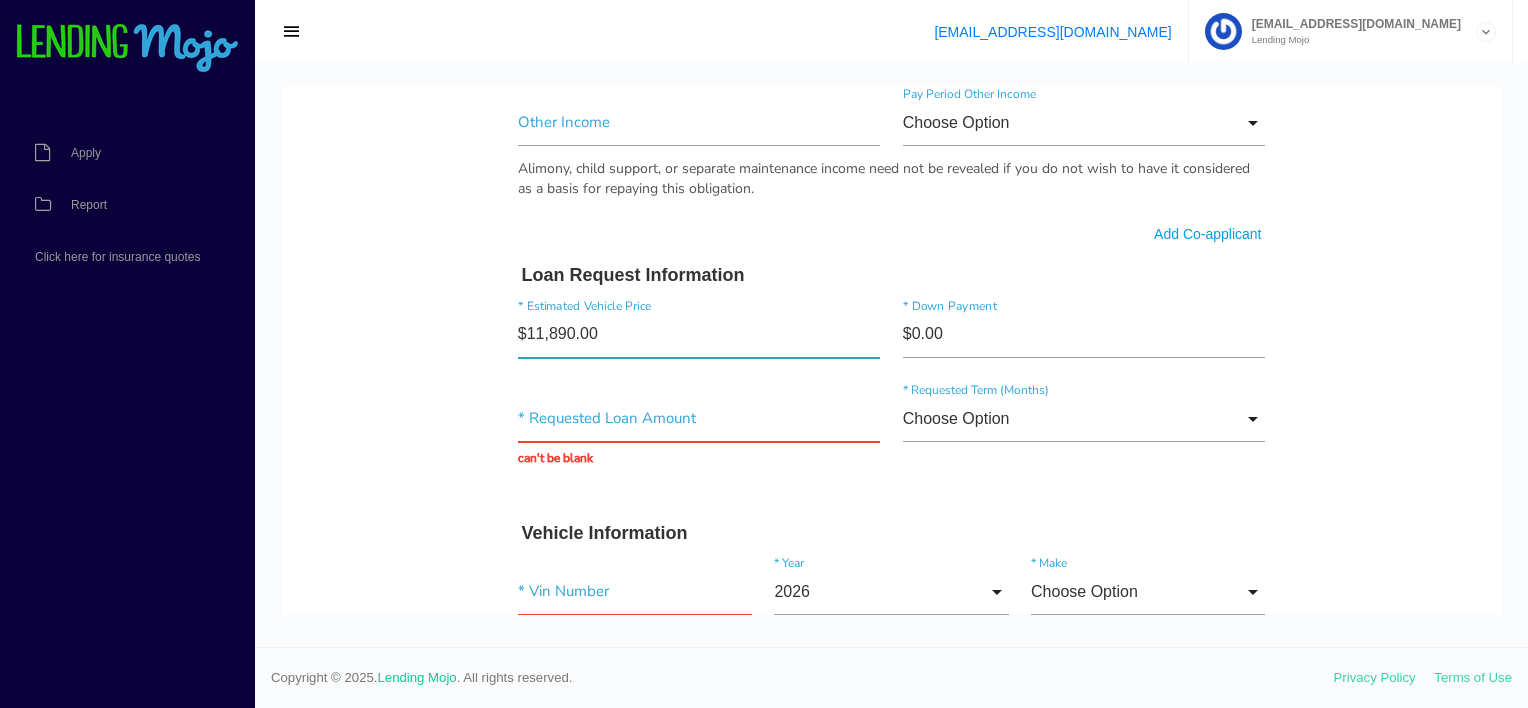 click on "$11,890.00" at bounding box center [699, 335] 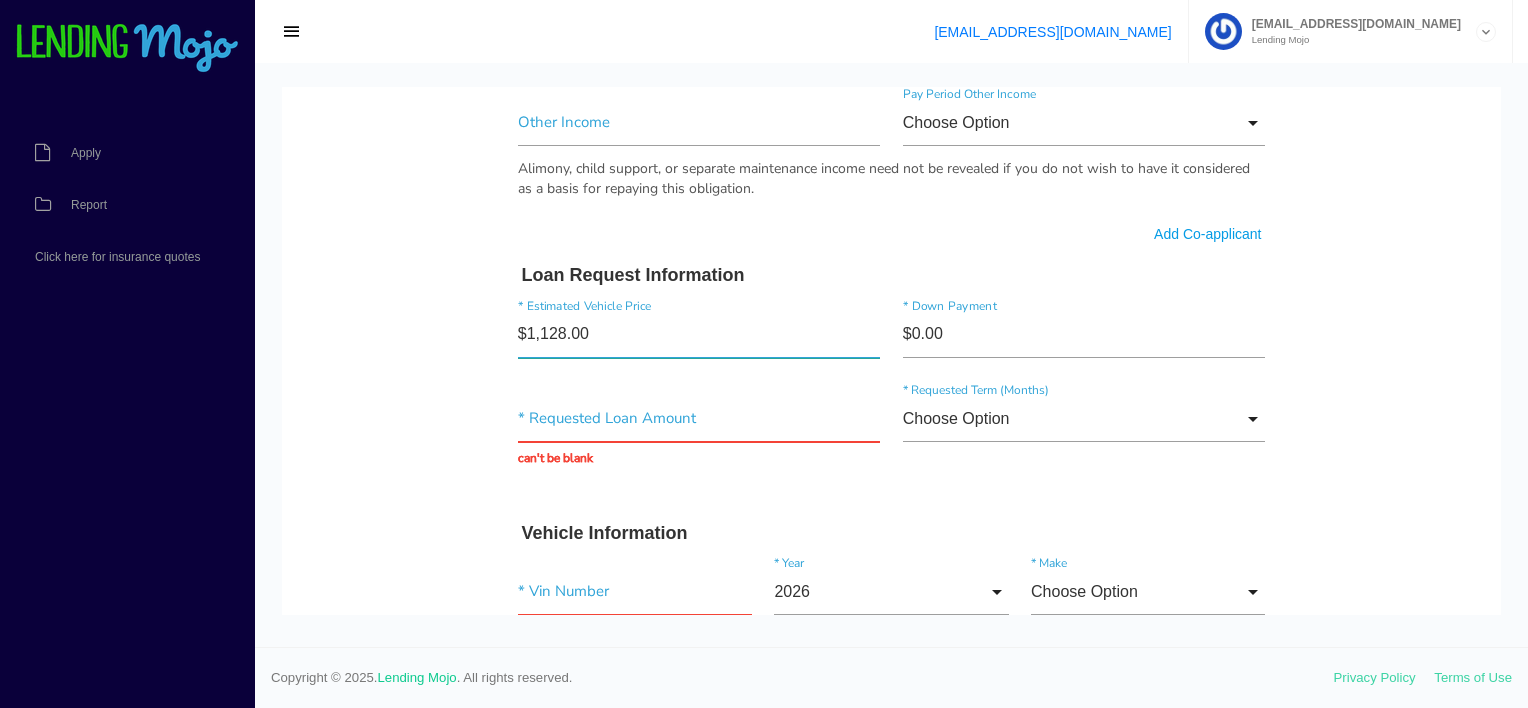 type on "$11,280.00" 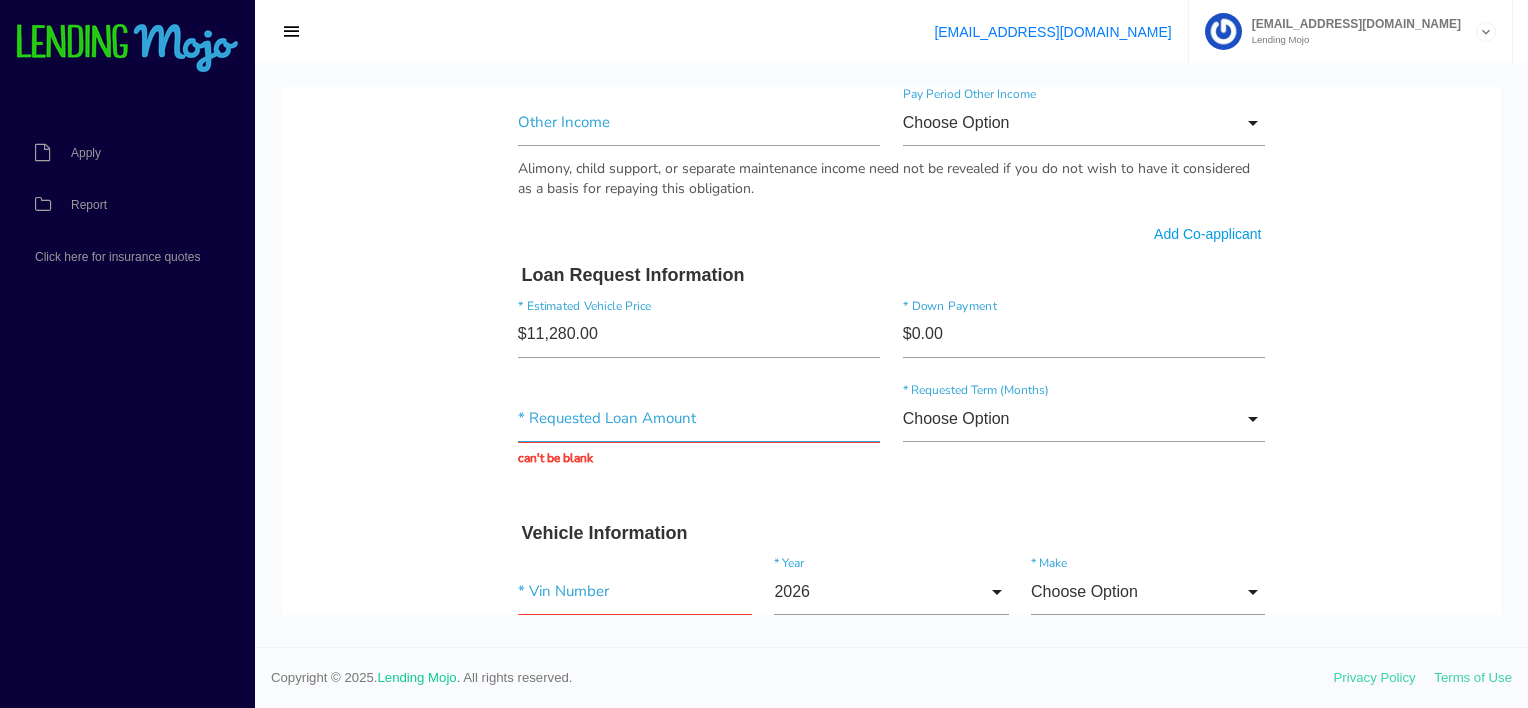 click at bounding box center [699, 419] 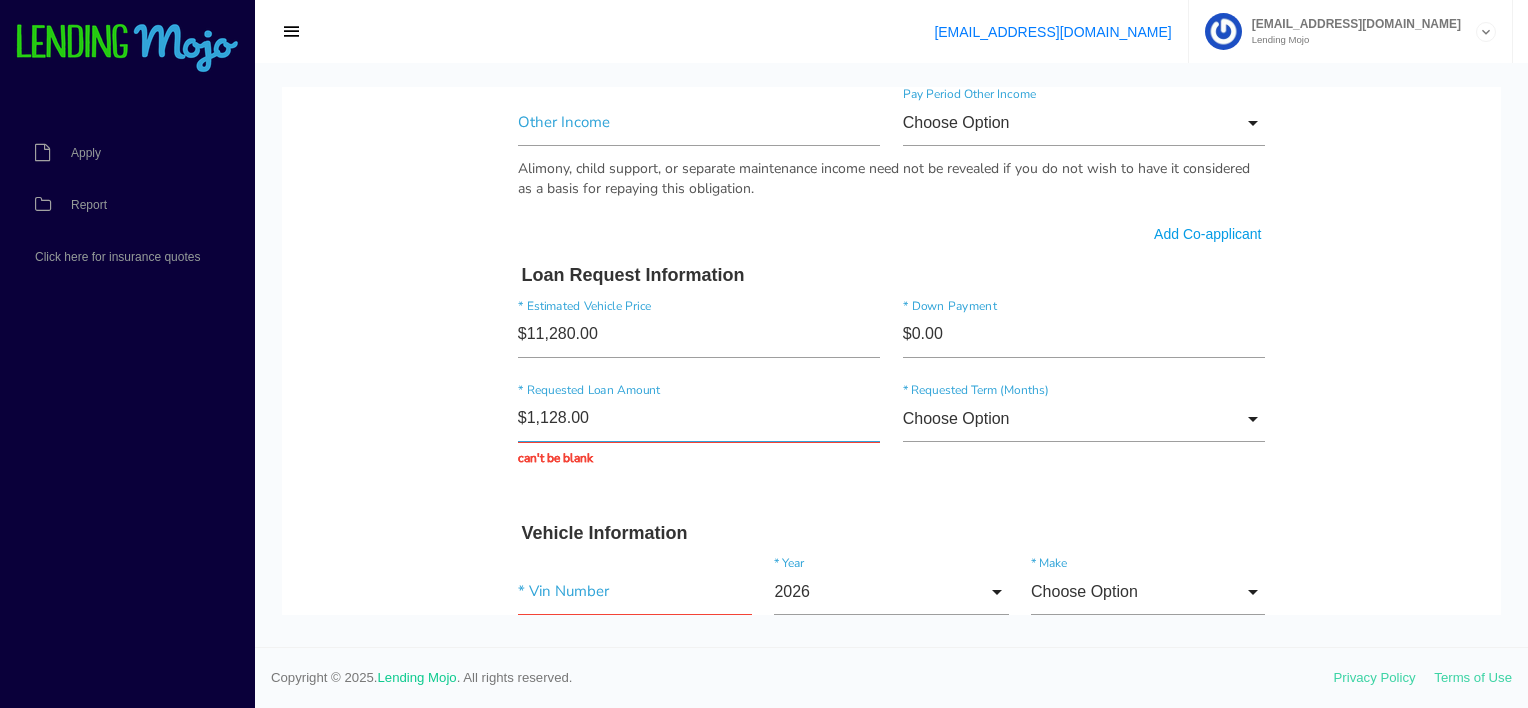 type on "$11,280.00" 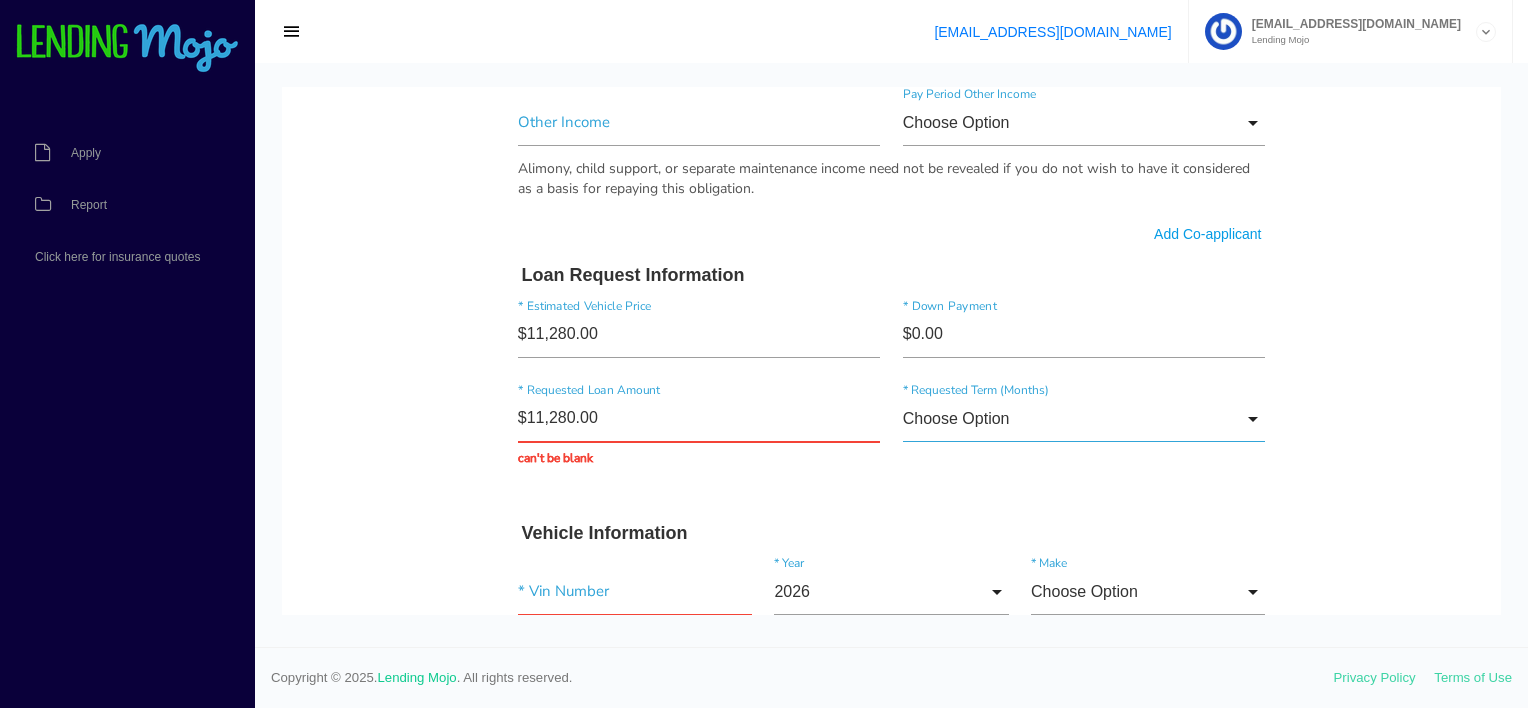 click on "Choose Option" at bounding box center (1084, 419) 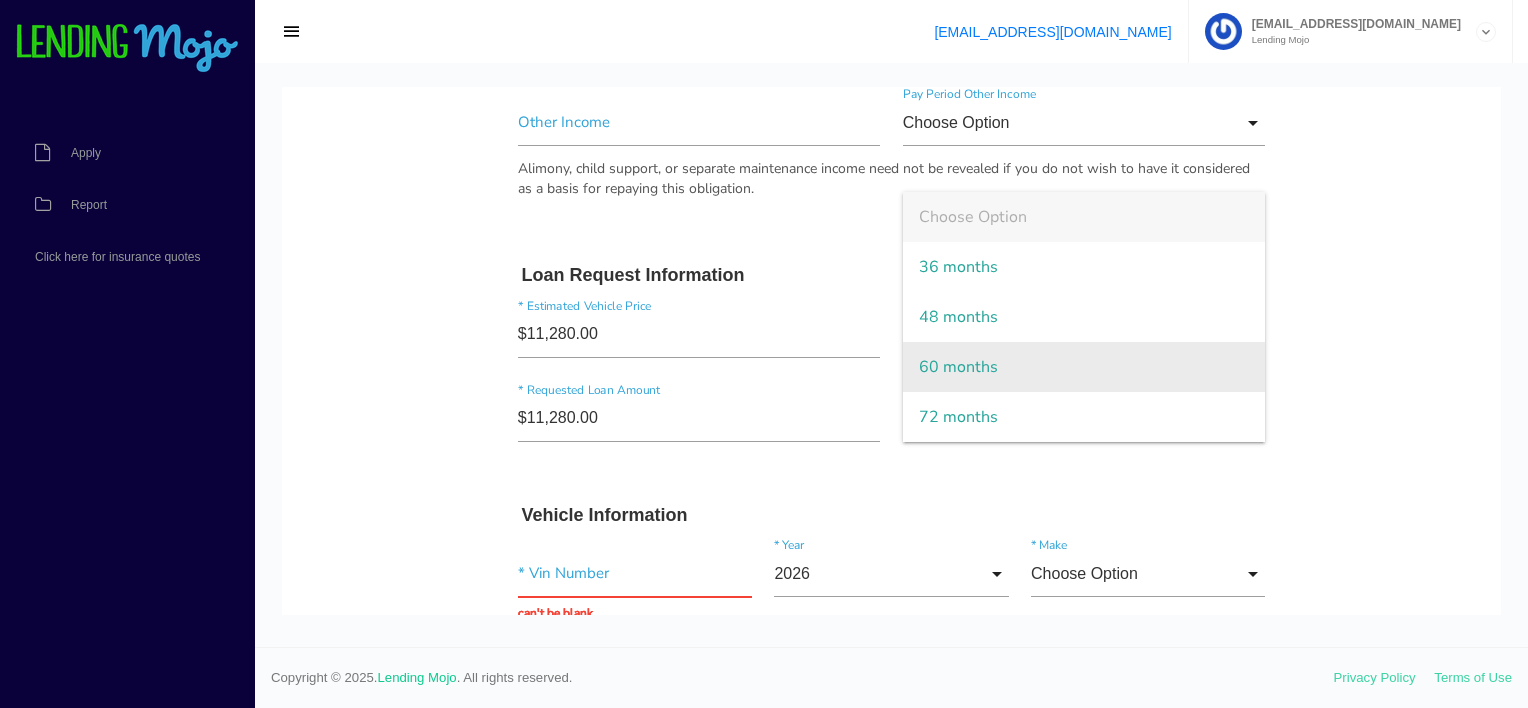 click on "60 months" at bounding box center [1084, 367] 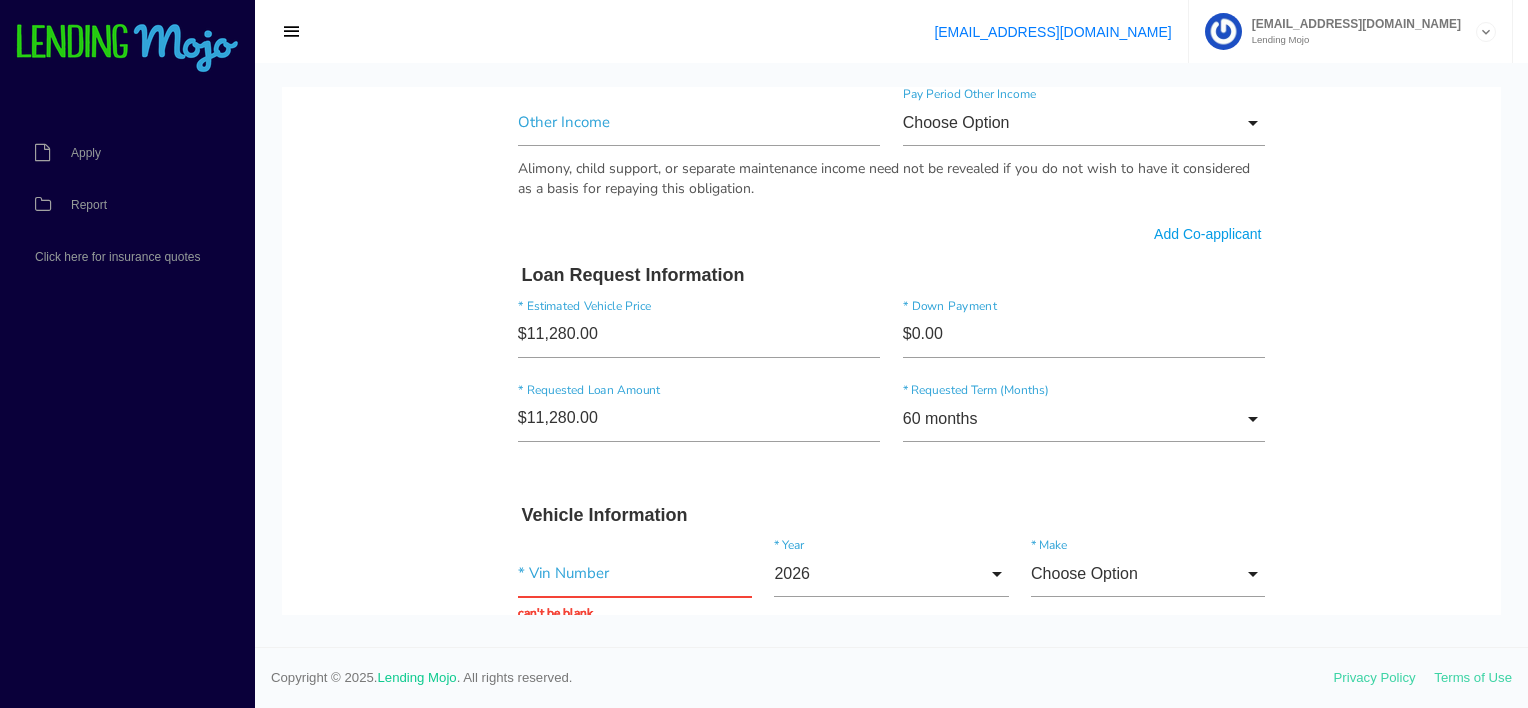 click on "Shannon
*
First Name
Middle Name
Debose
*
Last Name
April Month Jan Feb March April May June July Aug Sept Oct Nov Dec
Month
Jan
Feb
March
April
May
June
July
Aug
Sept
Oct
Nov
Dec
*
Date of Birth
24 Day 1 2 3 4 5 6 7 8 9 10 11 12 13 14 15 16 17 18 19 20 21 22 23 24 25 26 27 28 29 30 31
Day
1
2
3
4
5
6
7
8
9
10" at bounding box center [892, 102] 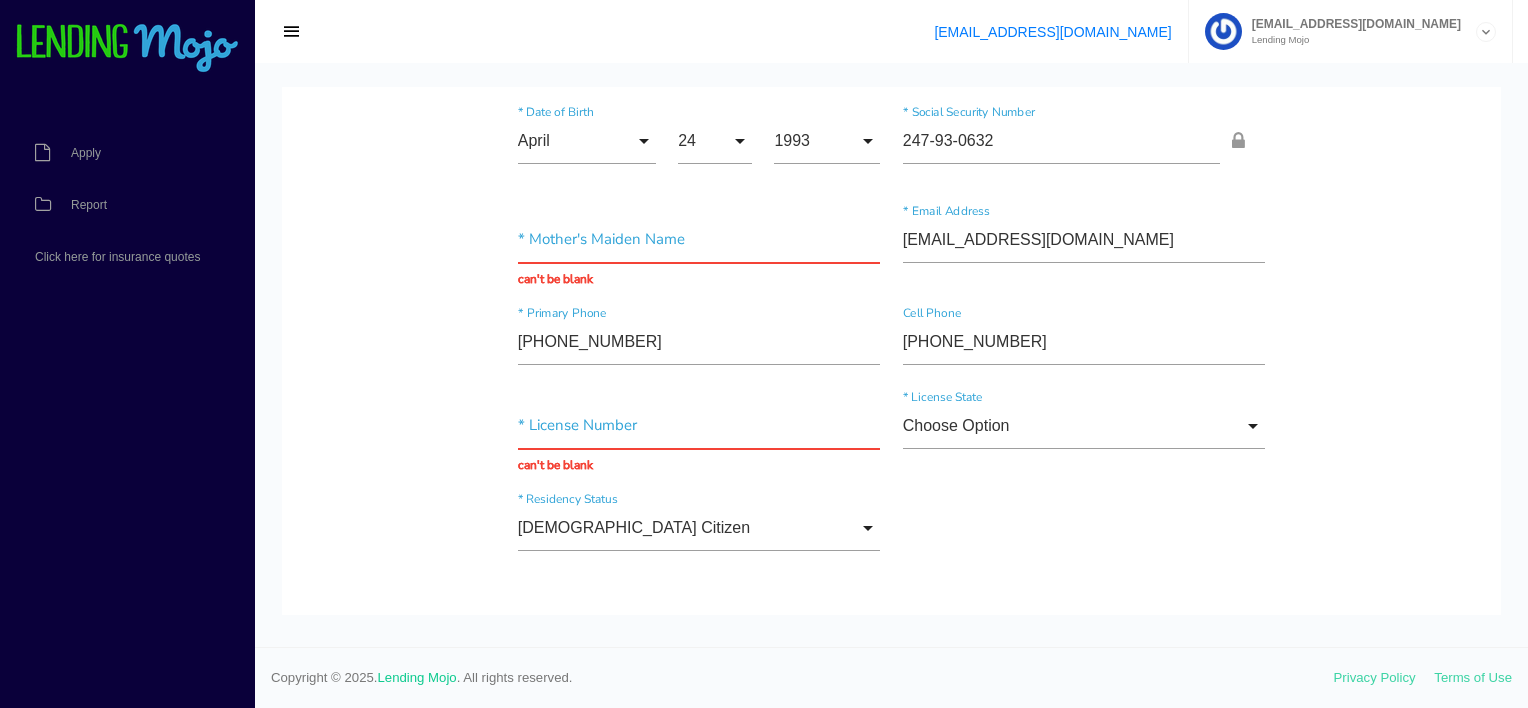 scroll, scrollTop: 143, scrollLeft: 0, axis: vertical 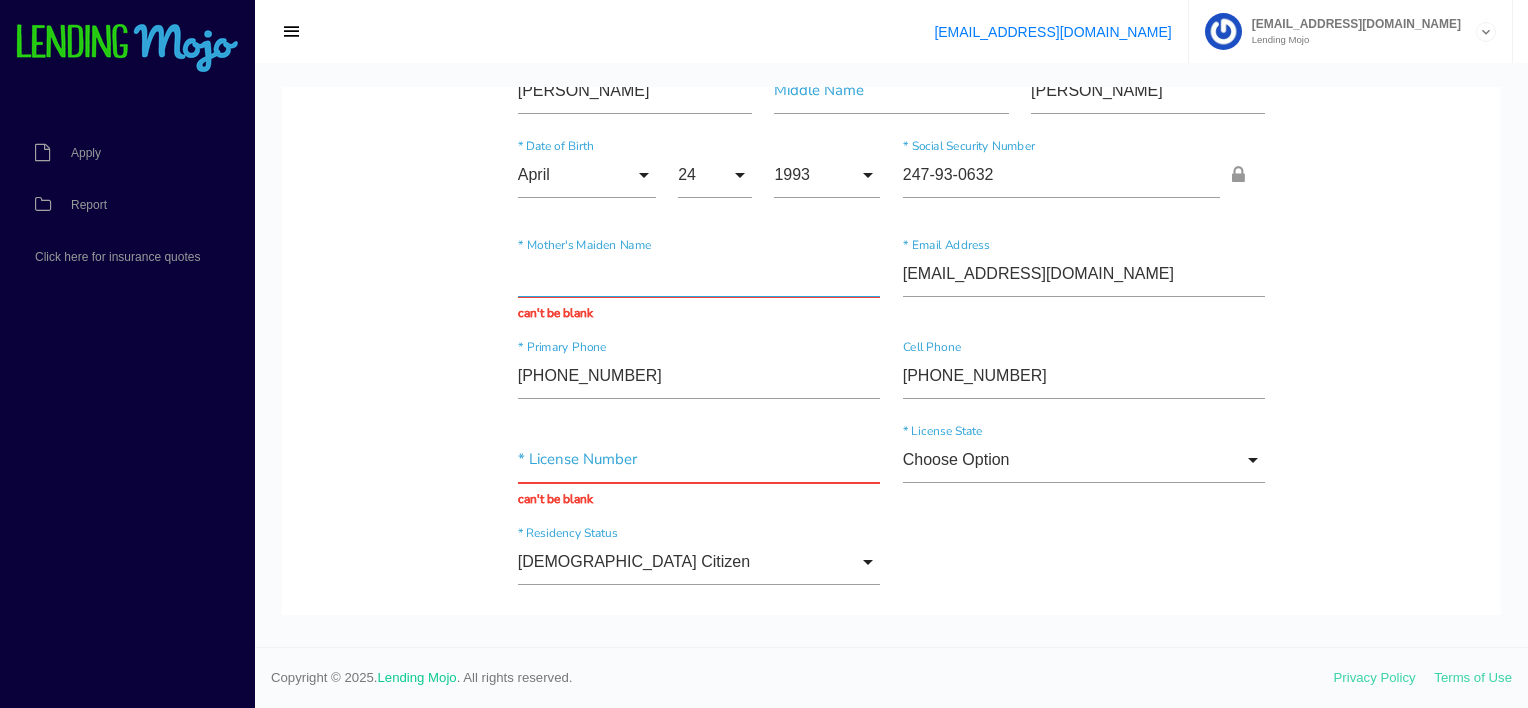 click at bounding box center [699, 274] 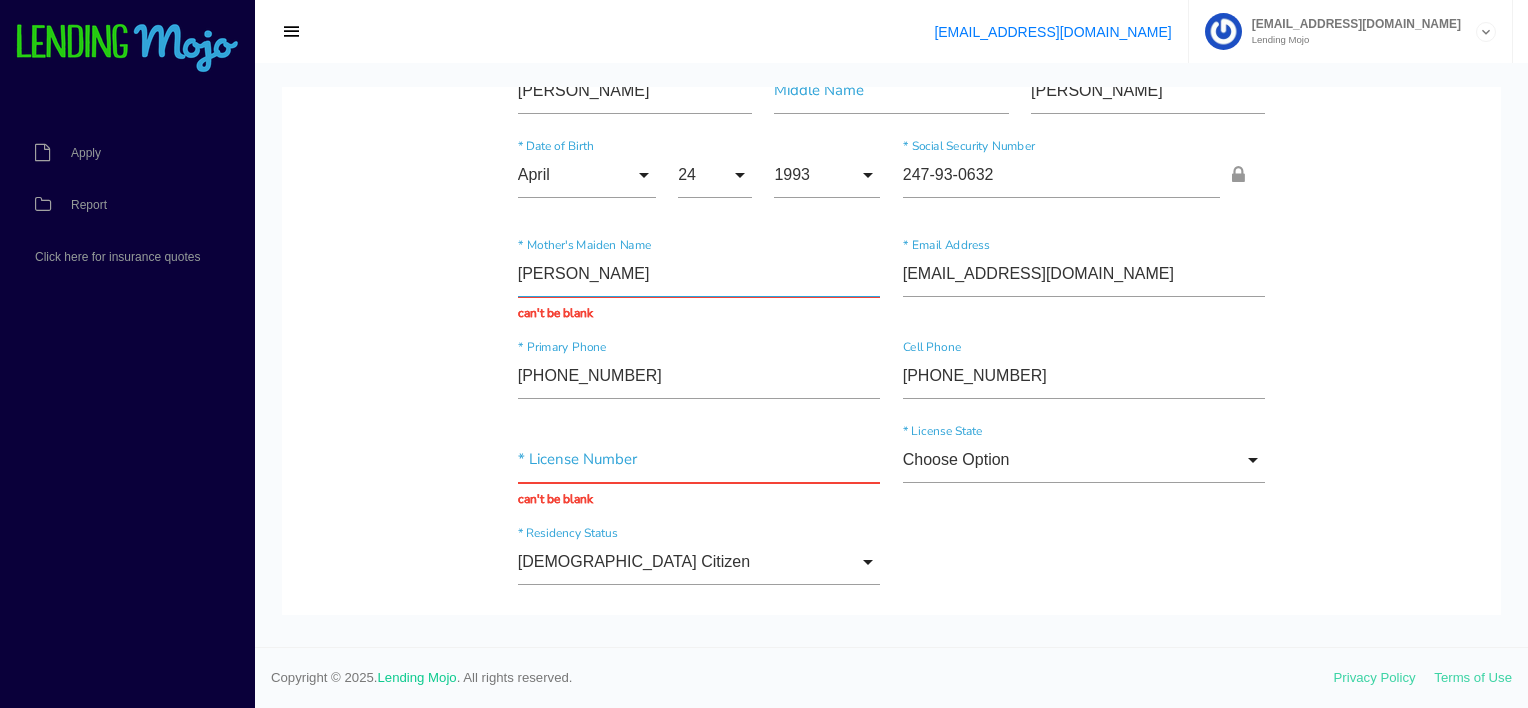 type on "Pattillo" 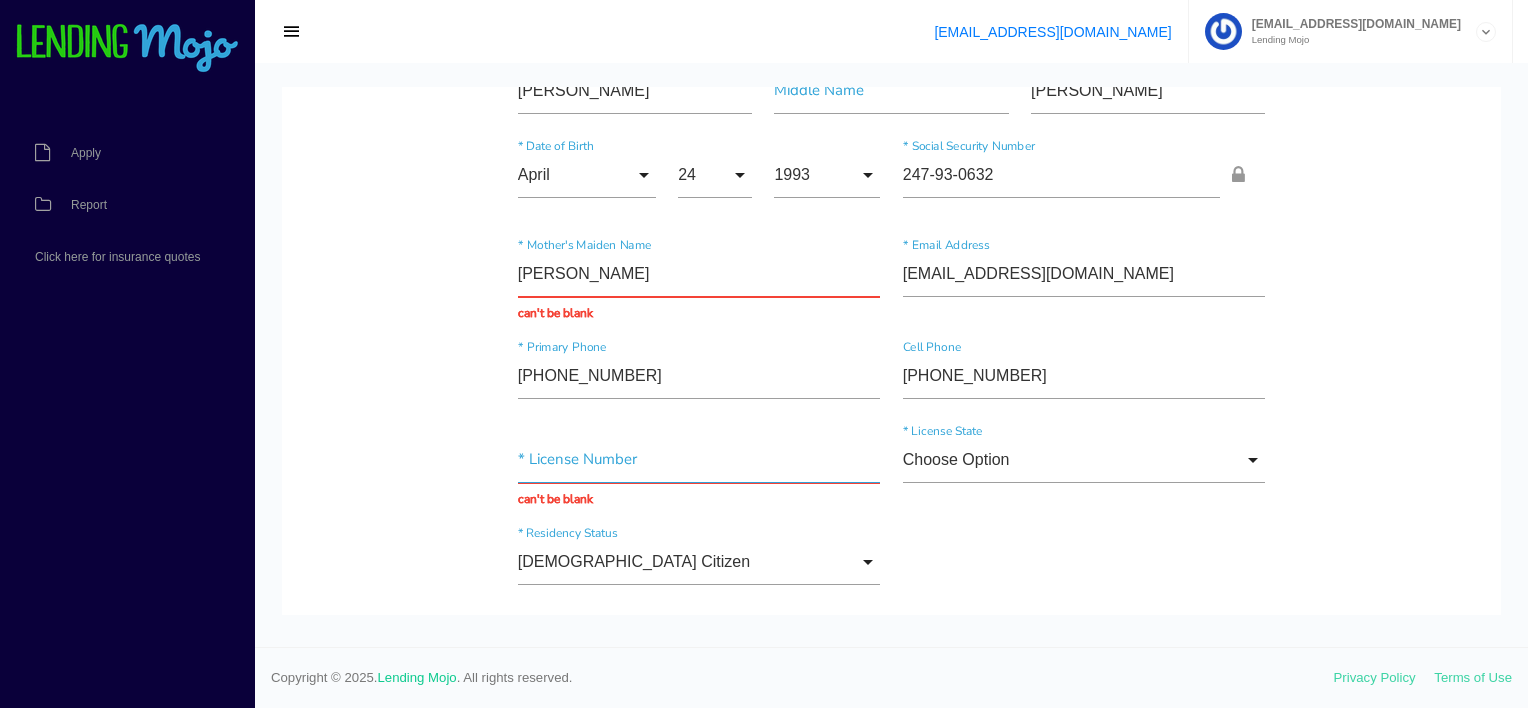 click on "*
License Number
can't be blank" at bounding box center [699, 473] 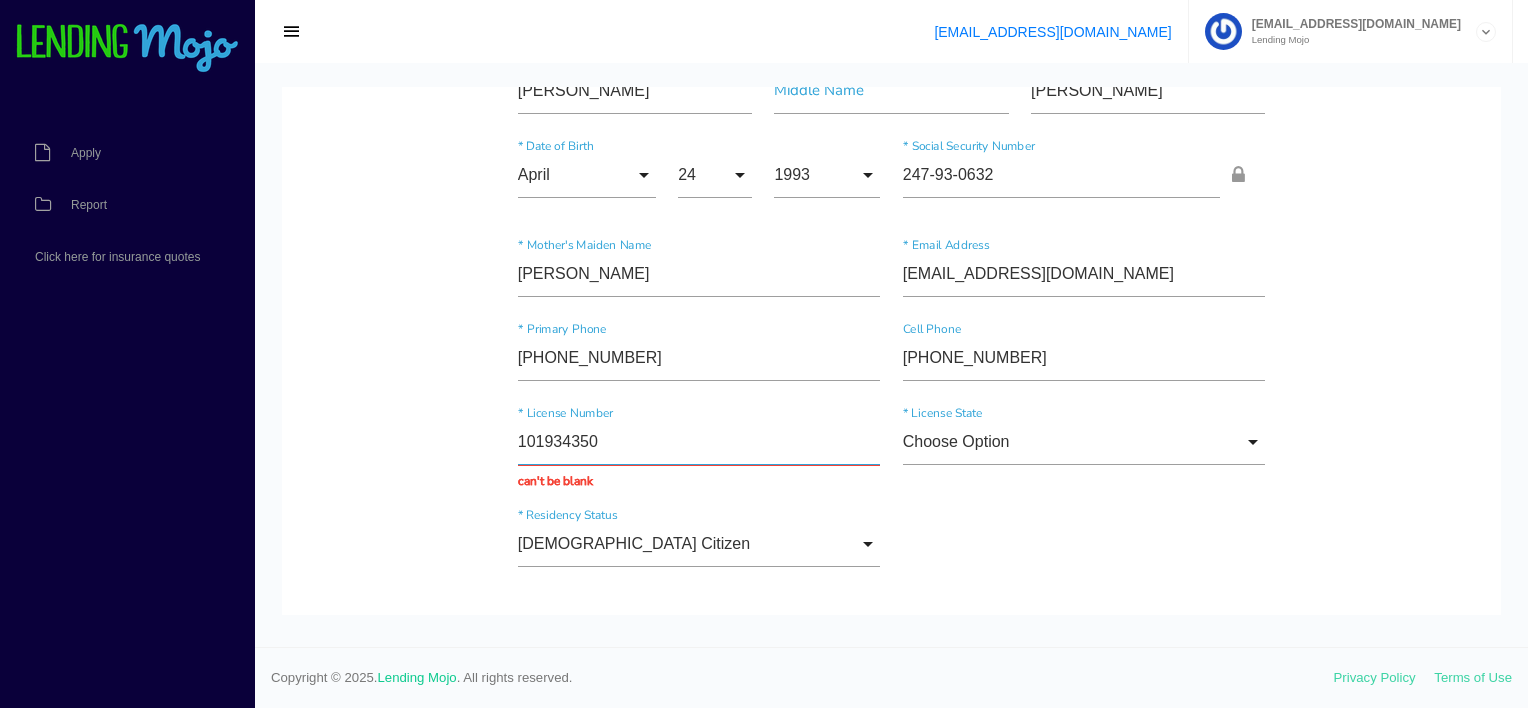 type on "101934350" 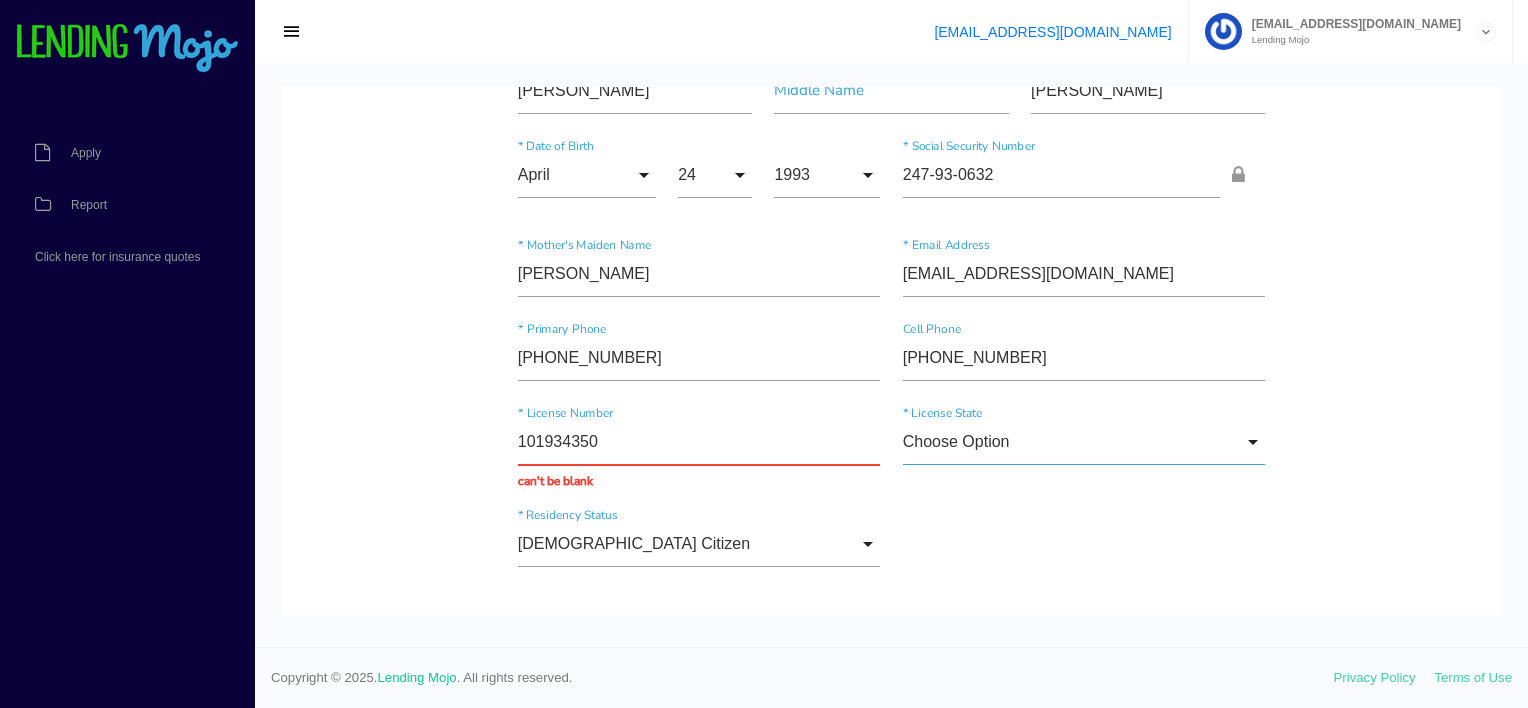 click on "Choose Option" at bounding box center (1084, 442) 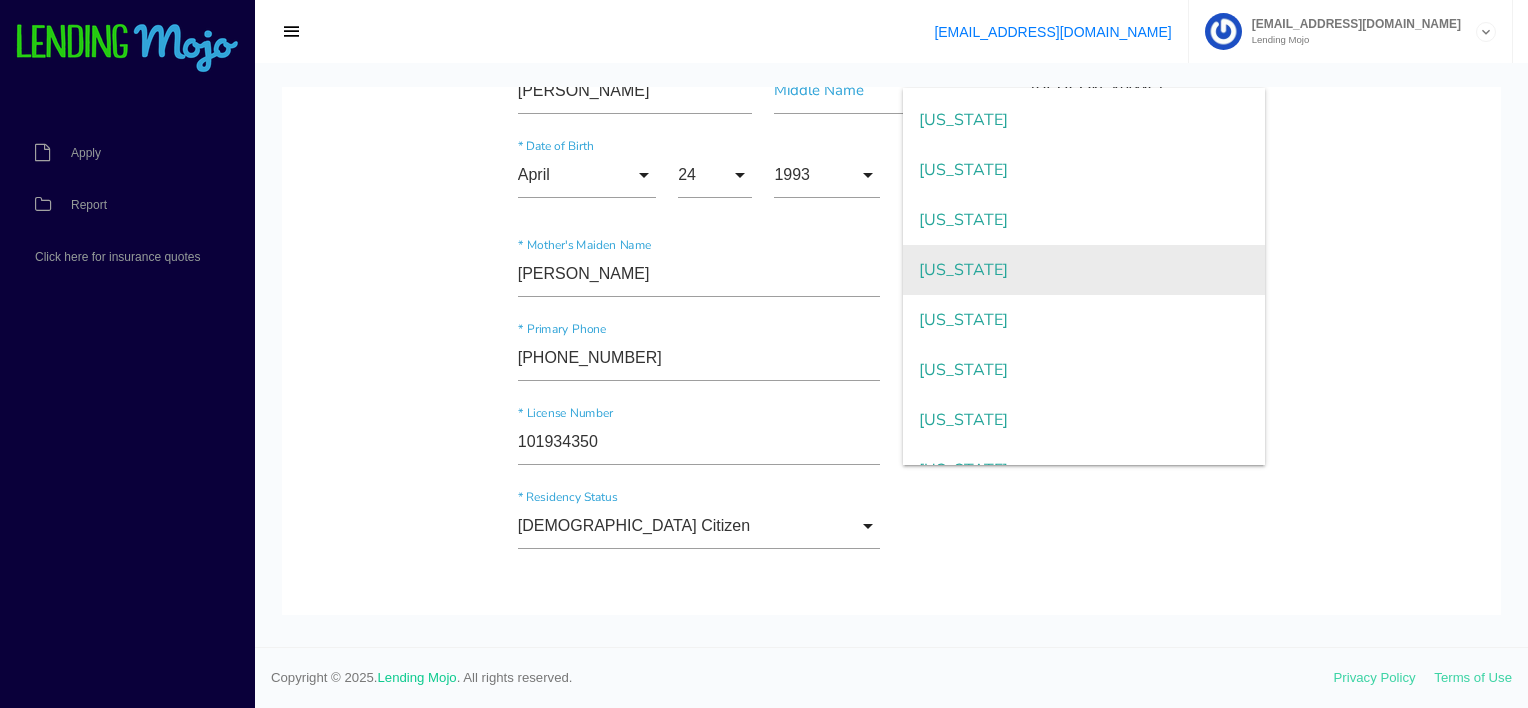 scroll, scrollTop: 1800, scrollLeft: 0, axis: vertical 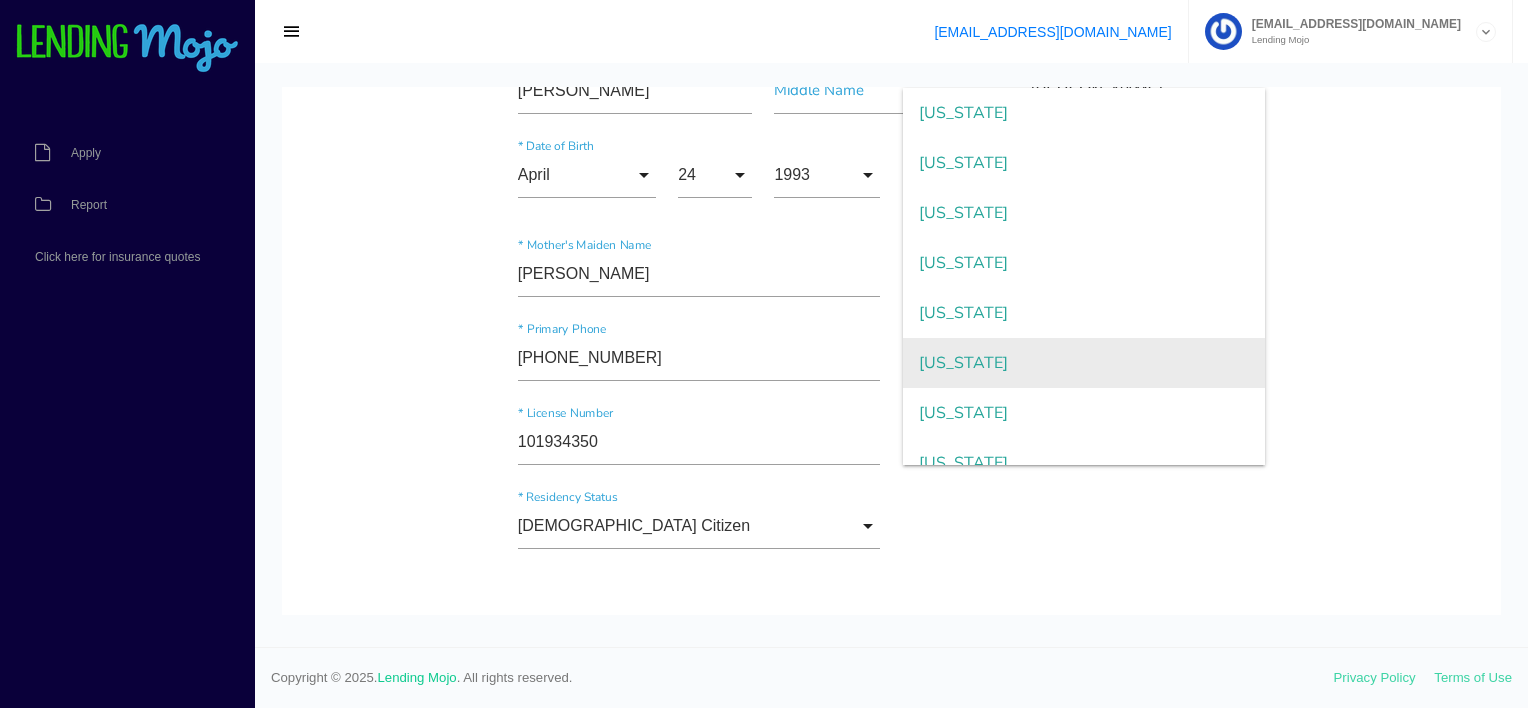 click on "South Carolina" at bounding box center [1084, 363] 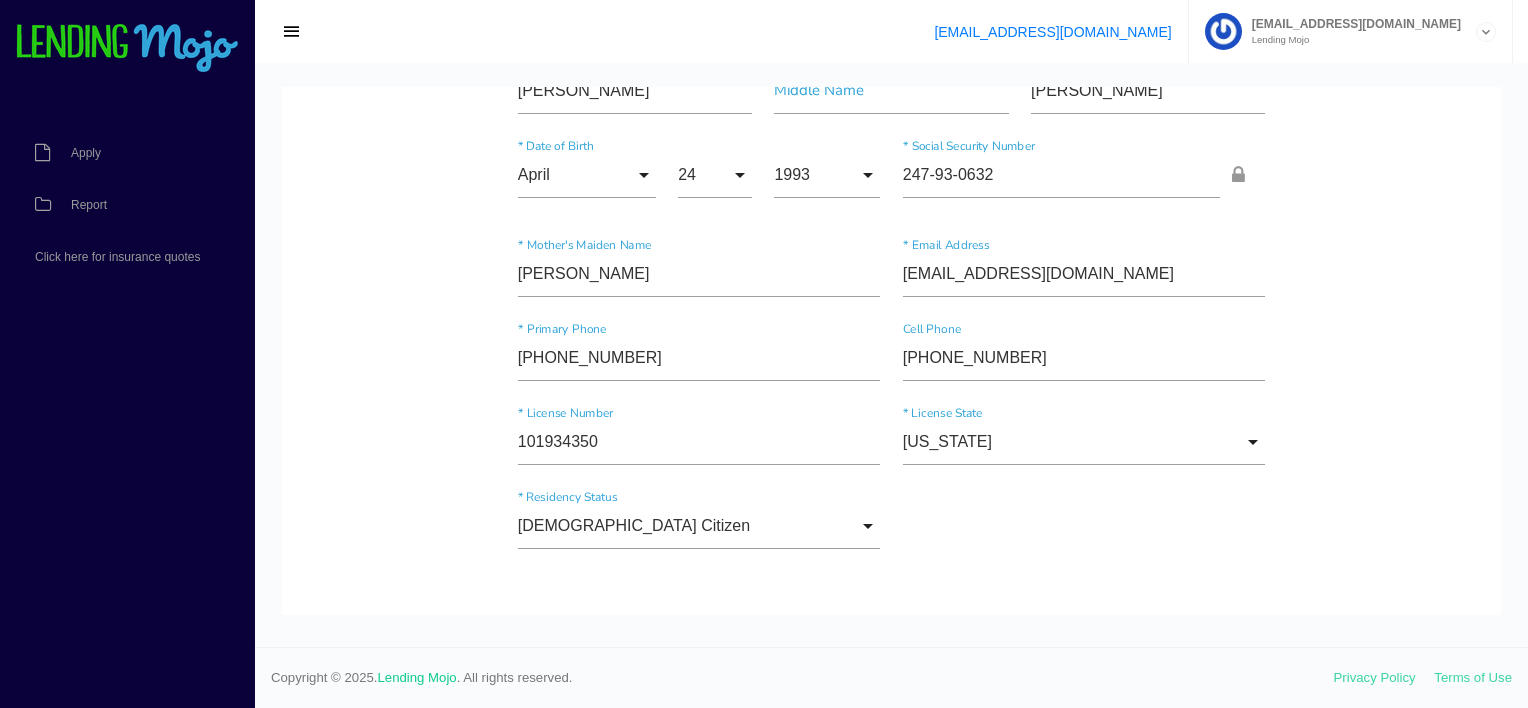 click on "Shannon
*
First Name
Middle Name
Debose
*
Last Name
April Month Jan Feb March April May June July Aug Sept Oct Nov Dec
Month
Jan
Feb
March
April
May
June
July
Aug
Sept
Oct
Nov
Dec
*
Date of Birth
24 Day 1 2 3 4 5 6 7 8 9 10 11 12 13 14 15 16 17 18 19 20 21 22 23 24 25 26 27 28 29 30 31
Day
1
2
3
4
5
6
7
8
9
10" at bounding box center [892, 1284] 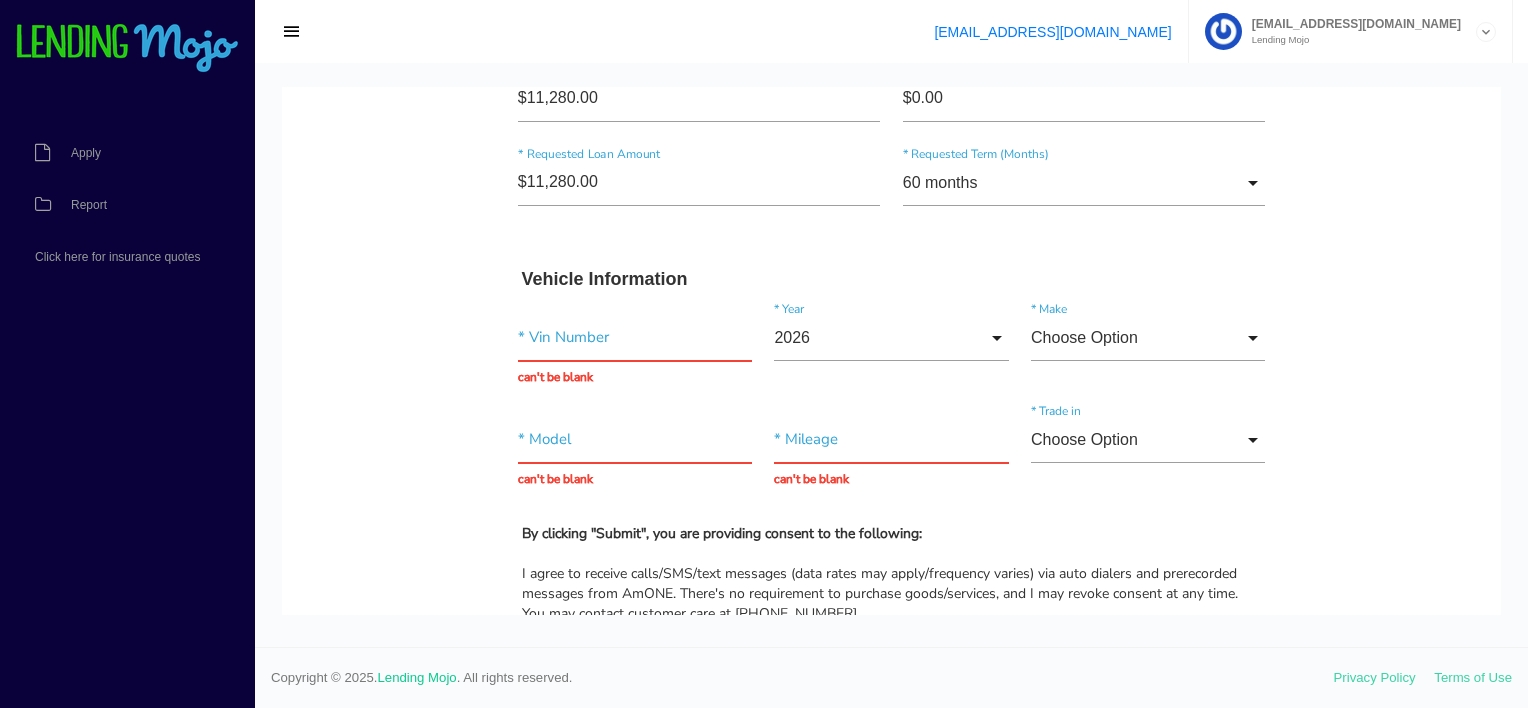 scroll, scrollTop: 1643, scrollLeft: 0, axis: vertical 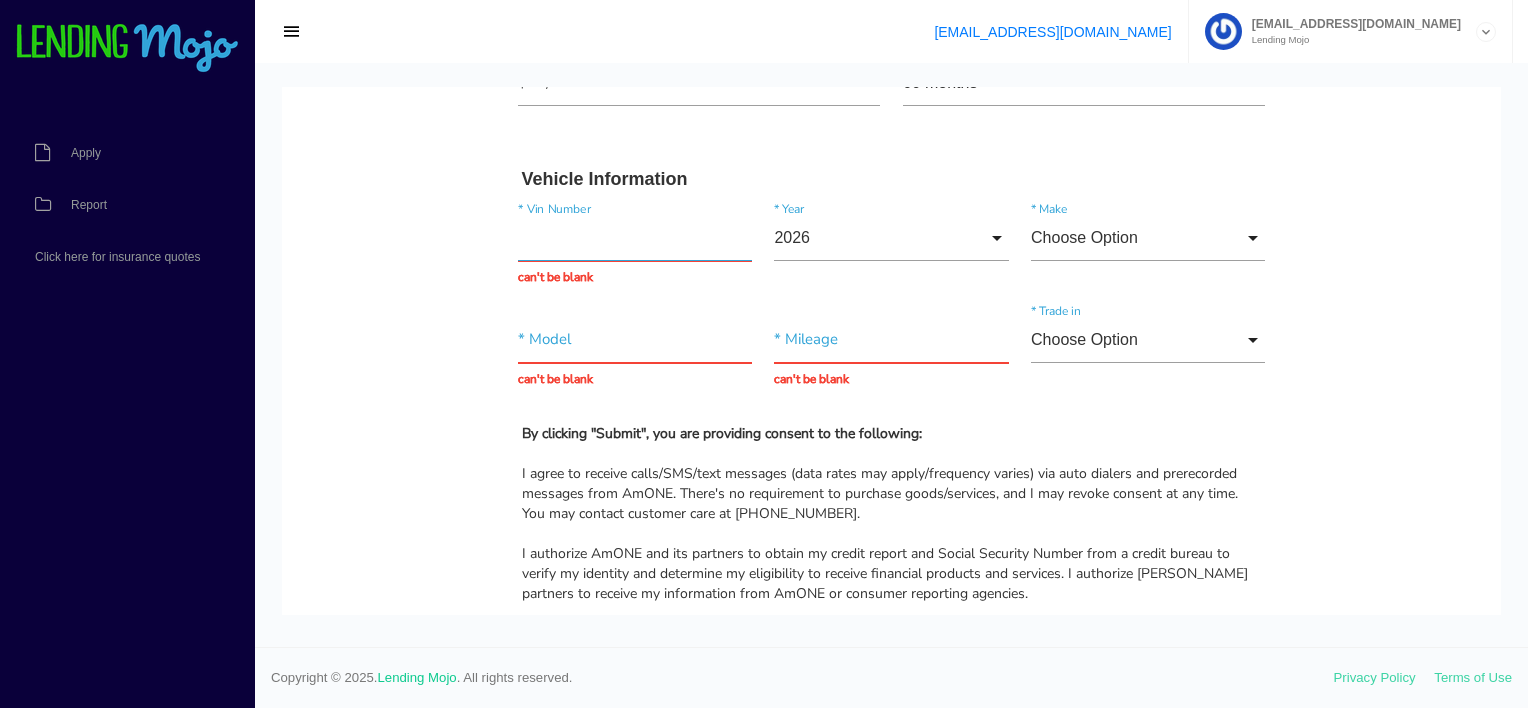 paste on "[US_VEHICLE_IDENTIFICATION_NUMBER]" 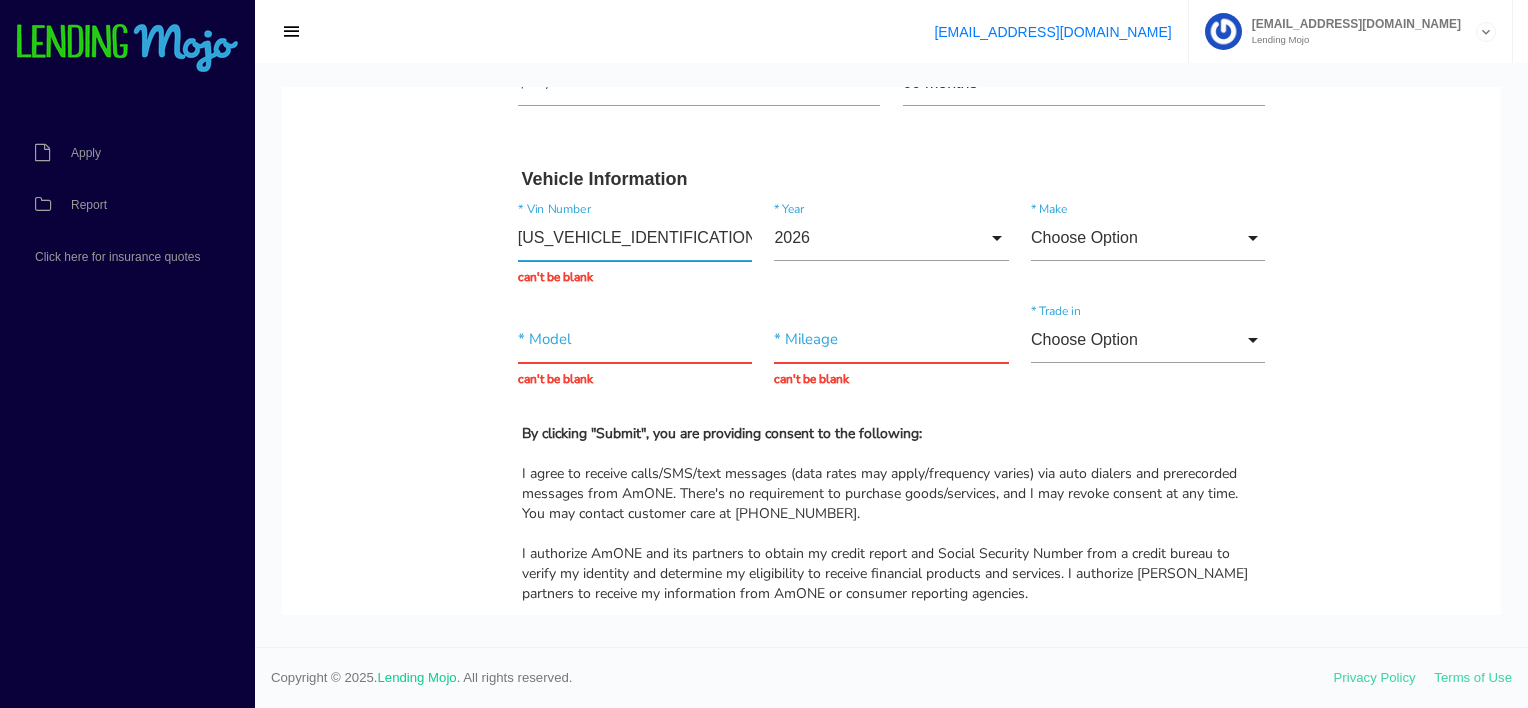 type on "[US_VEHICLE_IDENTIFICATION_NUMBER]" 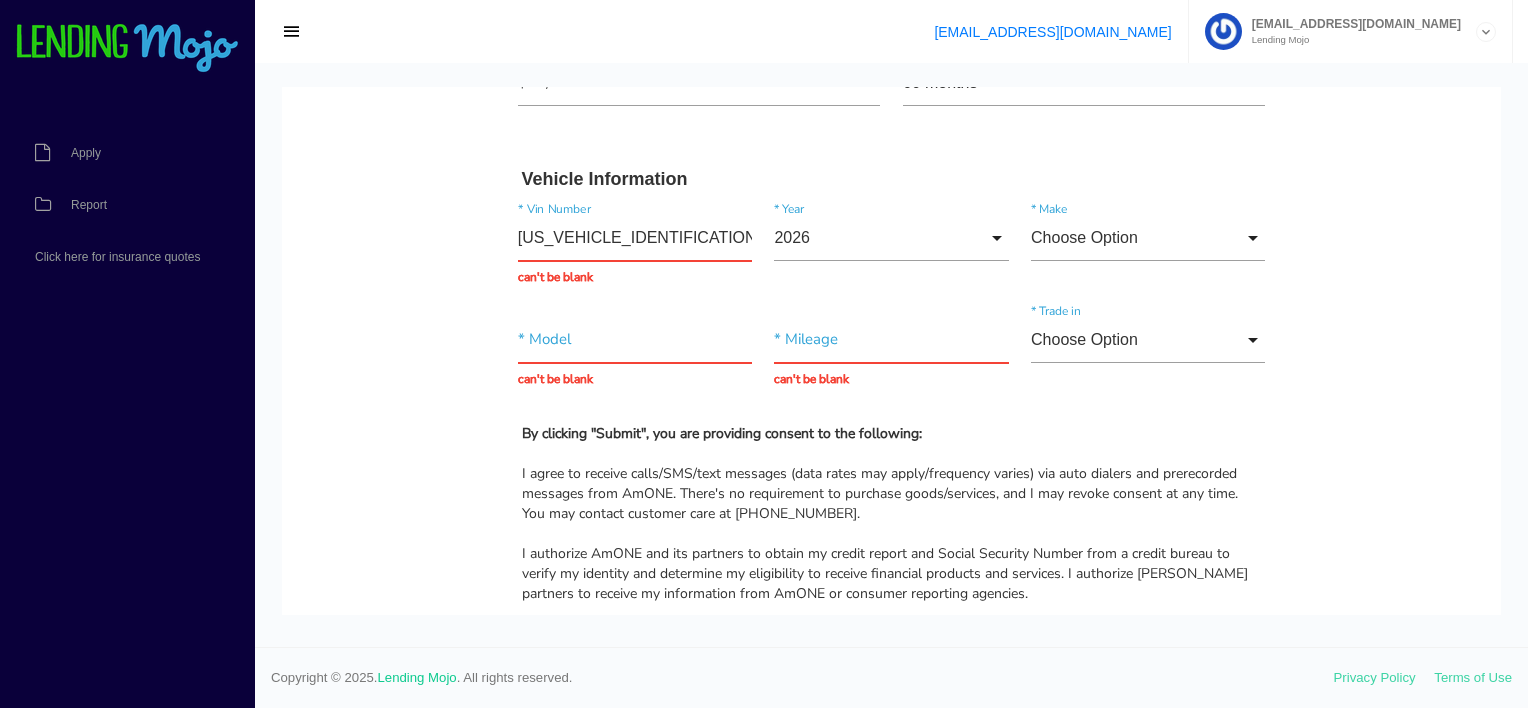 click on "Quick, Secure Financing Personalized to You.
Shannon
*
First Name
Middle Name
Debose
*
Last Name
April Month Jan Feb March April May June July Aug Sept Oct Nov Dec
Month
Jan
Feb
March
April
May
June
July
Aug
Sept
Oct
Nov
Dec
*
Date of Birth
24 Day 1 2 3 4 5 6 7 8 9 10 11 12 13 14 15 16 17 18 19 20 21 22 23 24 25 26 27 28 29 30 31
Day
1
2
3" at bounding box center (891, -225) 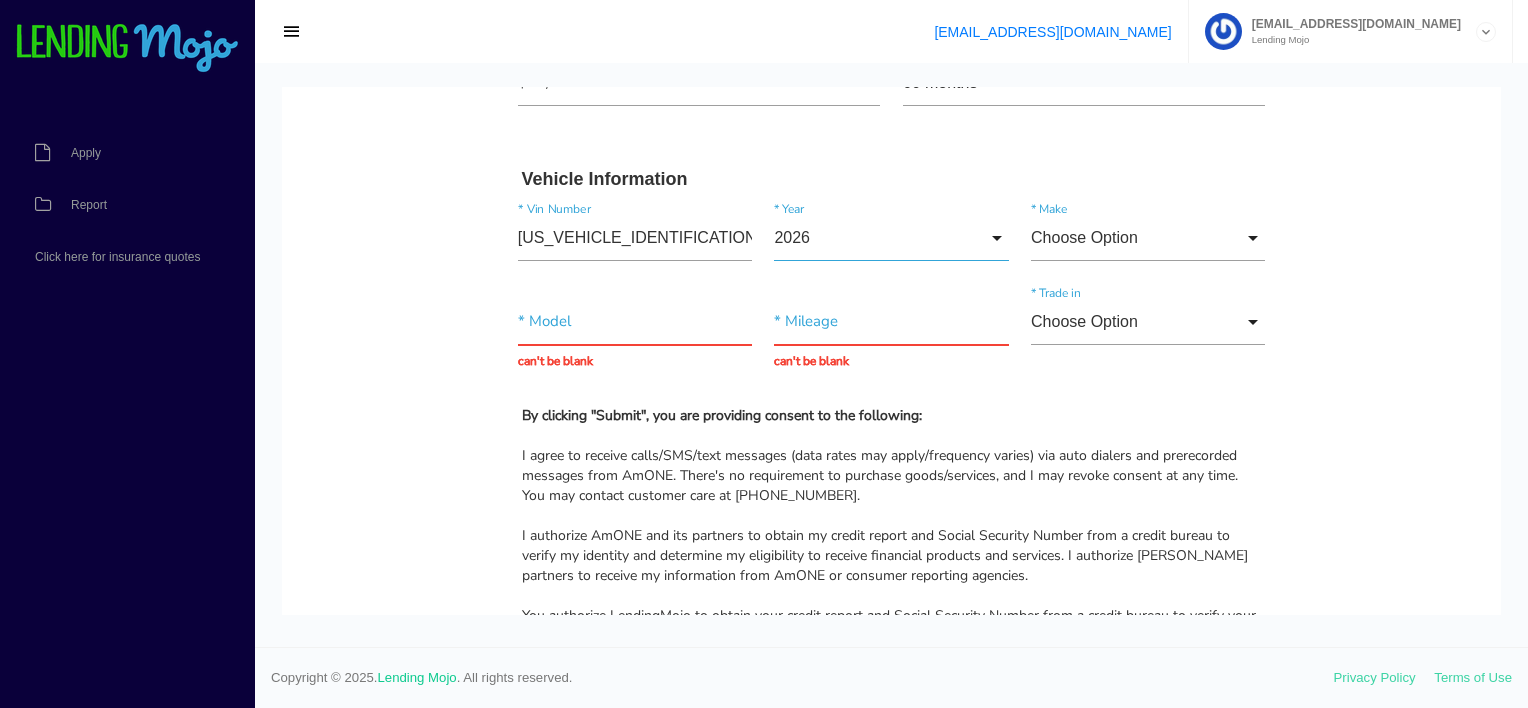 click on "2026" at bounding box center (891, 238) 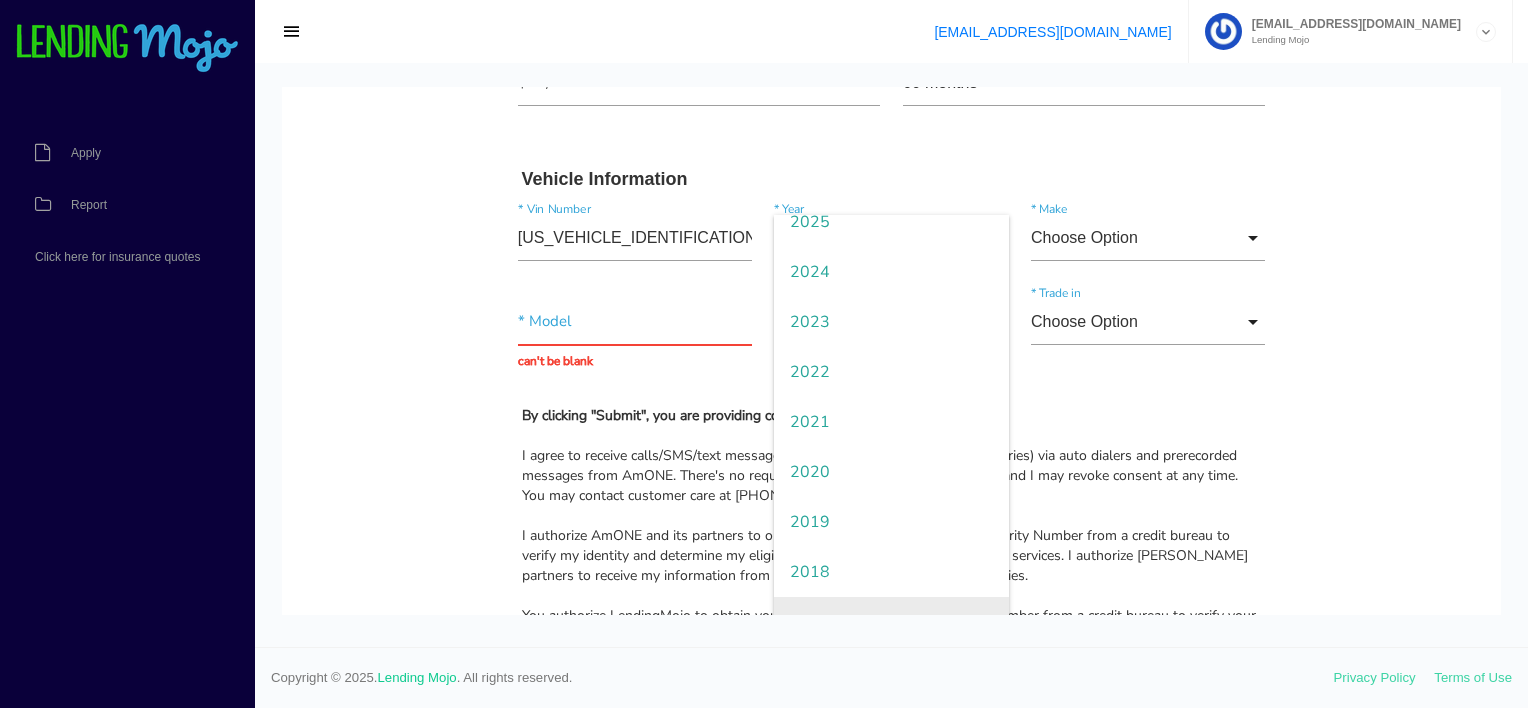 scroll, scrollTop: 400, scrollLeft: 0, axis: vertical 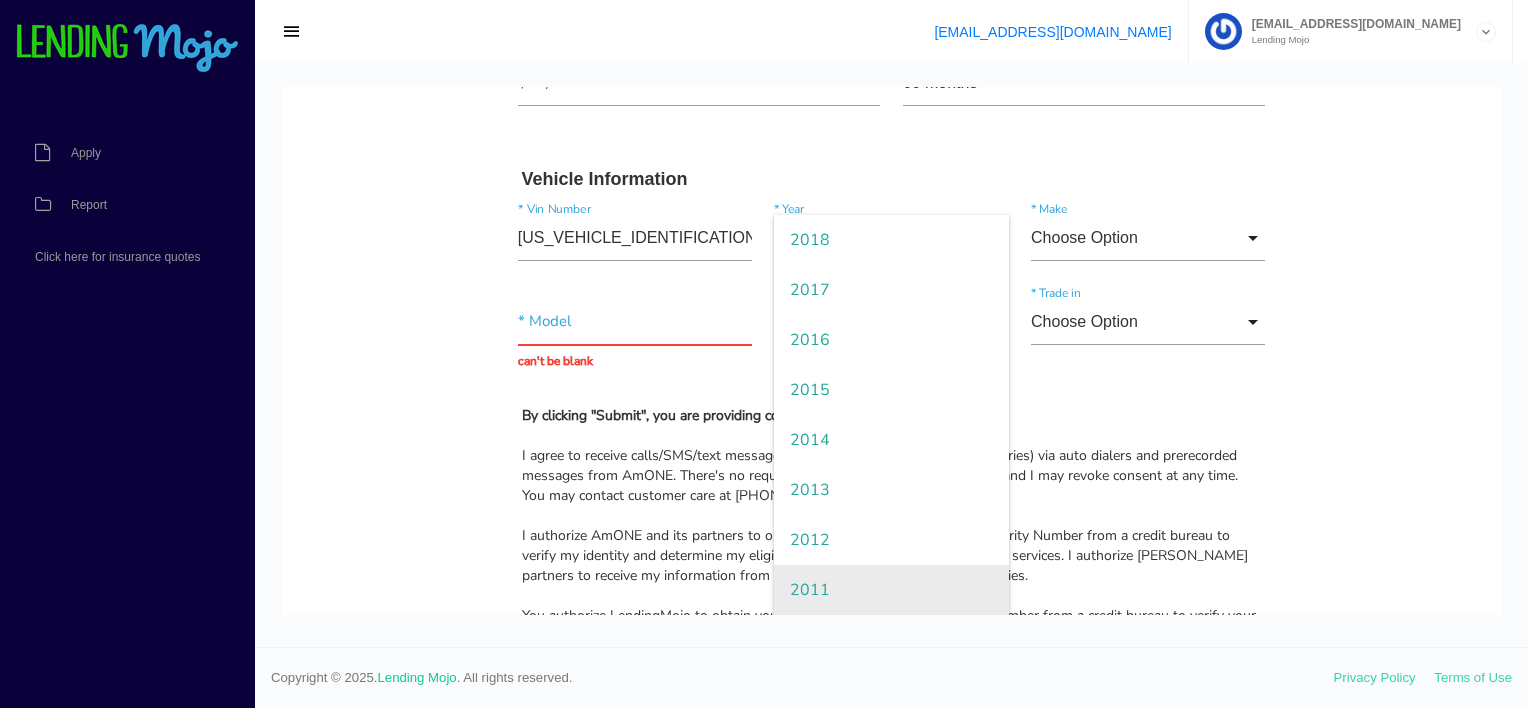click on "2011" at bounding box center [891, 590] 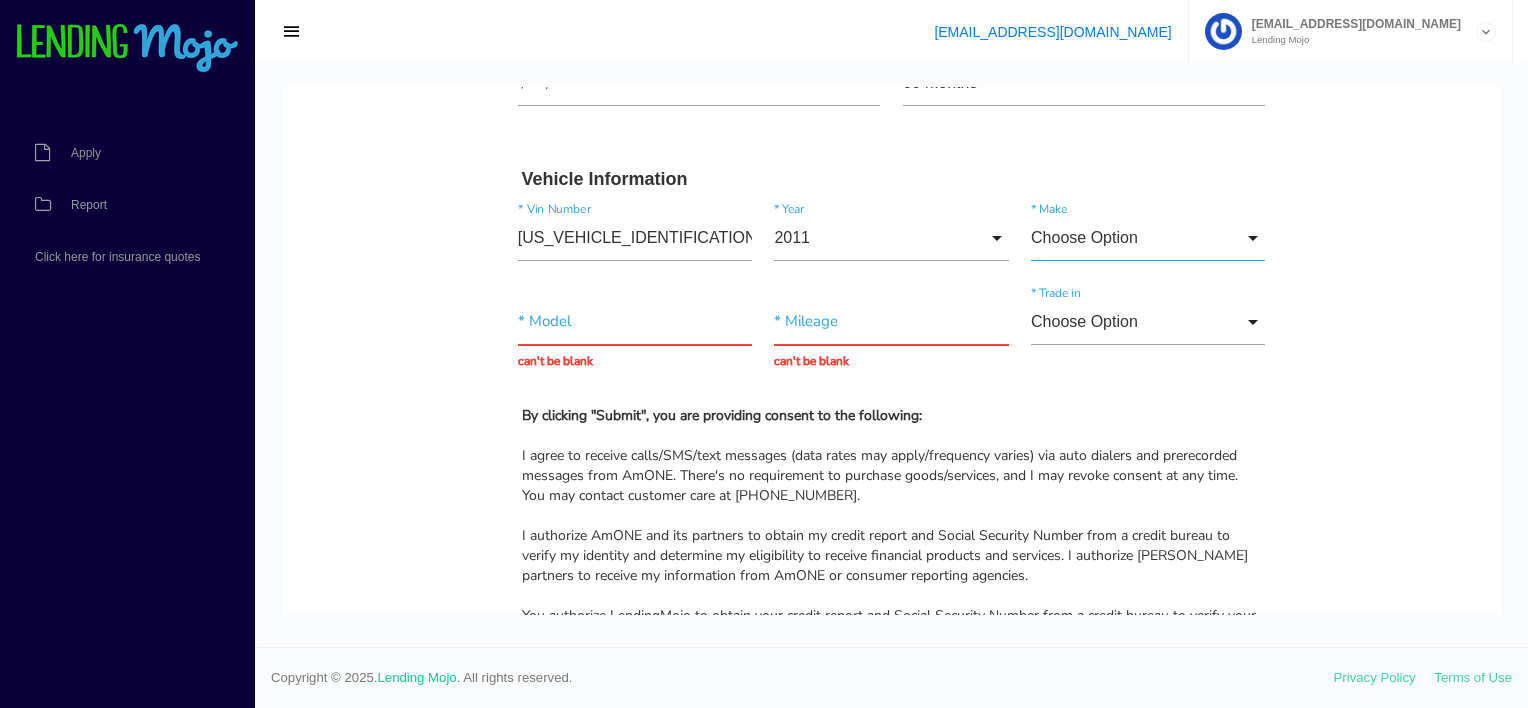 click on "Choose Option" at bounding box center (1148, 238) 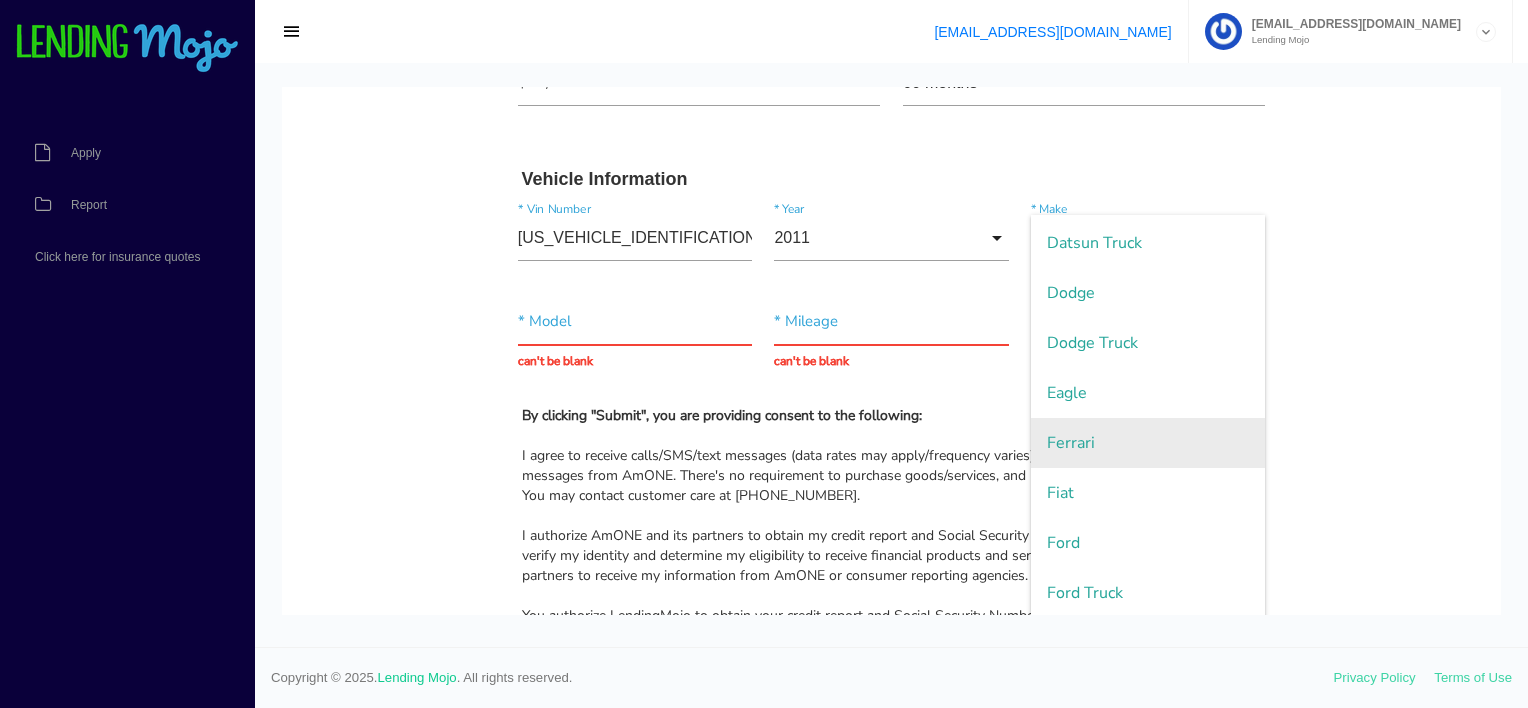scroll, scrollTop: 1200, scrollLeft: 0, axis: vertical 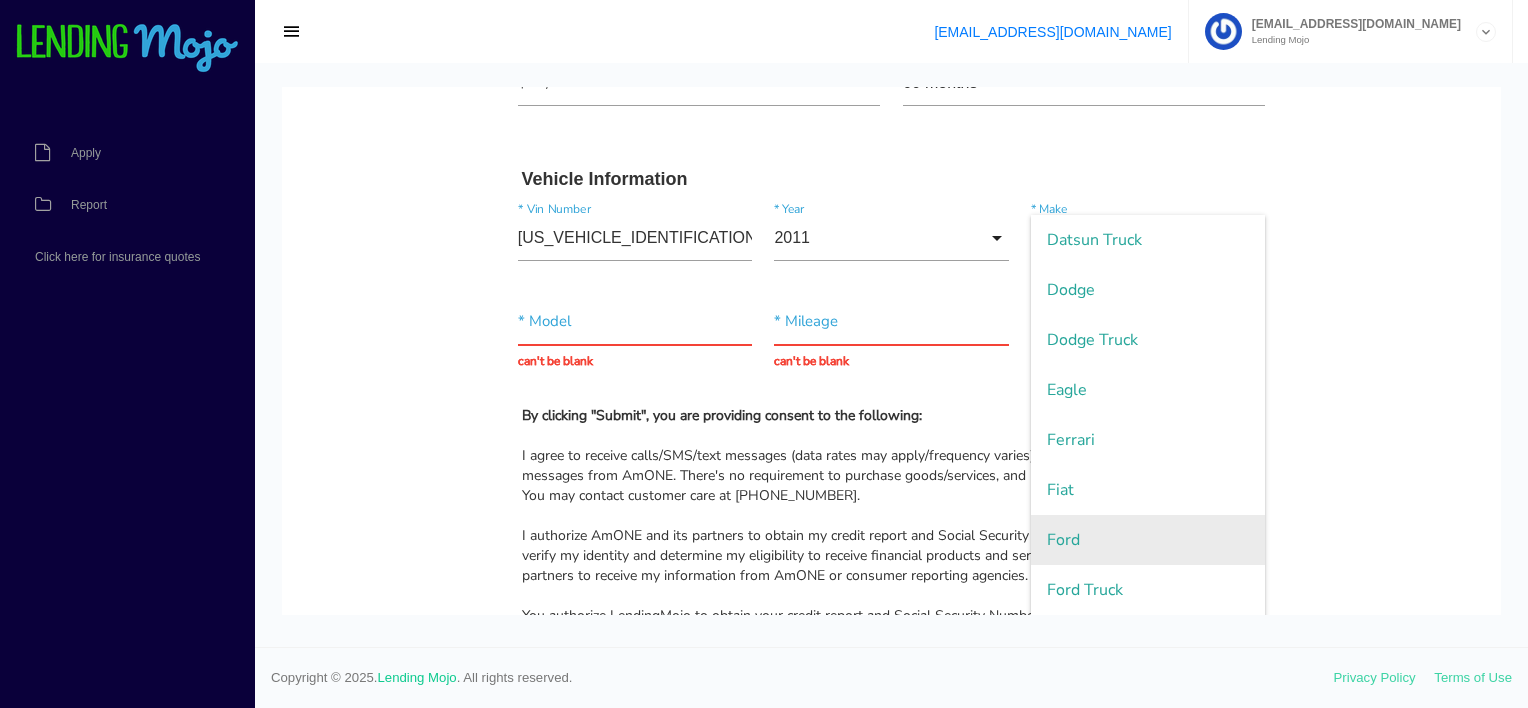click on "Ford" at bounding box center [1148, 540] 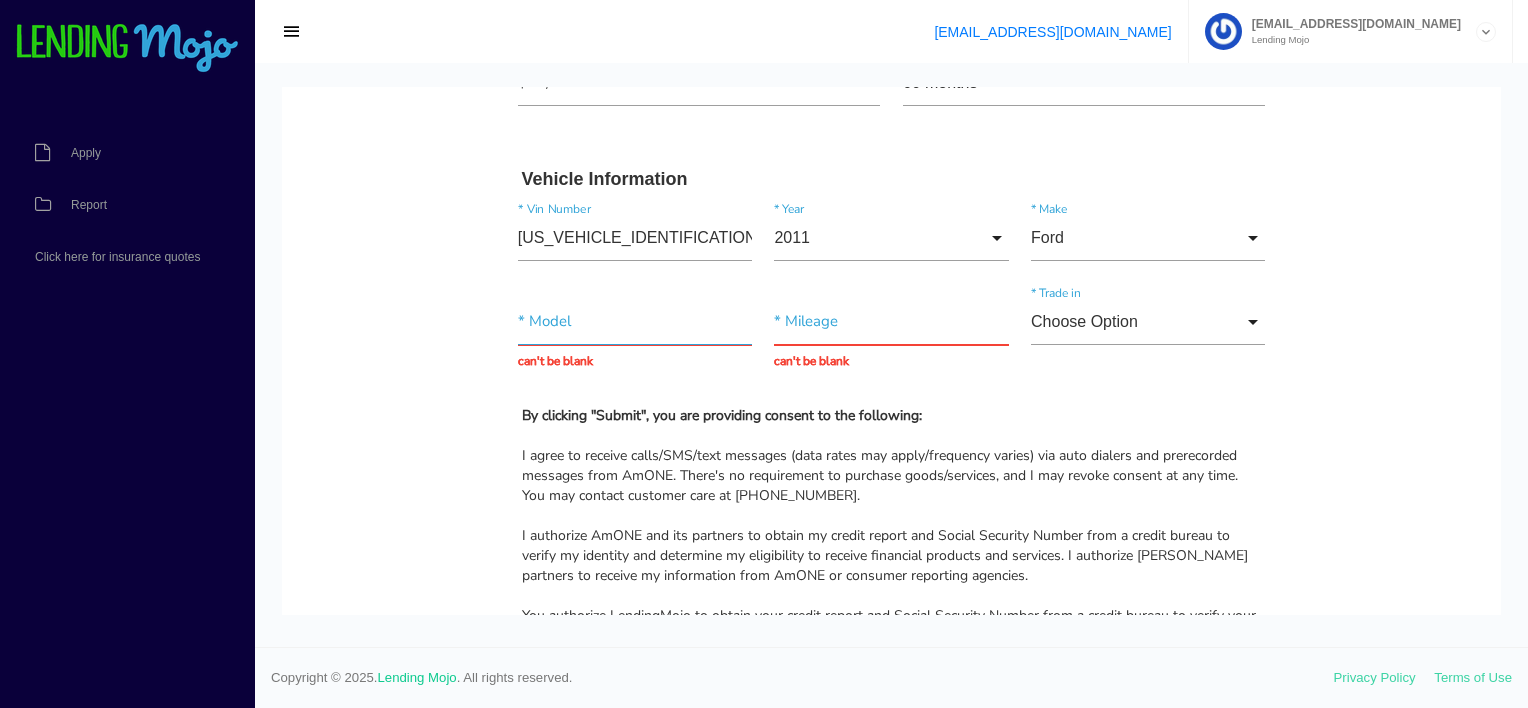 click at bounding box center [635, 322] 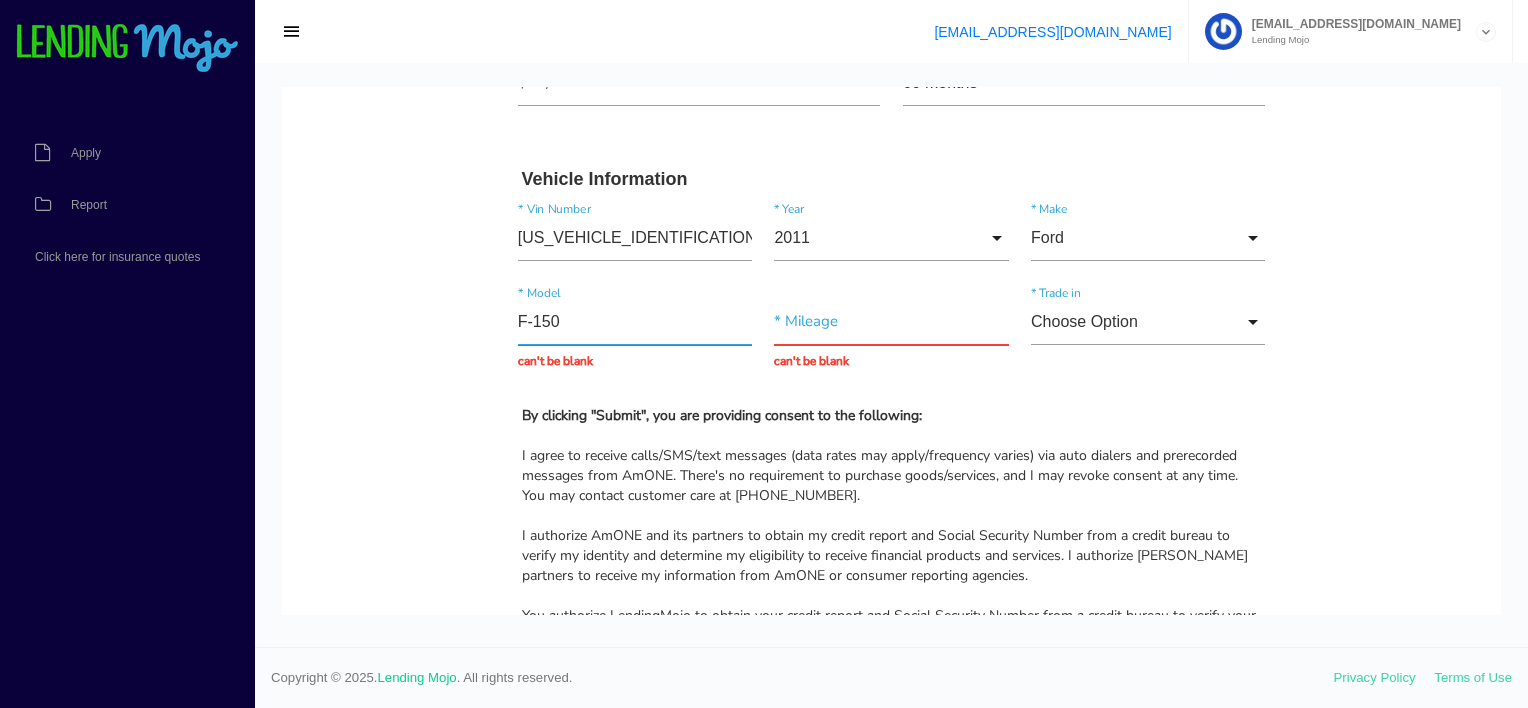 type on "F-150" 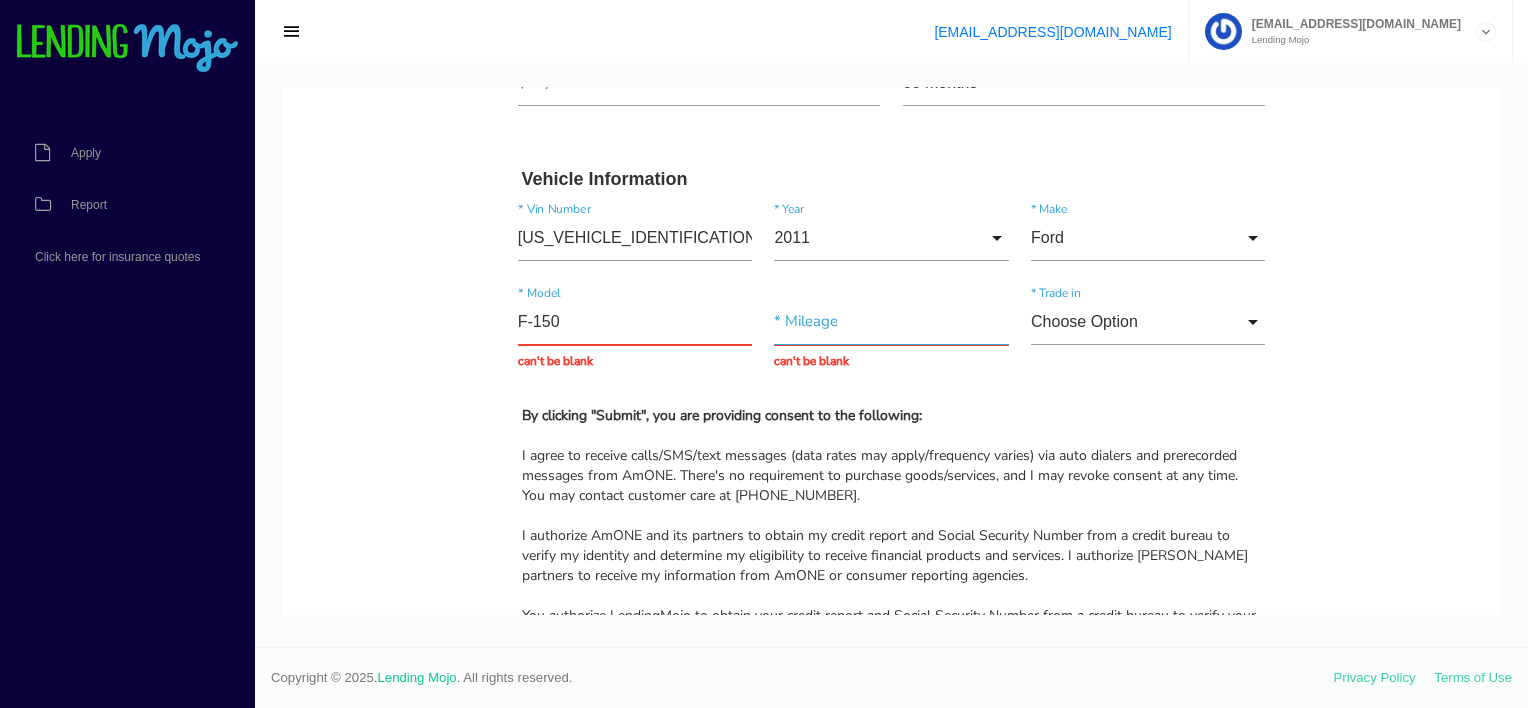 click at bounding box center (891, 322) 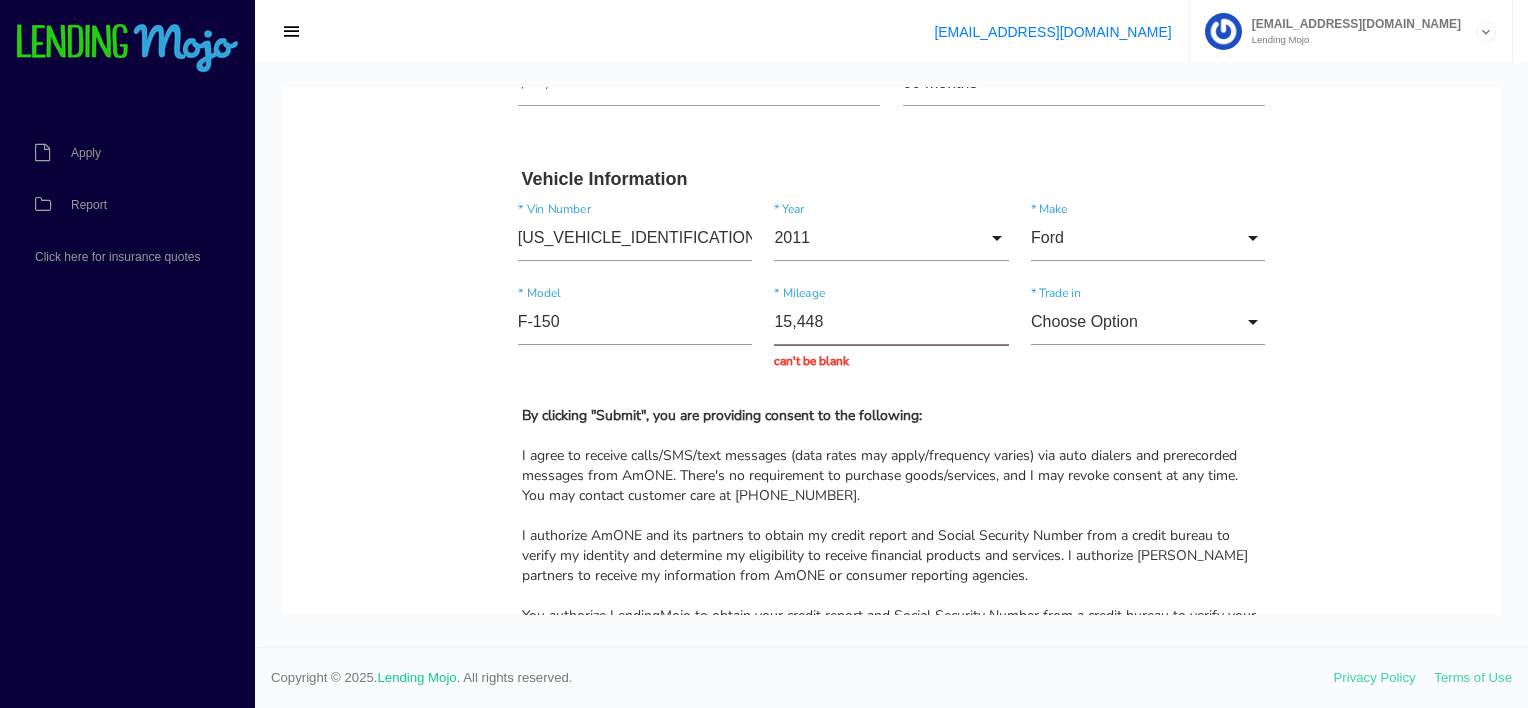 type on "154,489" 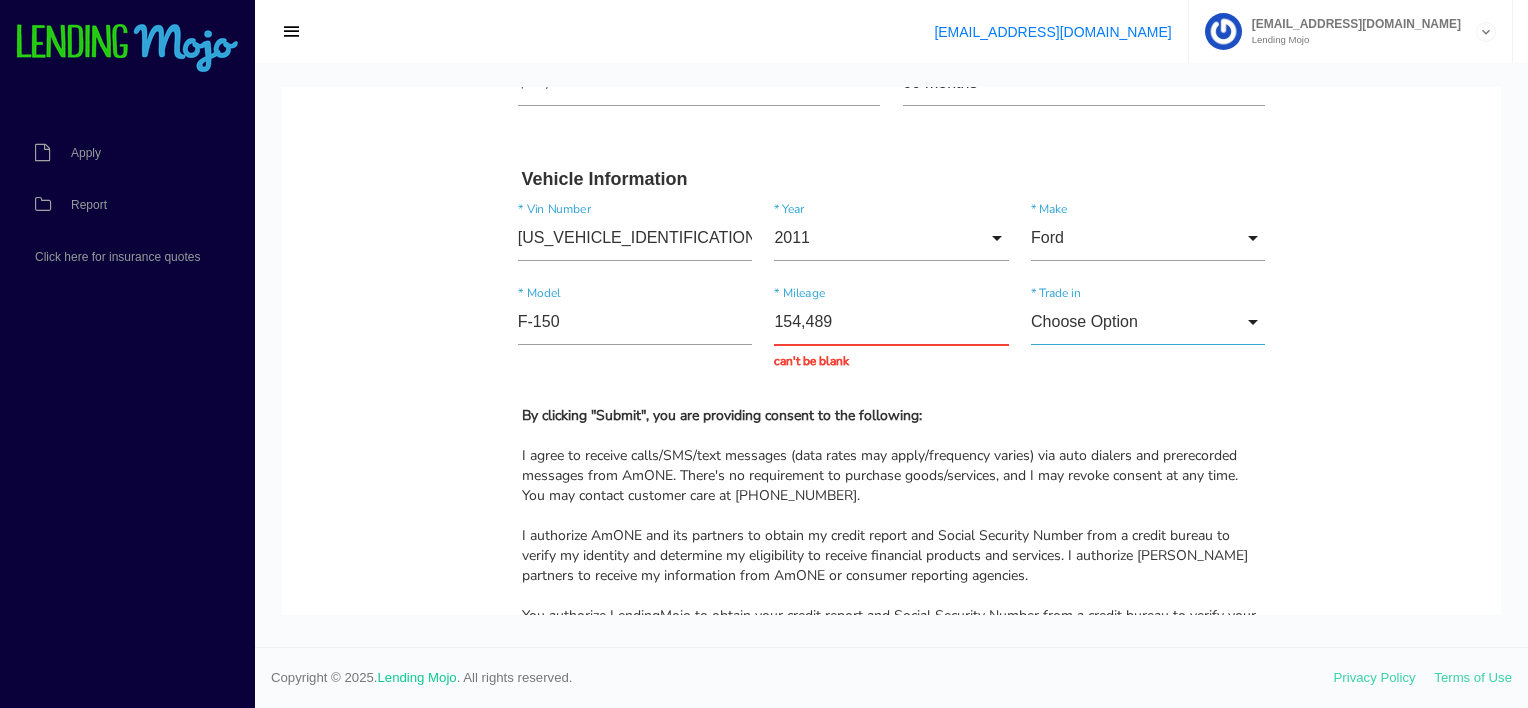click on "Choose Option" at bounding box center (1148, 322) 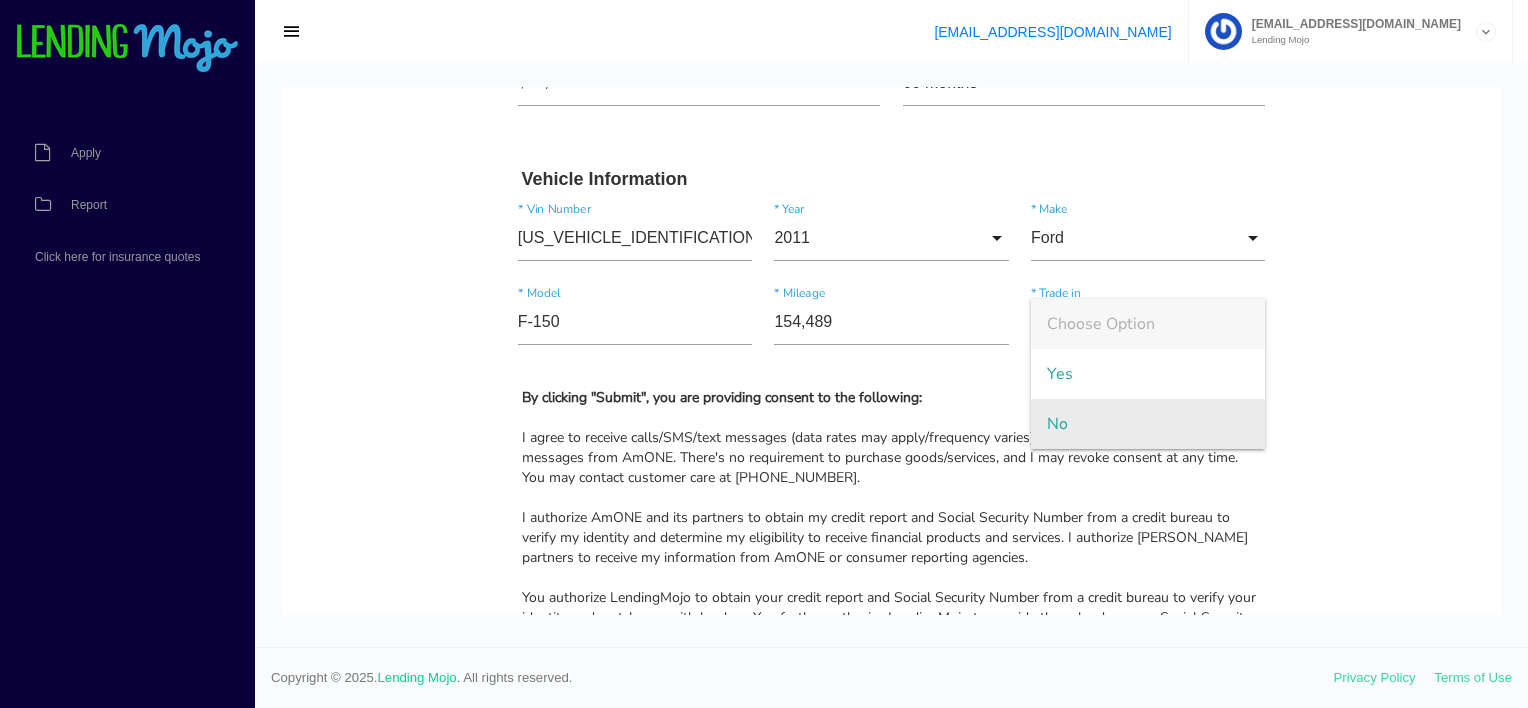 click on "No" at bounding box center (1148, 424) 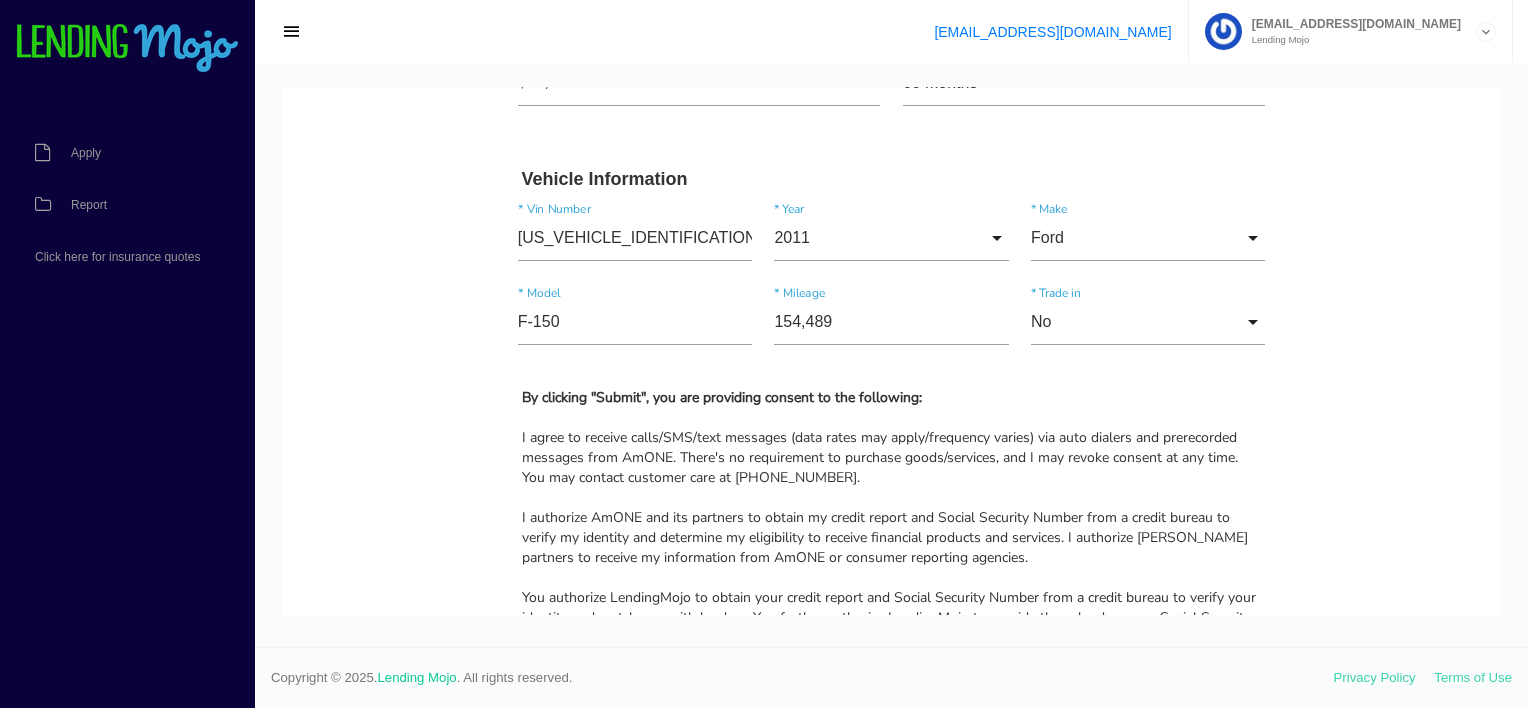 click on "Quick, Secure Financing Personalized to You.
Shannon
*
First Name
Middle Name
Debose
*
Last Name
April Month Jan Feb March April May June July Aug Sept Oct Nov Dec
Month
Jan
Feb
March
April
May
June
July
Aug
Sept
Oct
Nov
Dec
*
Date of Birth
24 Day 1 2 3 4 5 6 7 8 9 10 11 12 13 14 15 16 17 18 19 20 21 22 23 24 25 26 27 28 29 30 31
Day
1
2
3" at bounding box center (891, -243) 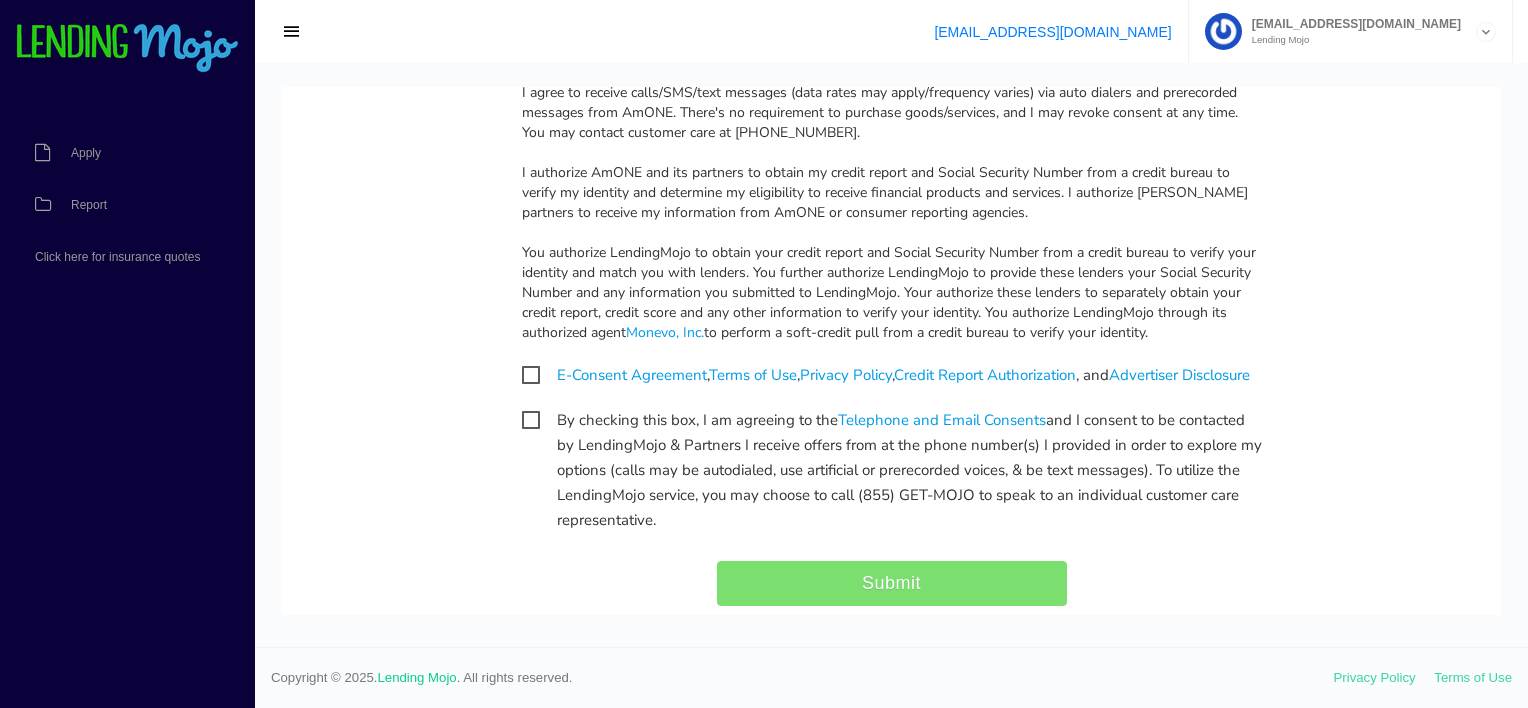 scroll, scrollTop: 2043, scrollLeft: 0, axis: vertical 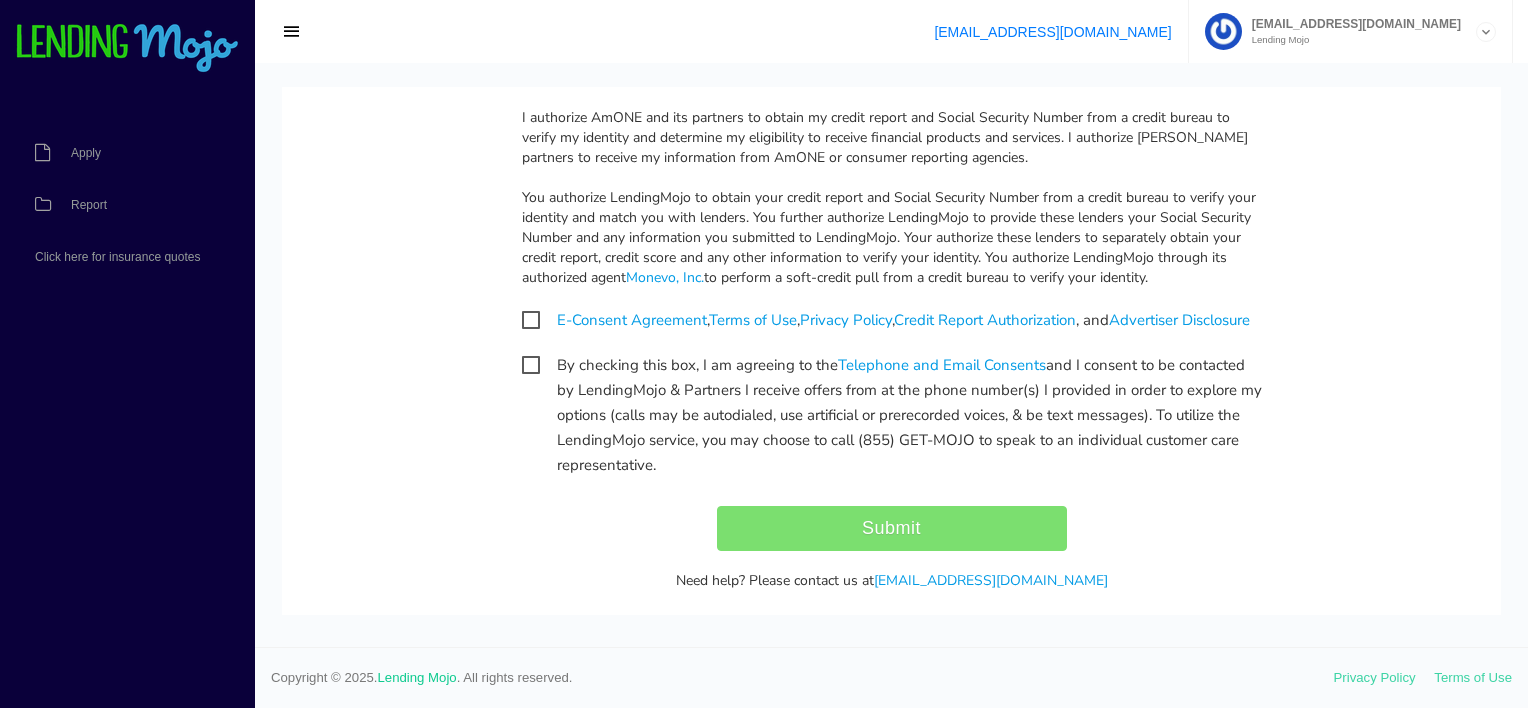 click on "E-Consent Agreement ,
Terms of Use ,
Privacy Policy ,
Credit Report Authorization ,
and  Advertiser Disclosure" at bounding box center [886, 320] 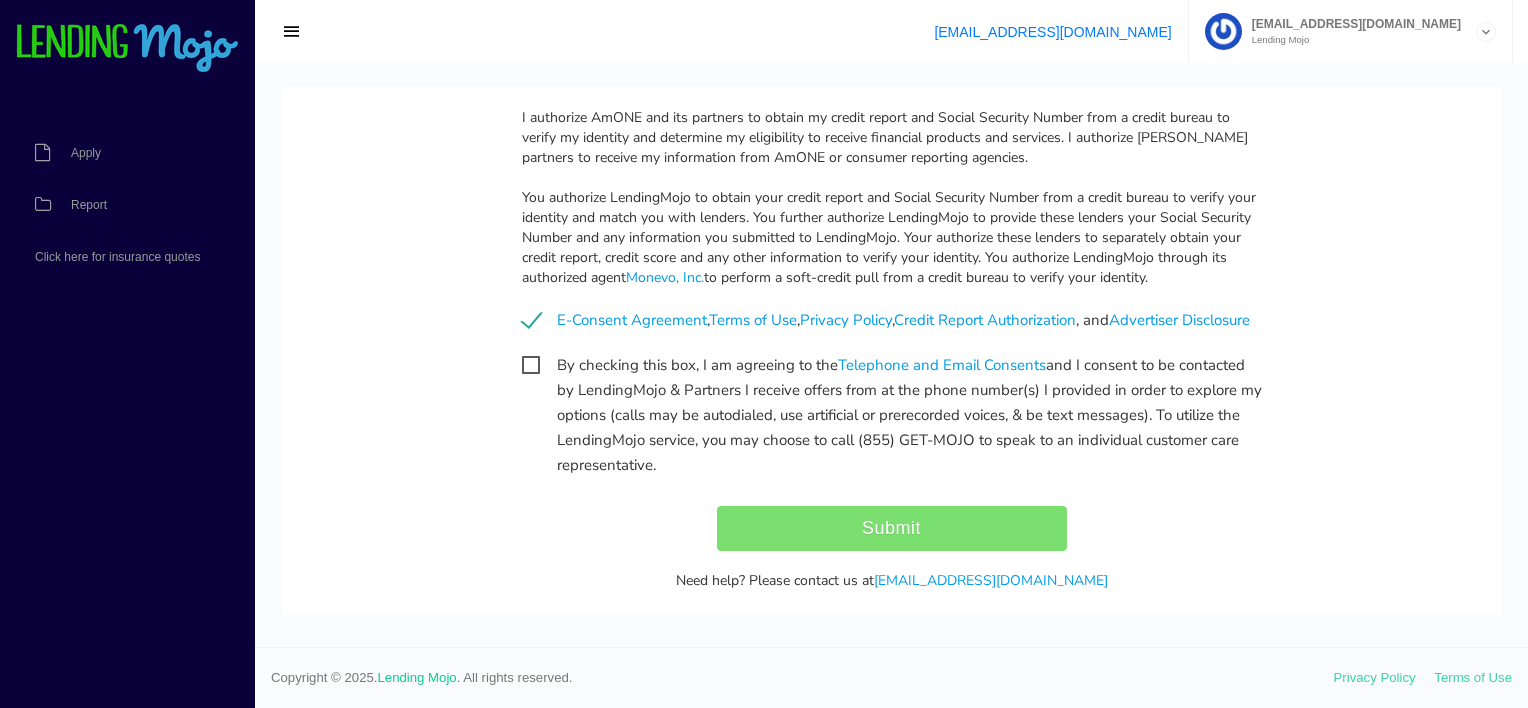 click on "By checking this box, I am agreeing to the
Telephone and Email Consents  and I consent to be contacted by LendingMojo & Partners I receive offers from at the phone number(s) I provided in order to explore my options (calls may be autodialed, use artificial or prerecorded voices, & be text messages). To utilize the LendingMojo service, you may choose to call (855) GET-MOJO to speak to an individual customer care representative." at bounding box center (892, 365) 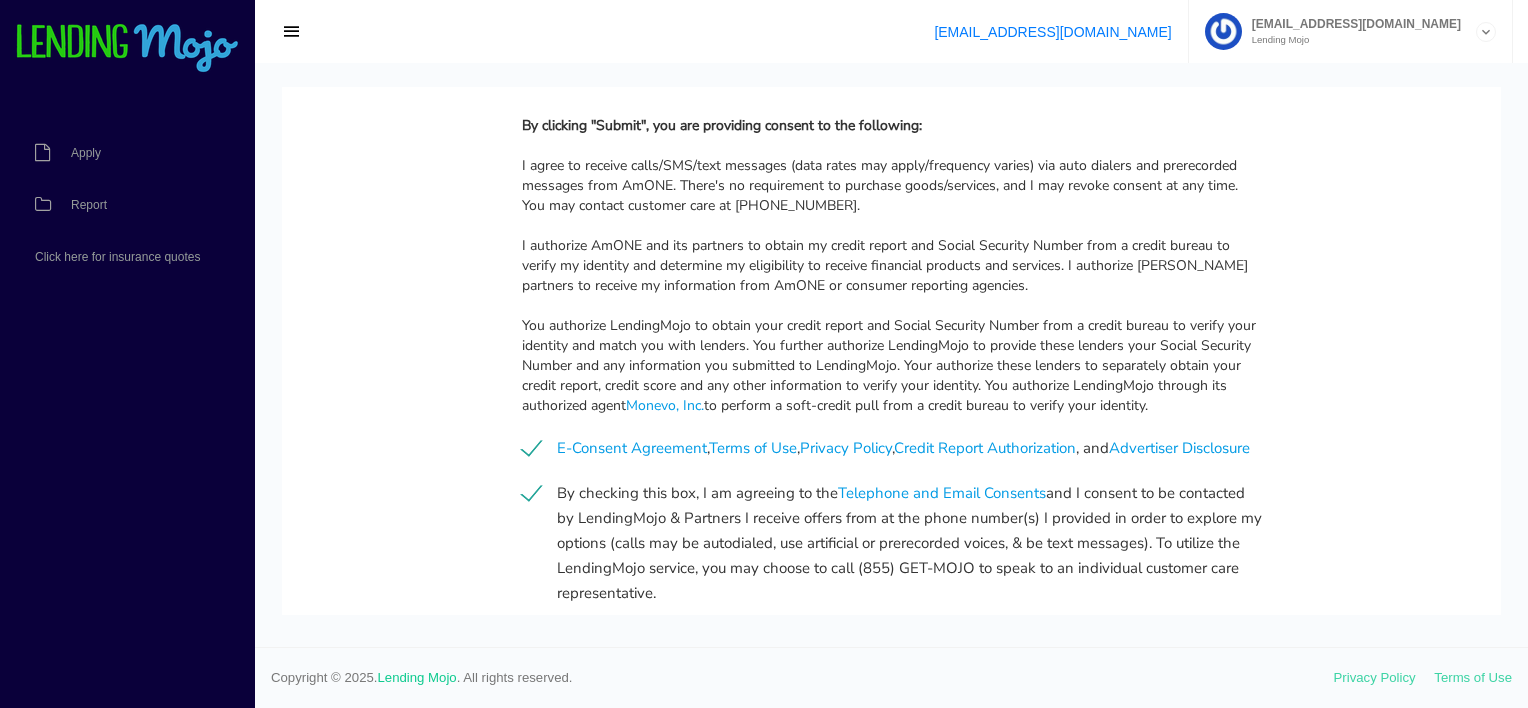 scroll, scrollTop: 2117, scrollLeft: 0, axis: vertical 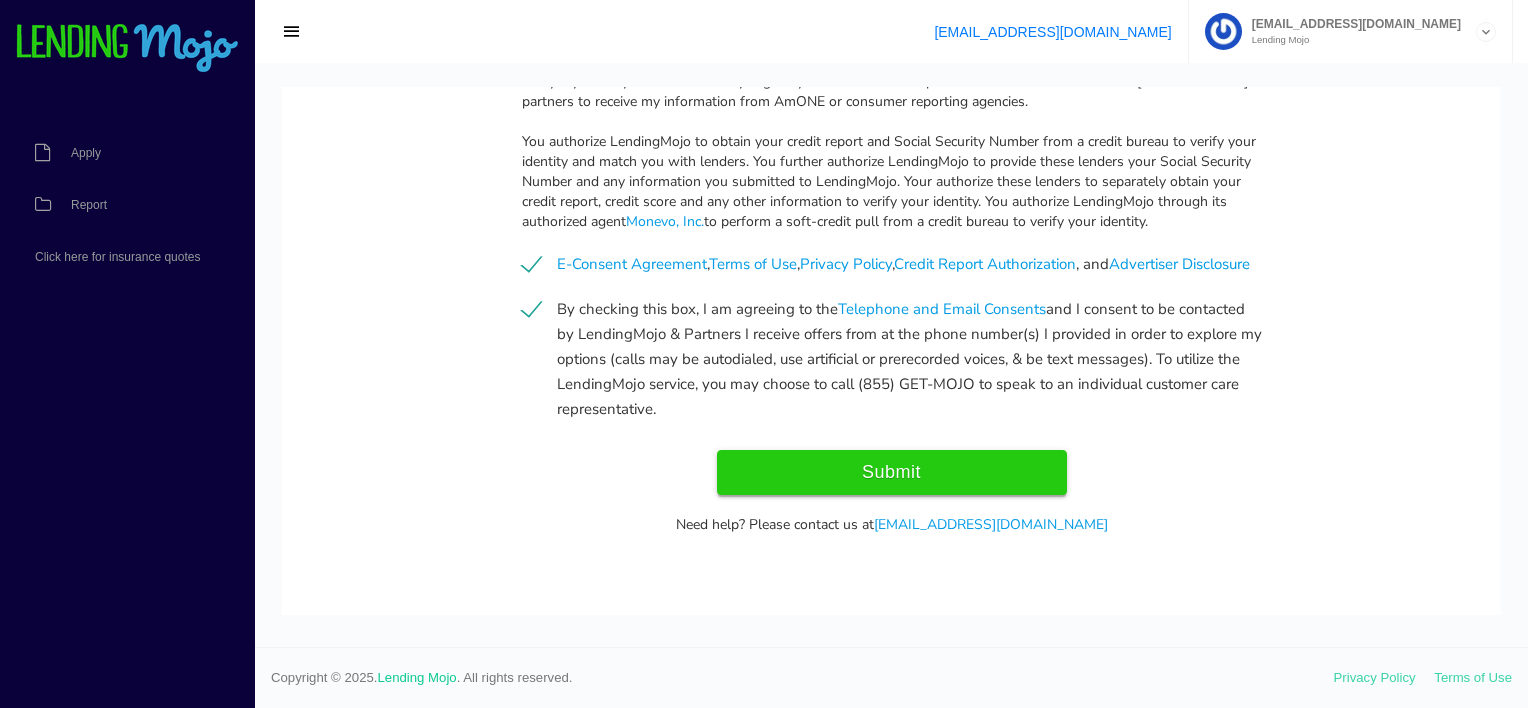 click on "Submit" at bounding box center [892, 472] 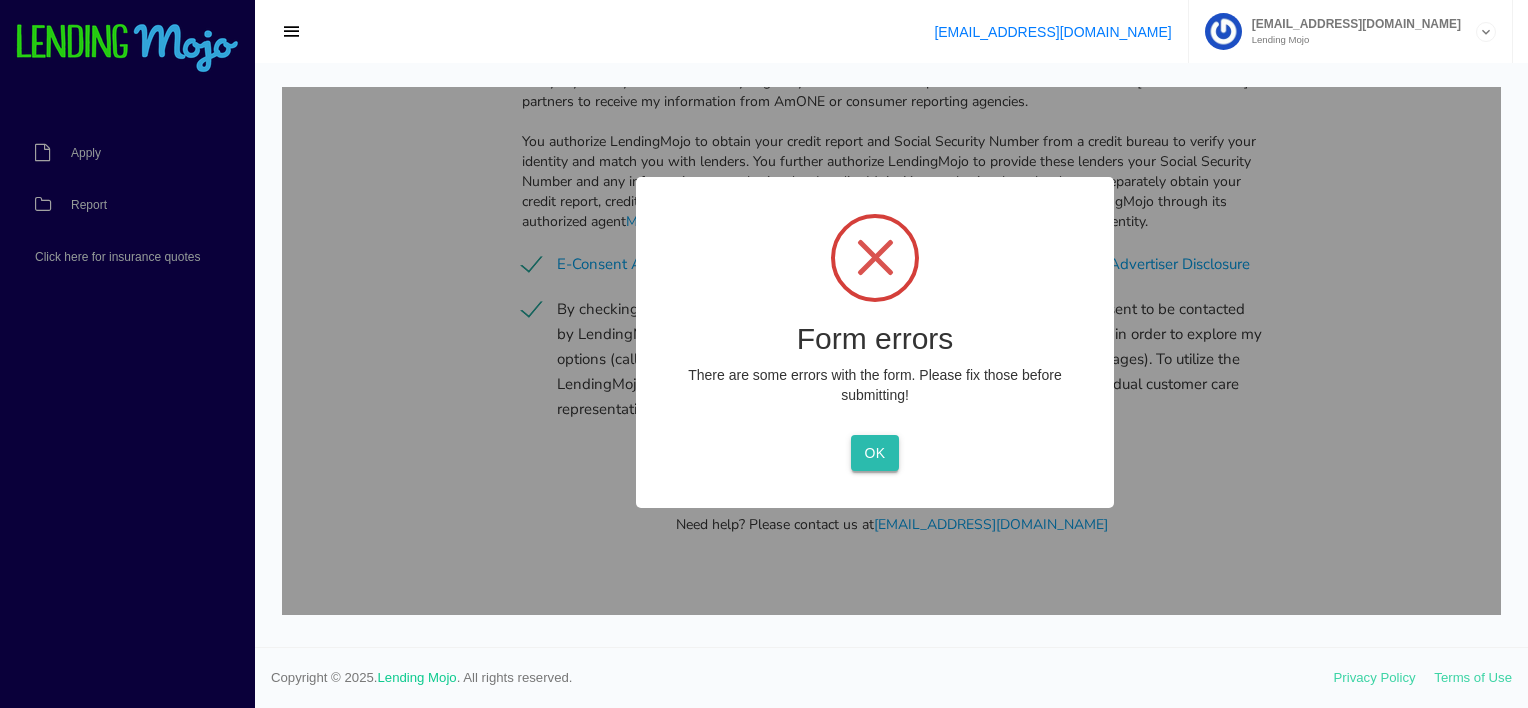 click on "OK" at bounding box center (874, 453) 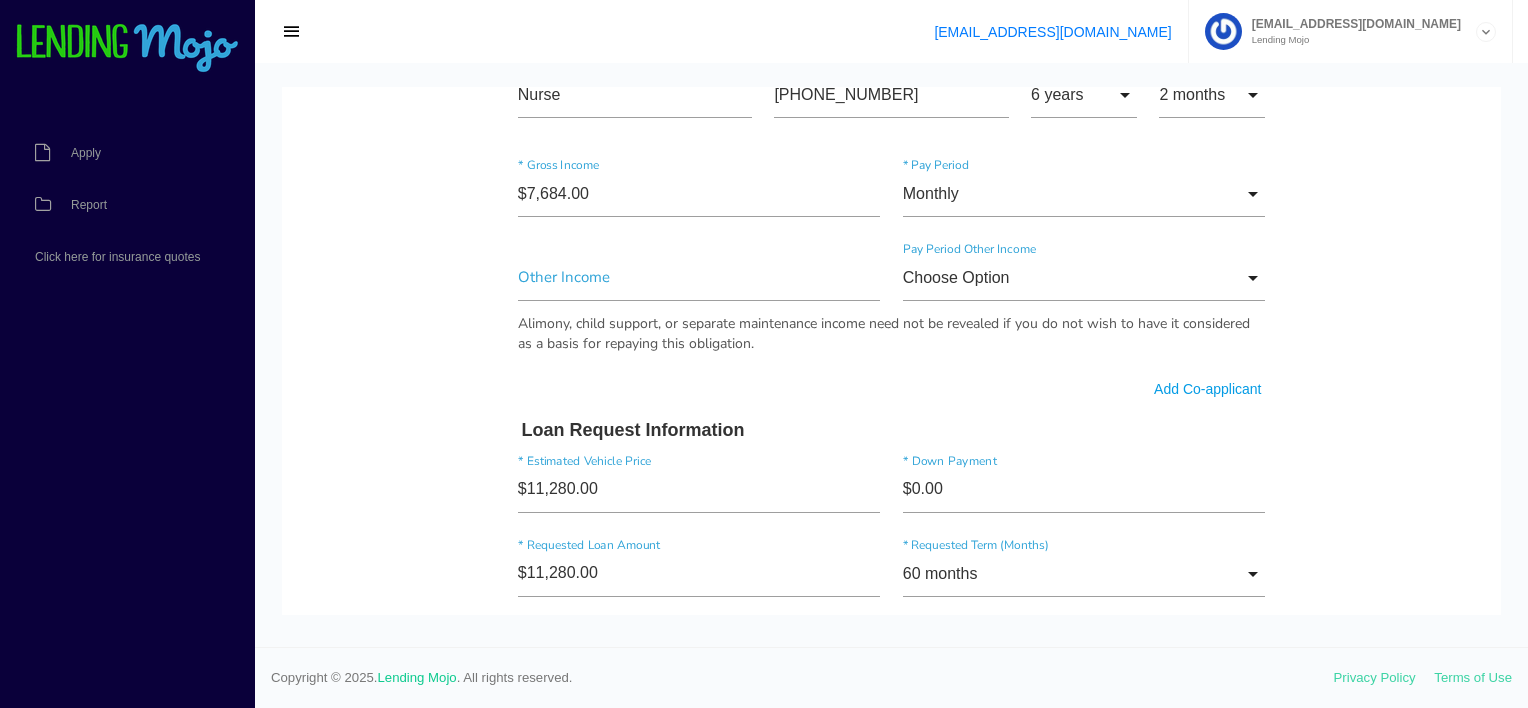 scroll, scrollTop: 1136, scrollLeft: 0, axis: vertical 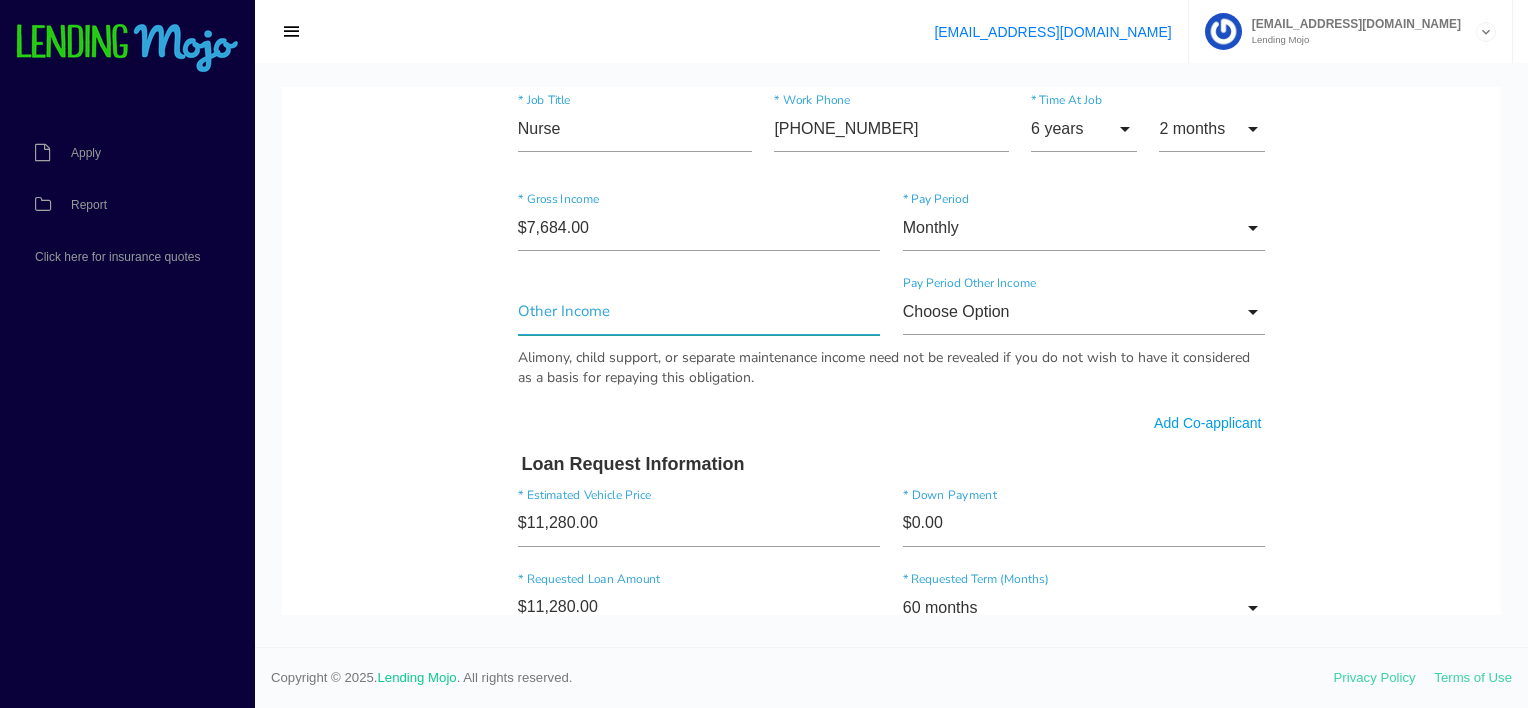 click at bounding box center [699, 312] 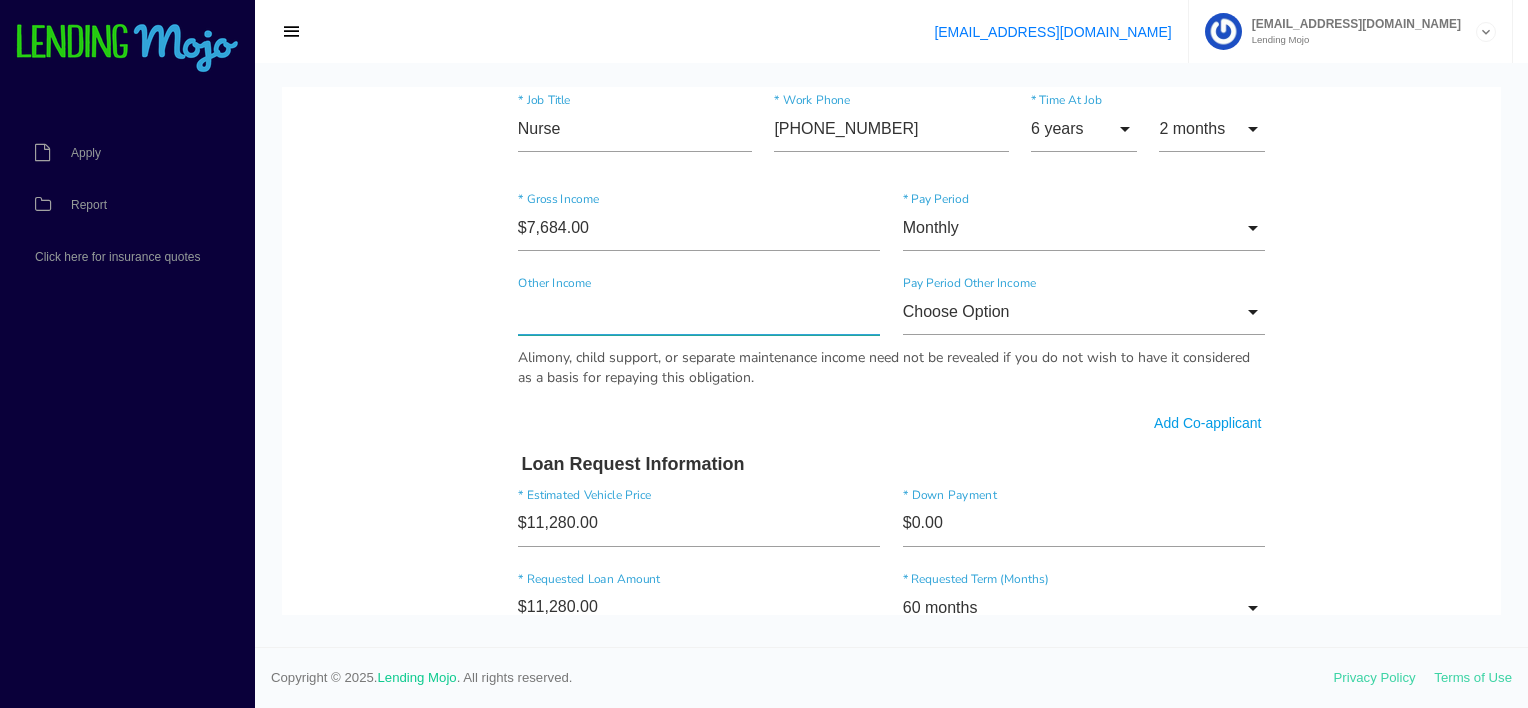 type on "$0.00" 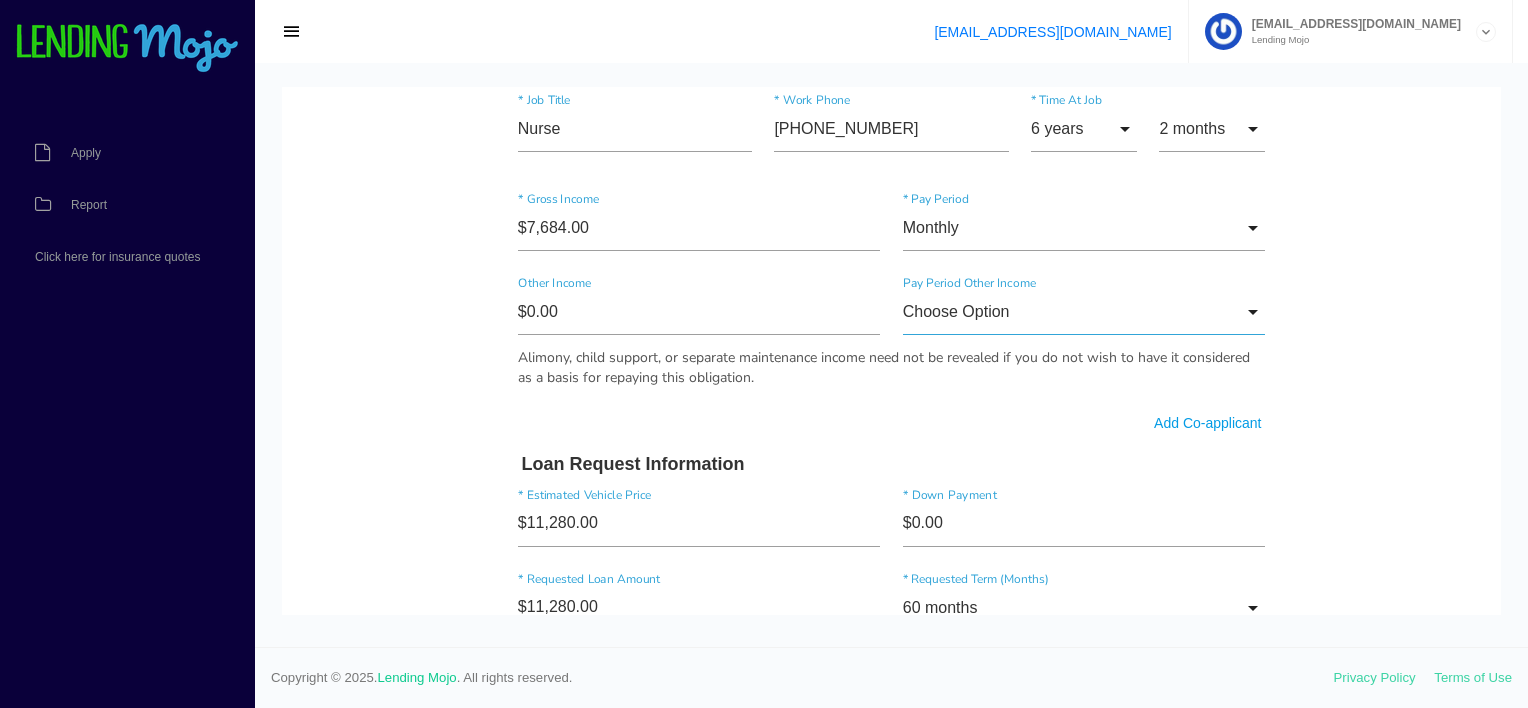 click on "Choose Option" at bounding box center [1084, 312] 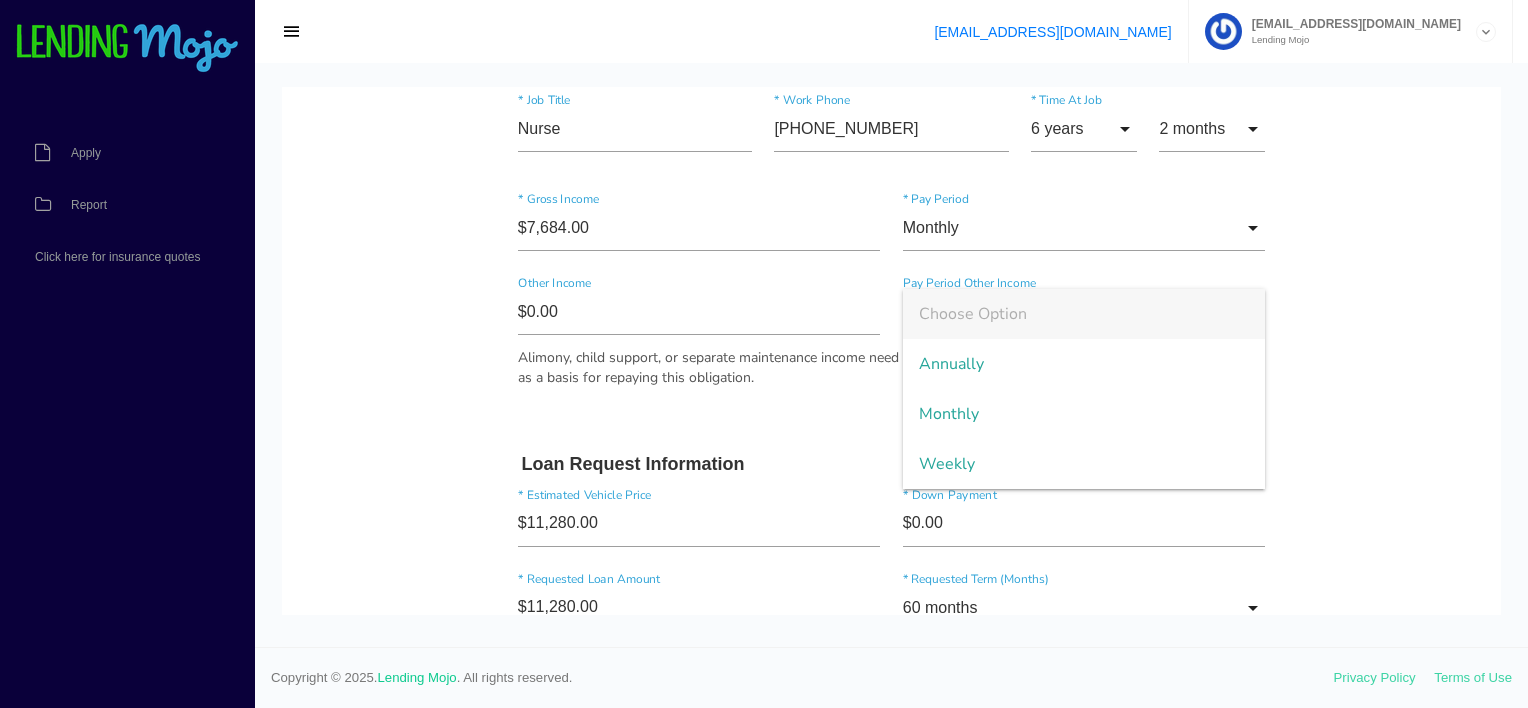 click on "Quick, Secure Financing Personalized to You.
Shannon
*
First Name
Middle Name
Debose
*
Last Name
April Month Jan Feb March April May June July Aug Sept Oct Nov Dec
Month
Jan
Feb
March
April
May
June
July
Aug
Sept
Oct
Nov
Dec
*
Date of Birth
24 Day 1 2 3 4 5 6 7 8 9 10 11 12 13 14 15 16 17 18 19 20 21 22 23 24 25 26 27 28 29 30 31
Day
1
2
3" at bounding box center (891, 273) 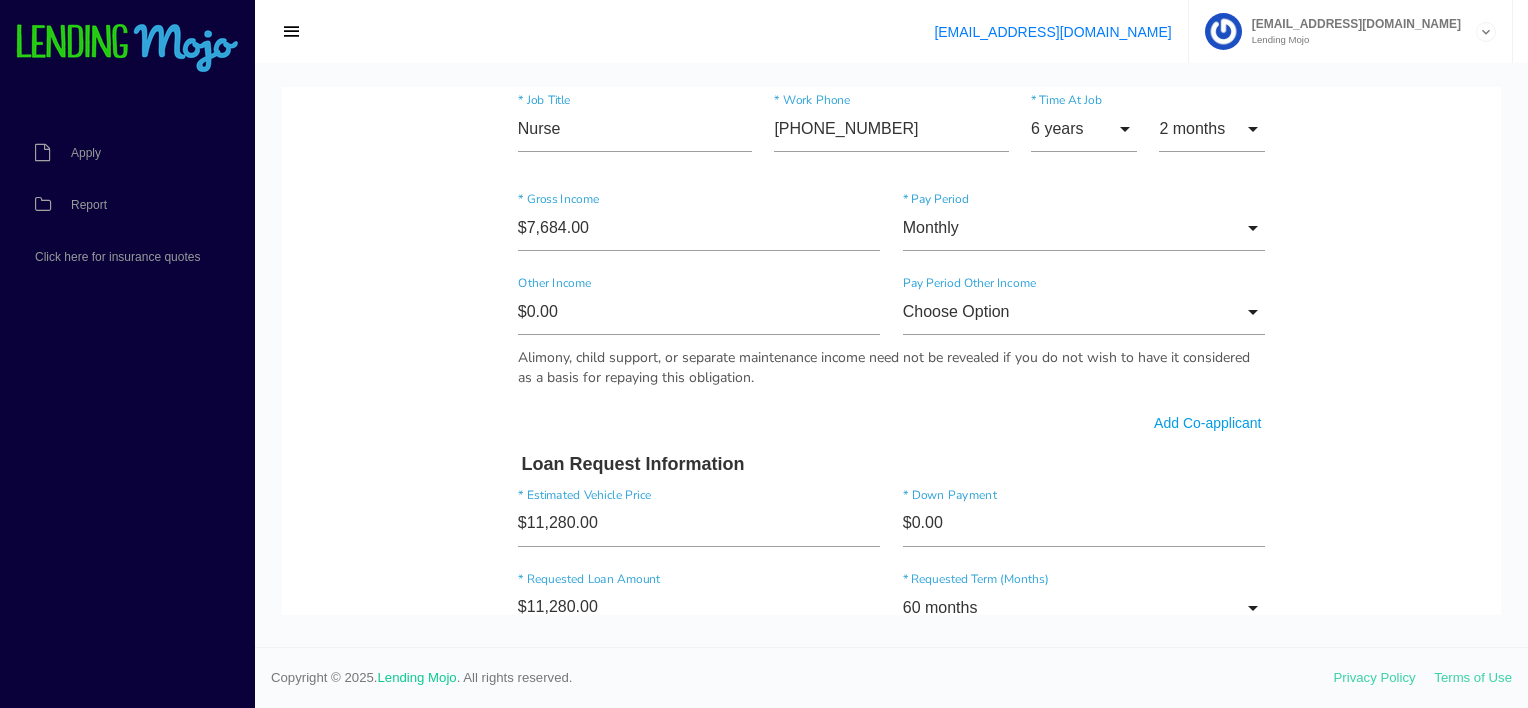 click on "Quick, Secure Financing Personalized to You.
Shannon
*
First Name
Middle Name
Debose
*
Last Name
April Month Jan Feb March April May June July Aug Sept Oct Nov Dec
Month
Jan
Feb
March
April
May
June
July
Aug
Sept
Oct
Nov
Dec
*
Date of Birth
24 Day 1 2 3 4 5 6 7 8 9 10 11 12 13 14 15 16 17 18 19 20 21 22 23 24 25 26 27 28 29 30 31
Day
1
2
3" at bounding box center [891, 273] 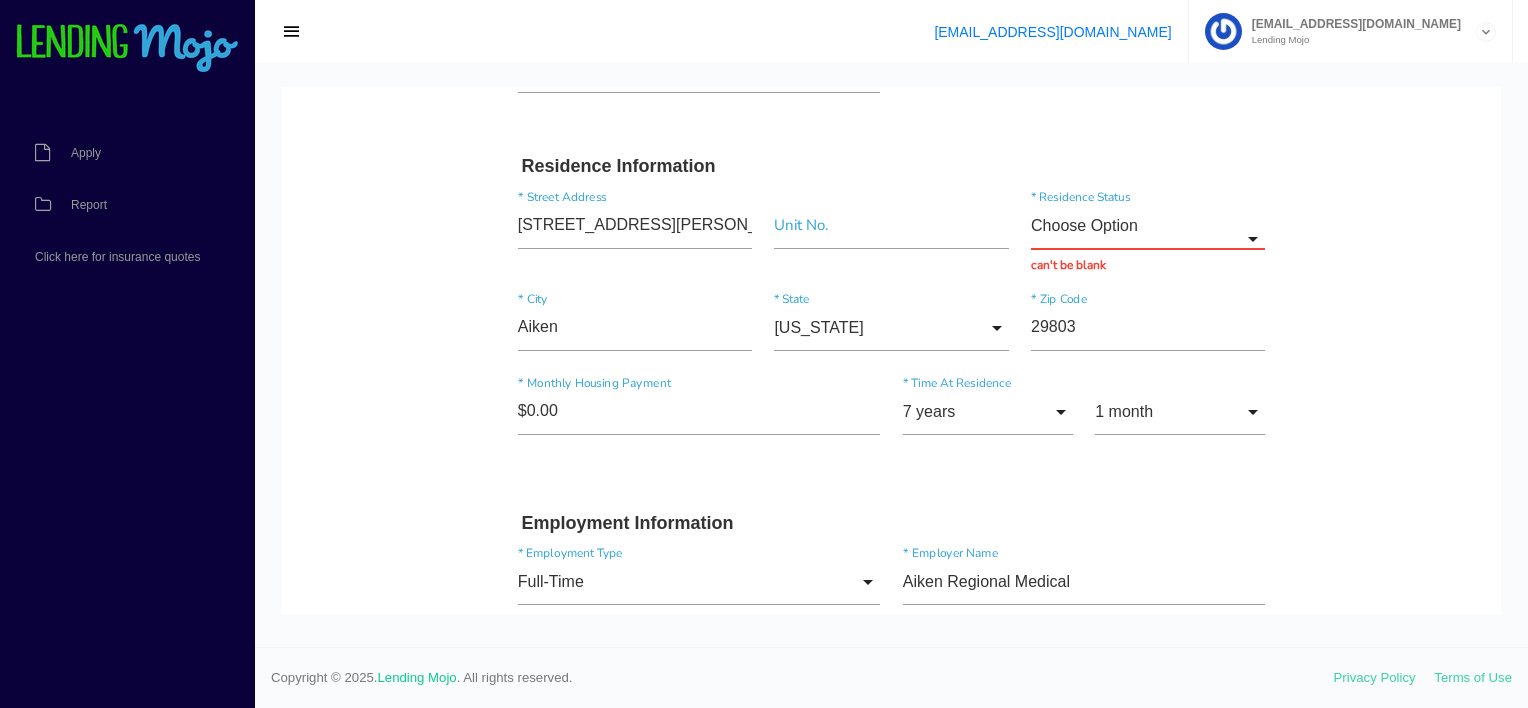 scroll, scrollTop: 536, scrollLeft: 0, axis: vertical 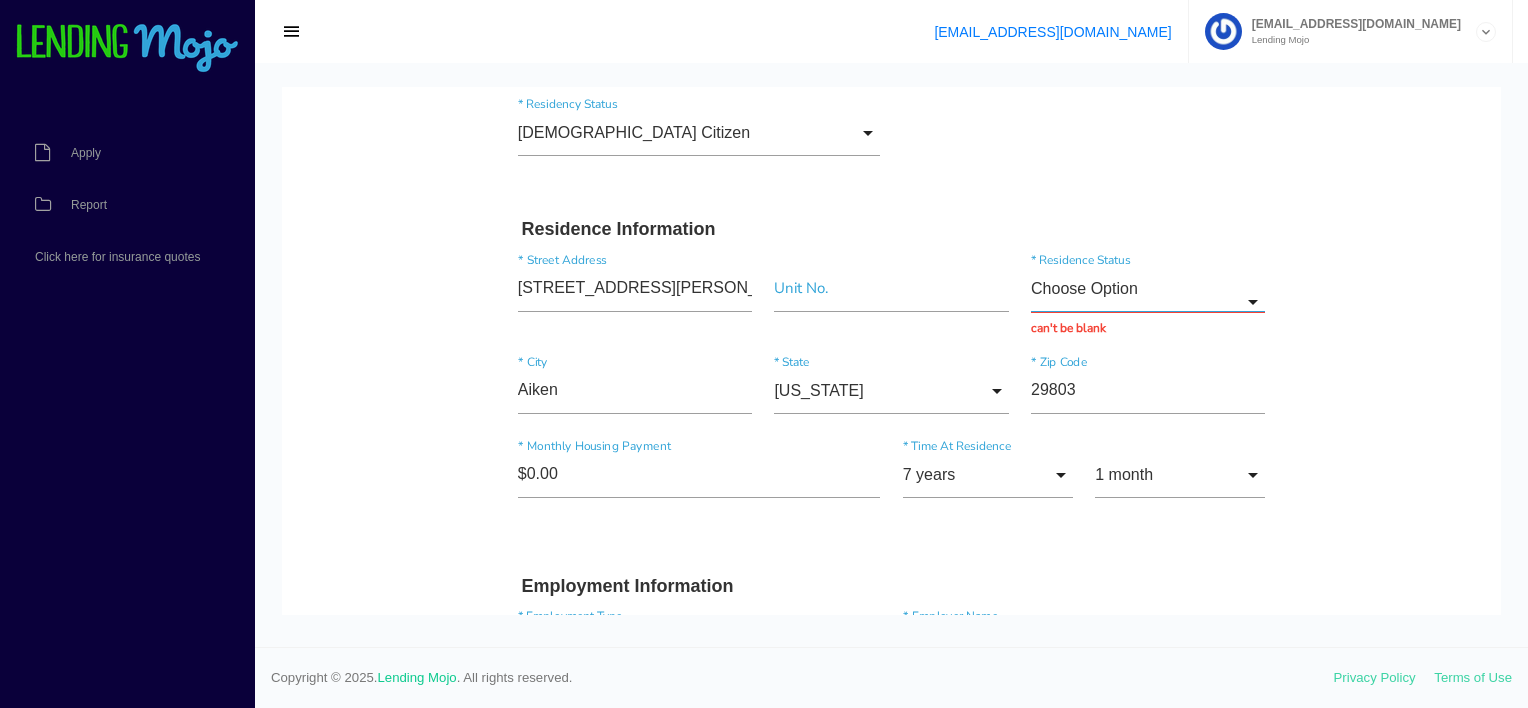 click on "Choose Option" at bounding box center [1148, 289] 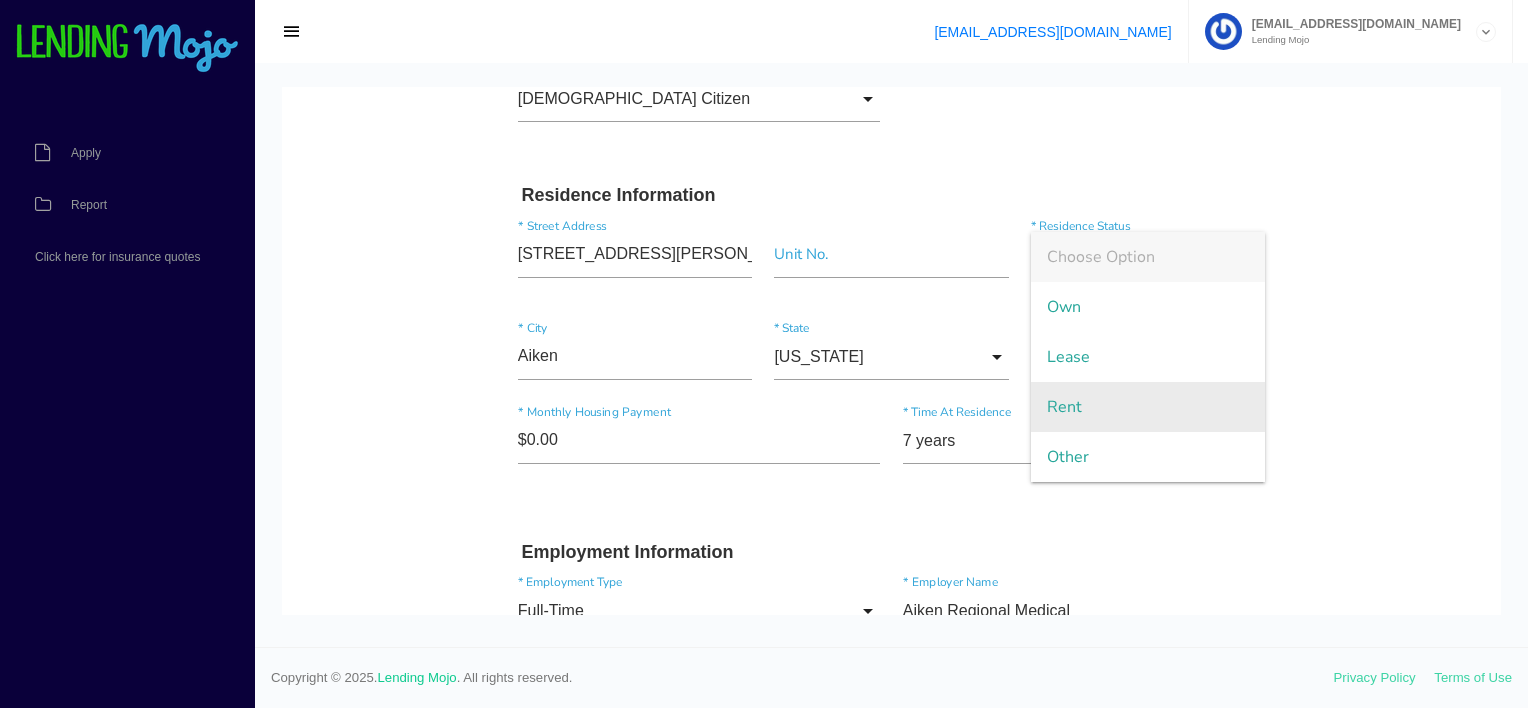 scroll, scrollTop: 536, scrollLeft: 0, axis: vertical 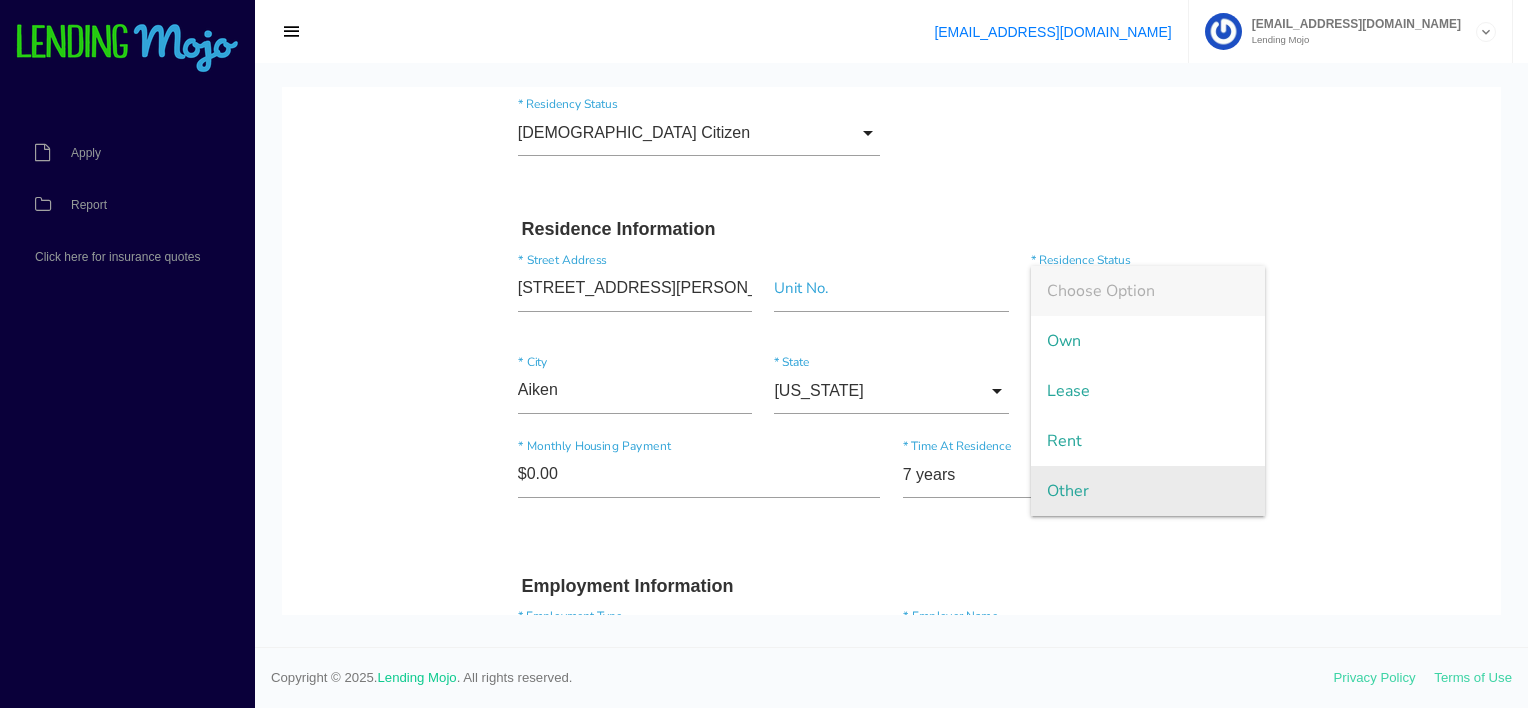 click on "Other" at bounding box center (1148, 491) 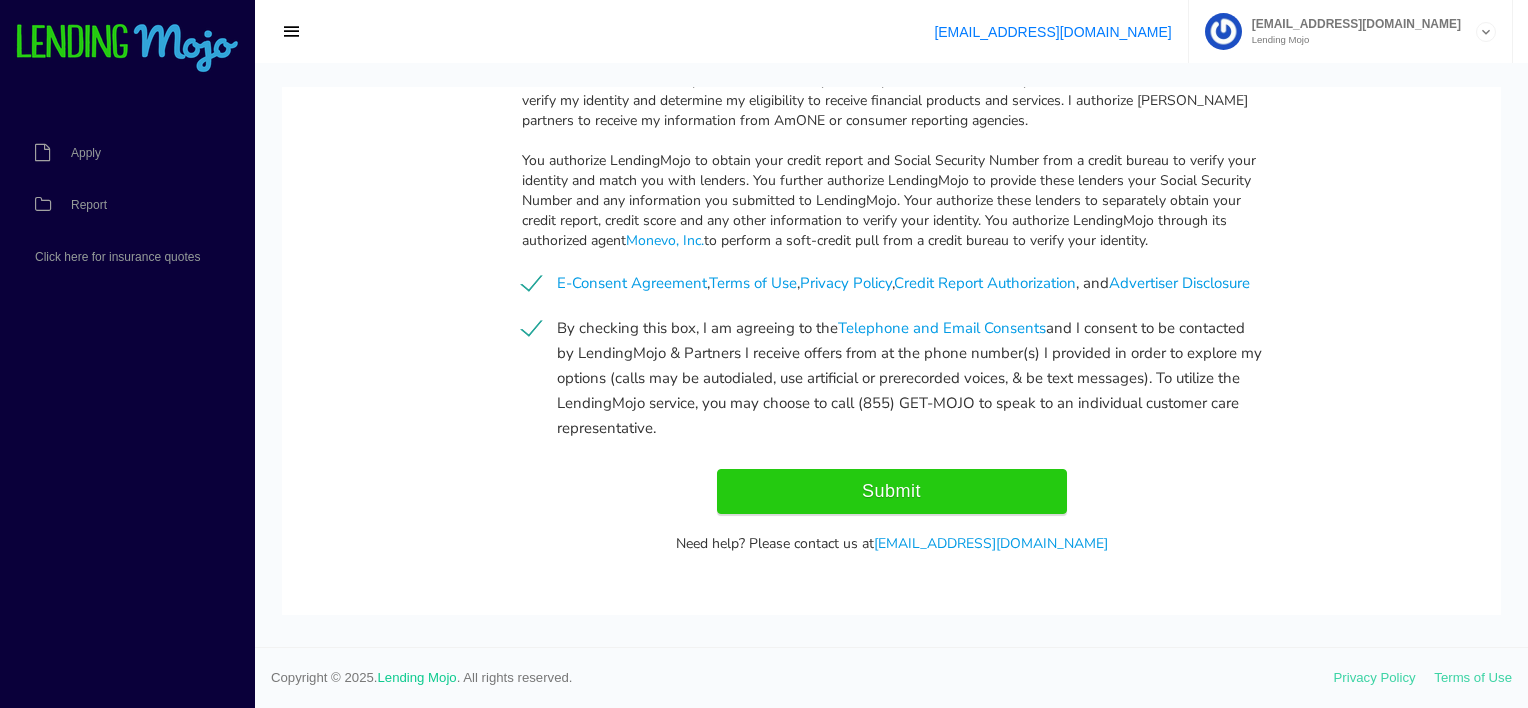 scroll, scrollTop: 2117, scrollLeft: 0, axis: vertical 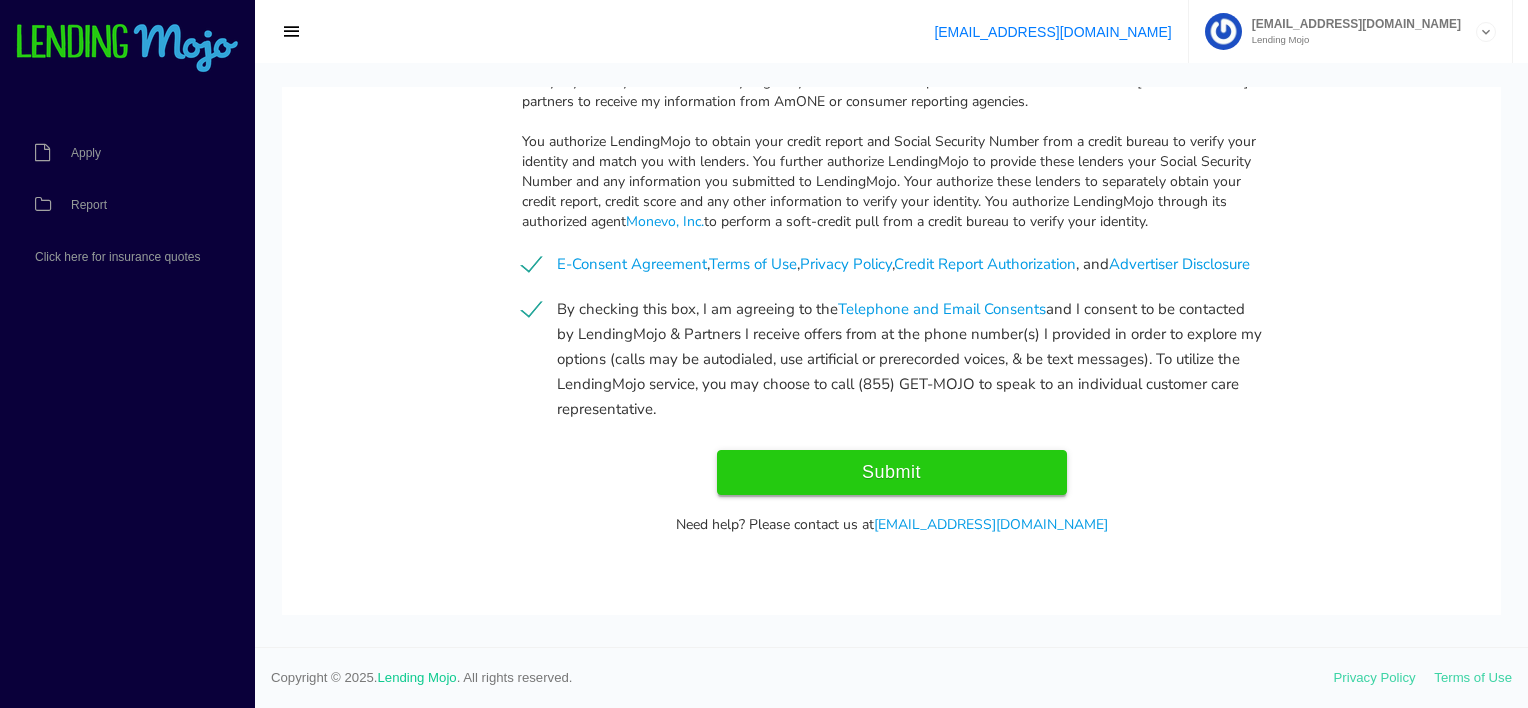 click on "Submit" at bounding box center (892, 472) 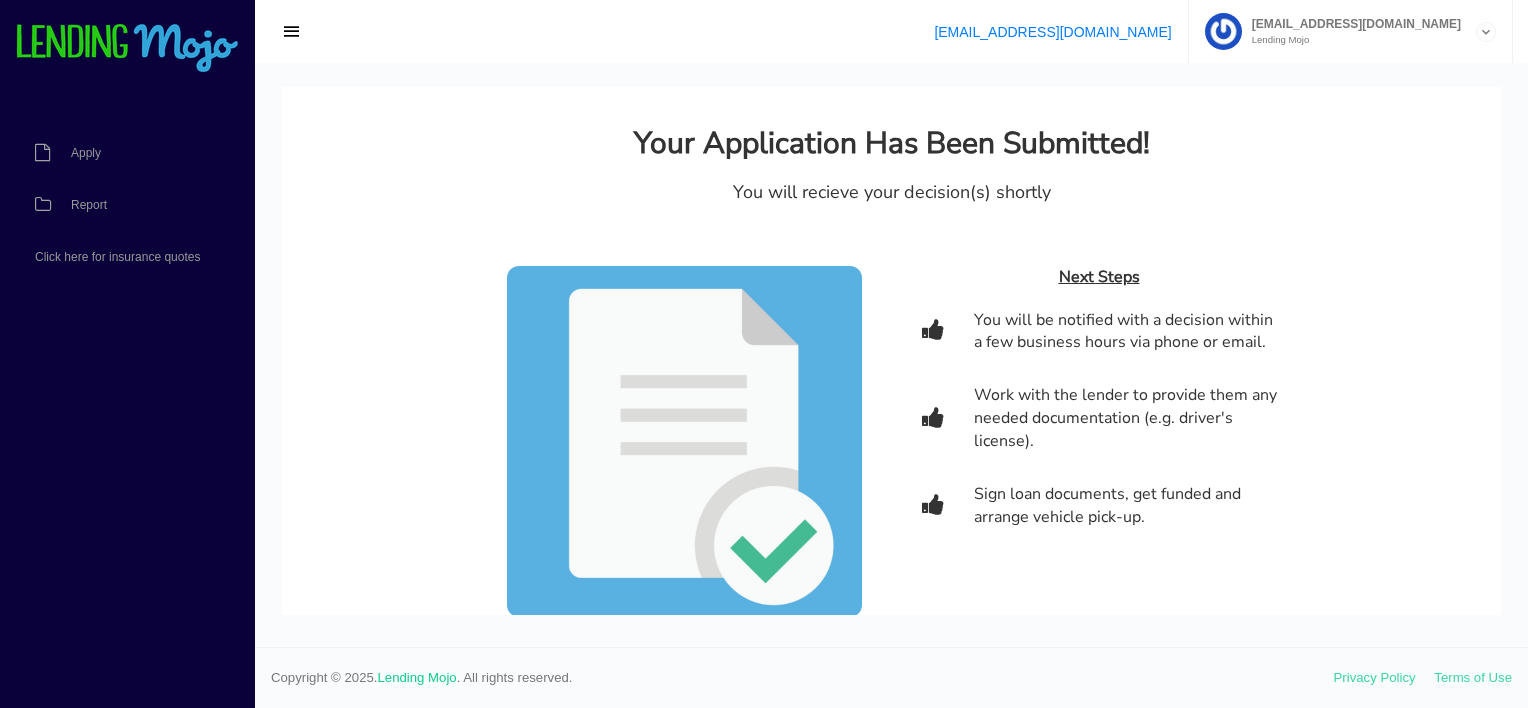 scroll, scrollTop: 0, scrollLeft: 0, axis: both 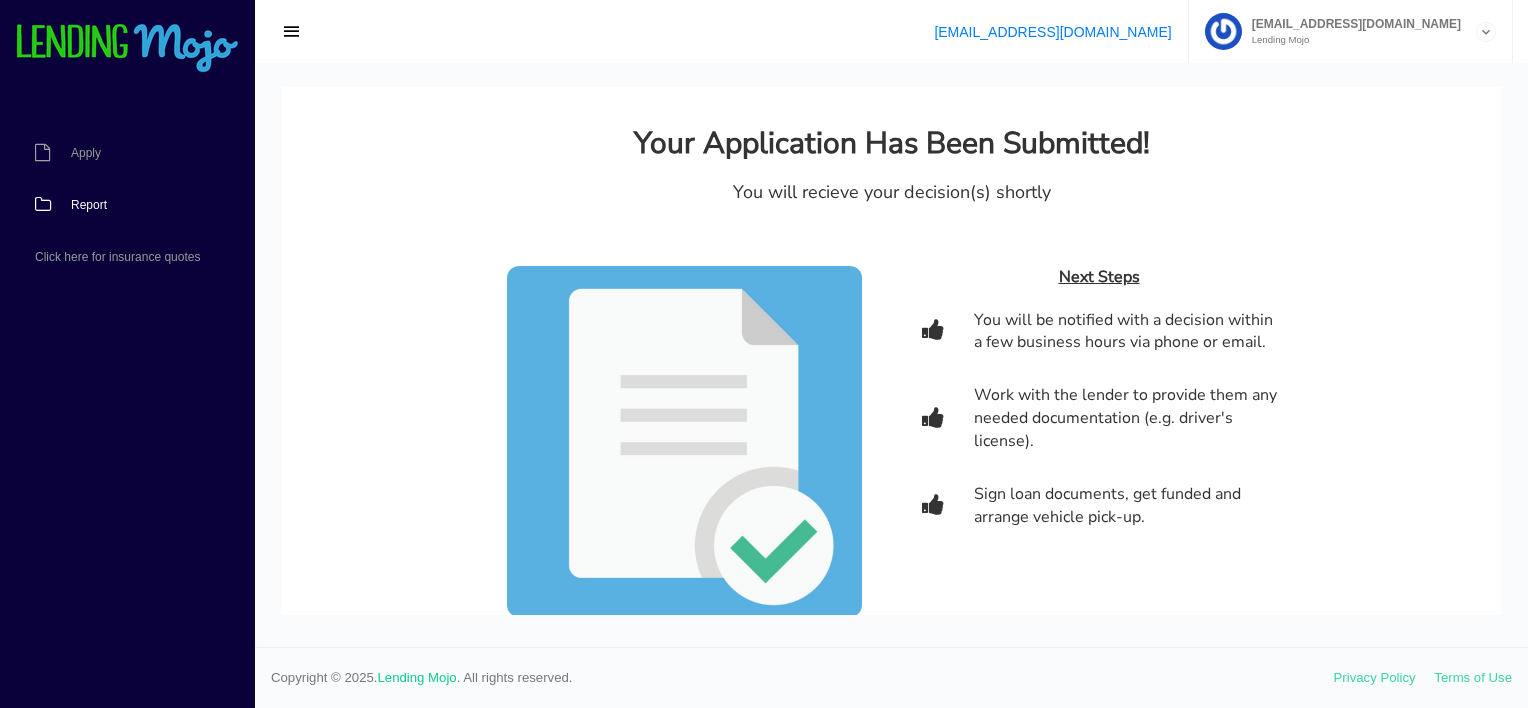 click on "Report" at bounding box center (89, 205) 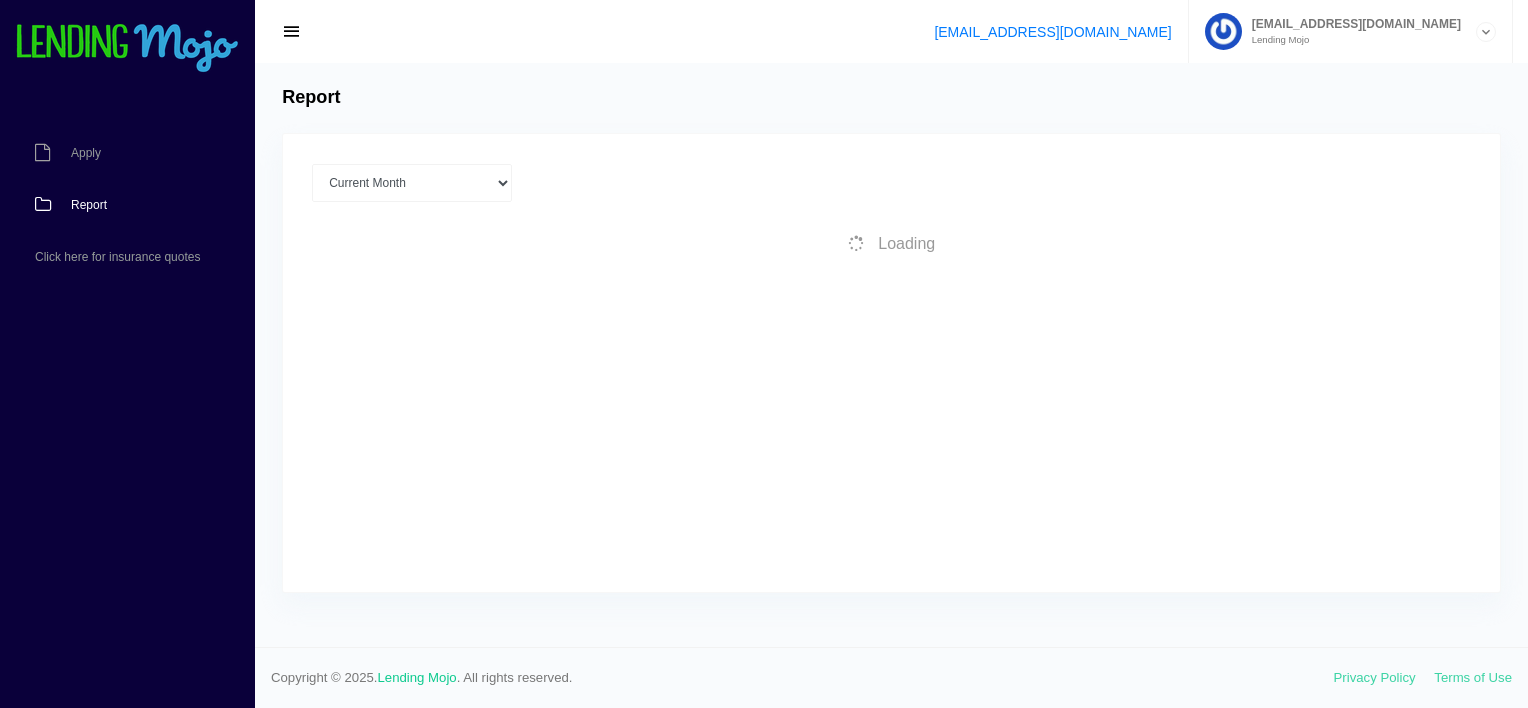 scroll, scrollTop: 0, scrollLeft: 0, axis: both 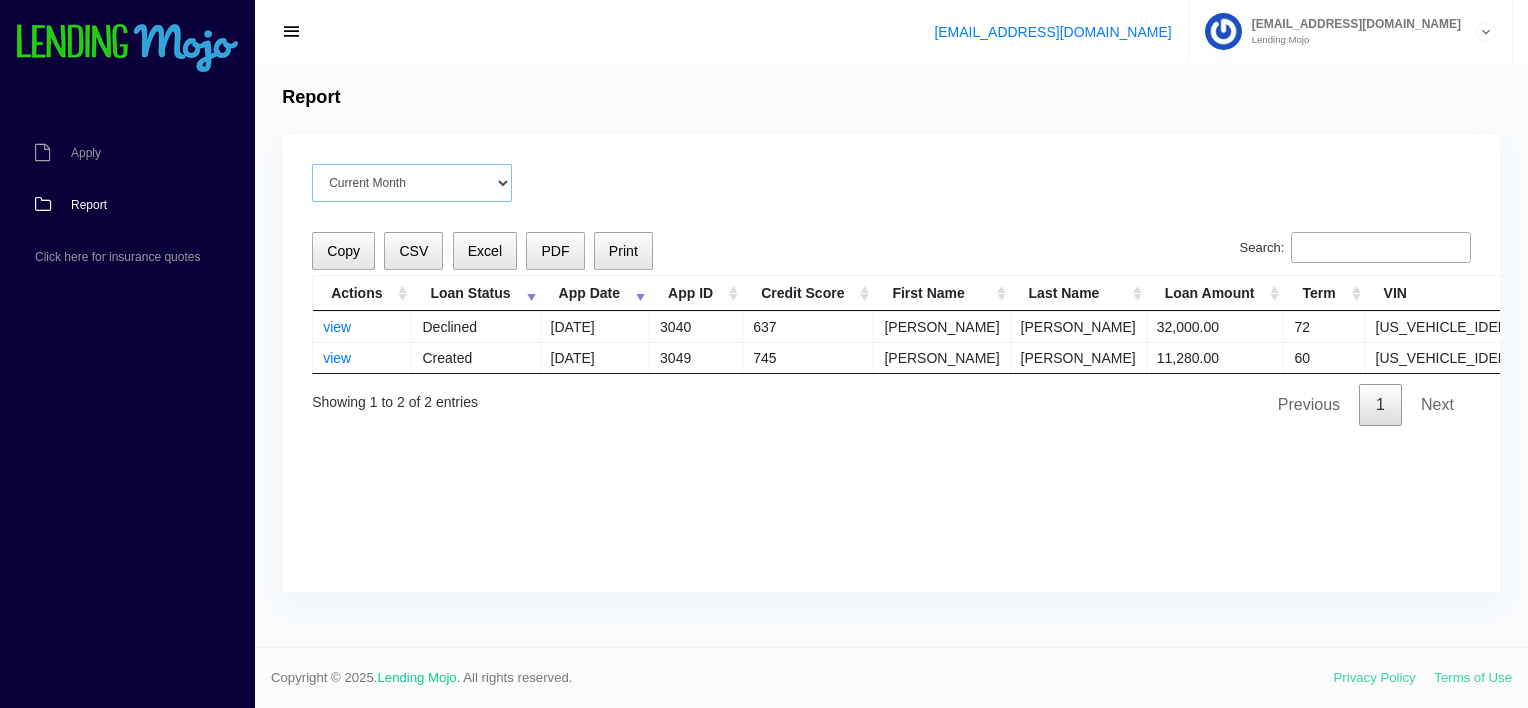 click on "Current Month
[DATE]
[DATE]
[DATE]
[DATE]
[DATE]
All time" at bounding box center (412, 183) 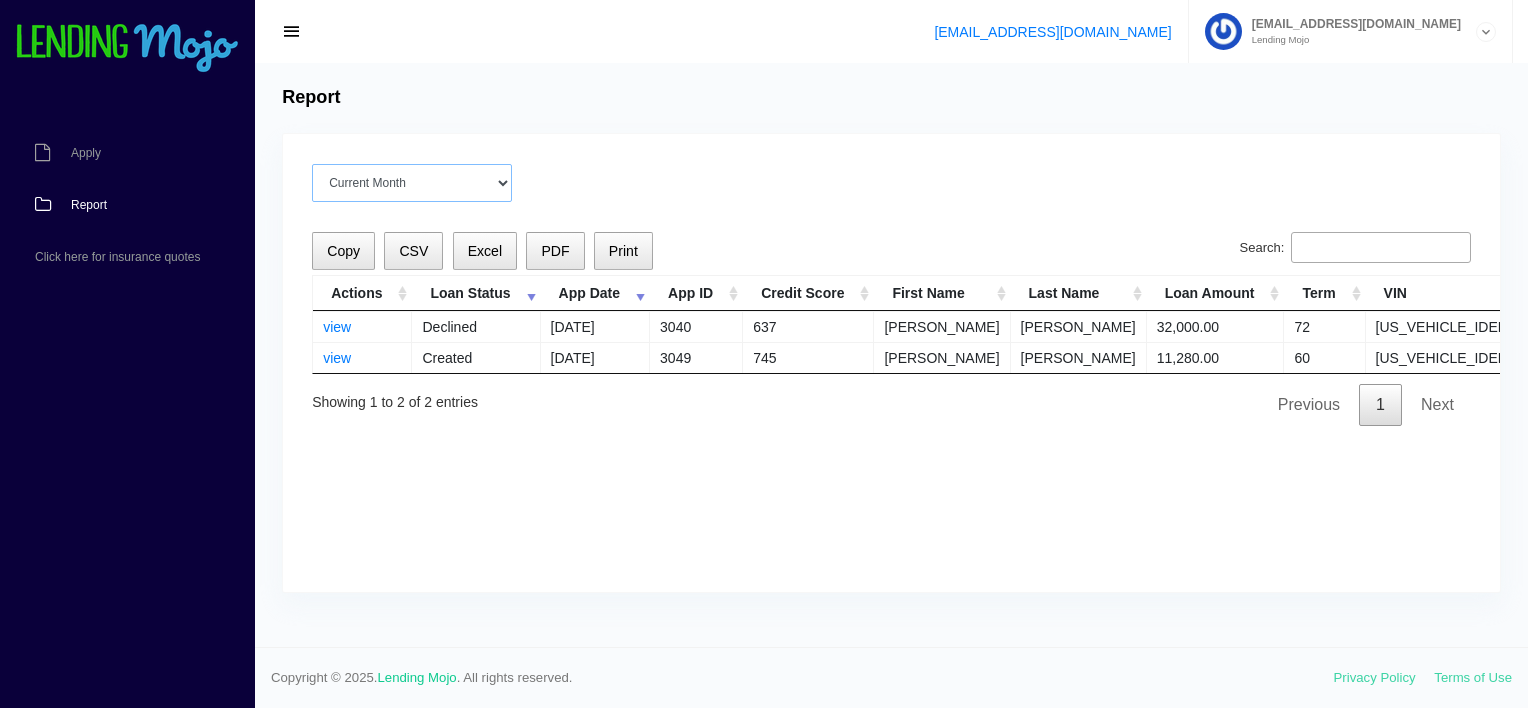select on "[DATE]" 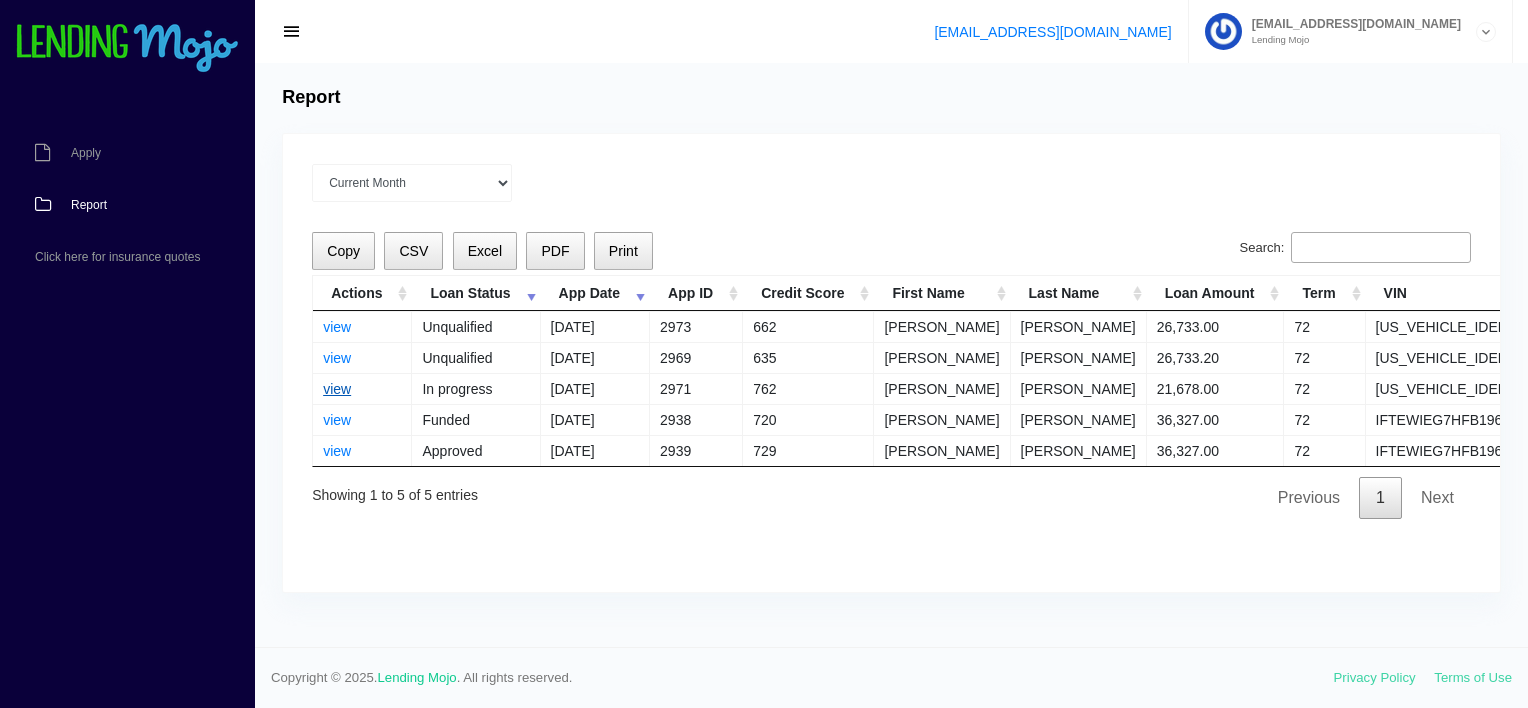 click on "view" at bounding box center [337, 389] 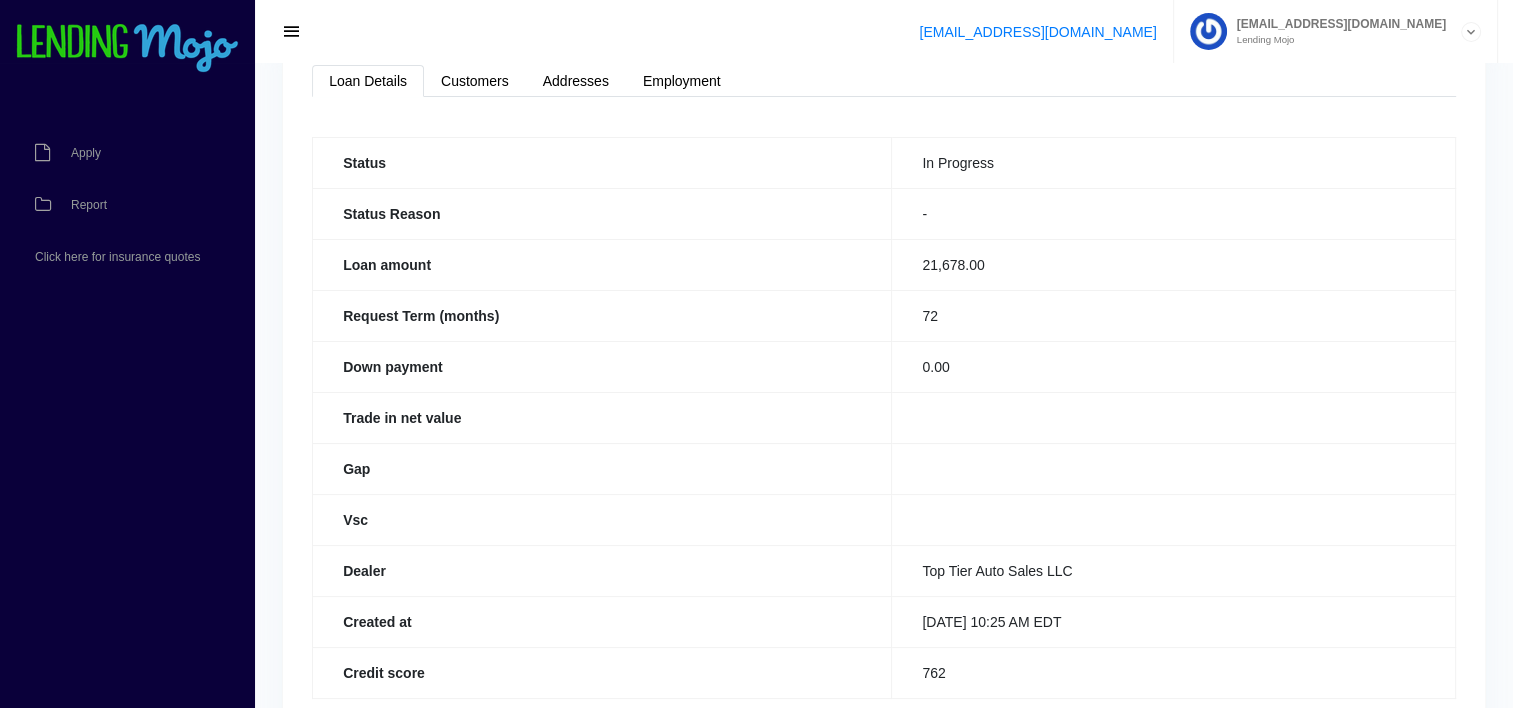 scroll, scrollTop: 0, scrollLeft: 0, axis: both 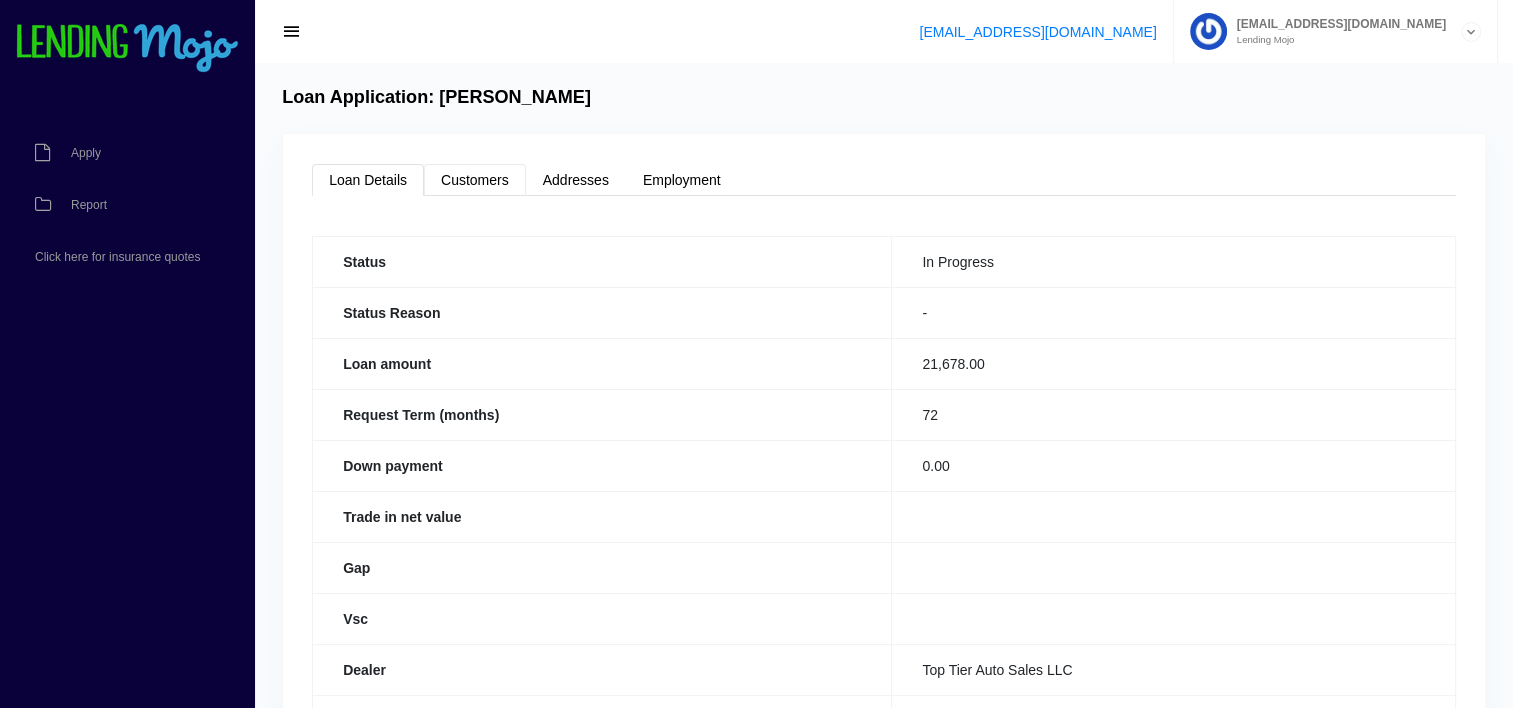 click on "Customers" at bounding box center (475, 180) 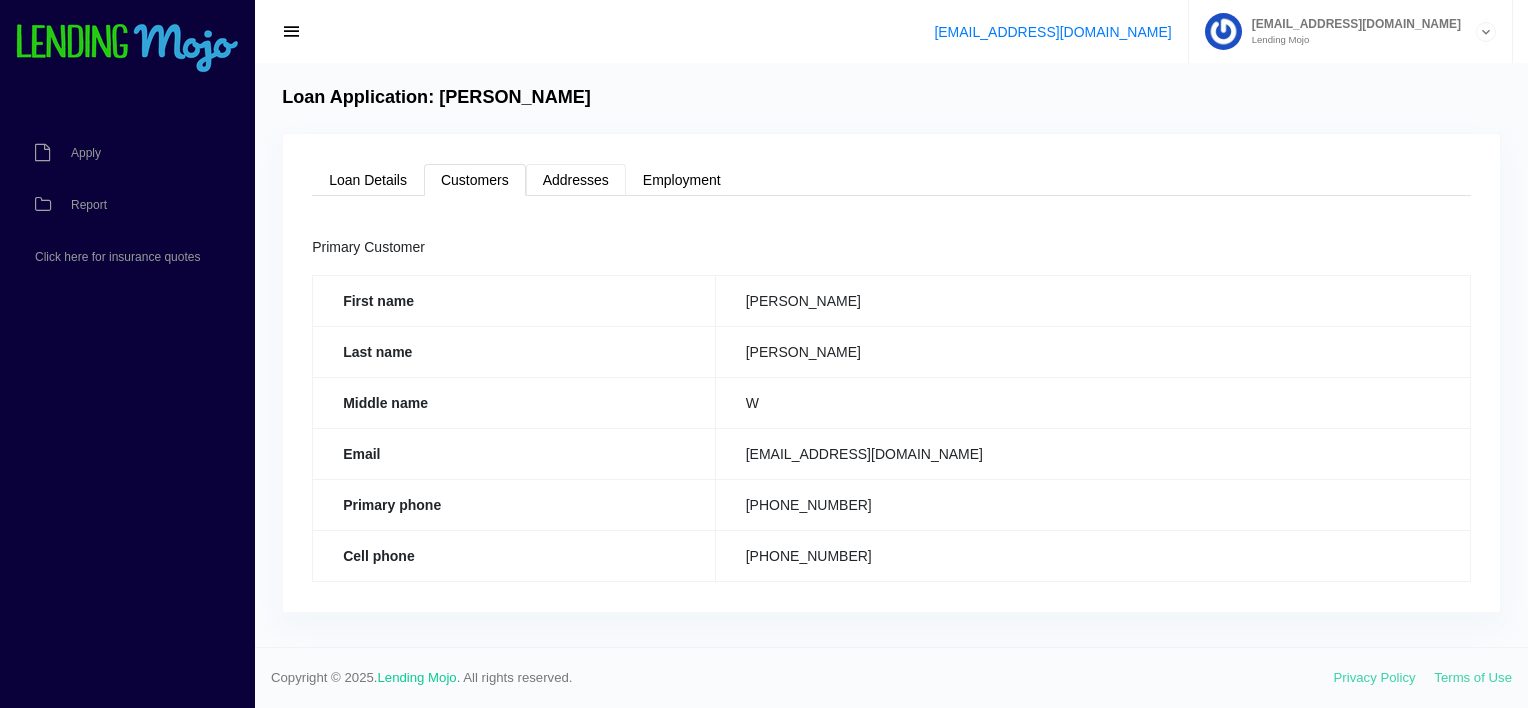 click on "Addresses" at bounding box center [576, 180] 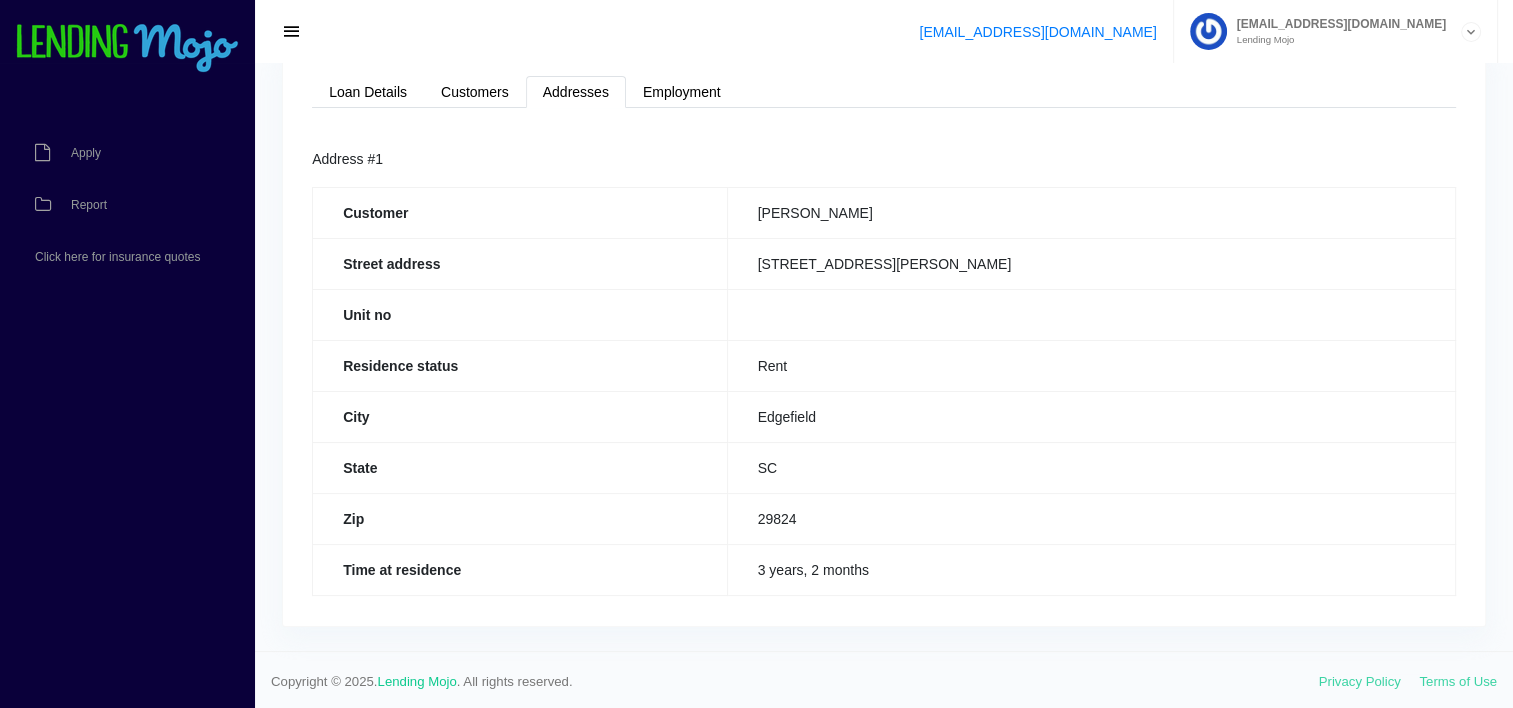scroll, scrollTop: 88, scrollLeft: 0, axis: vertical 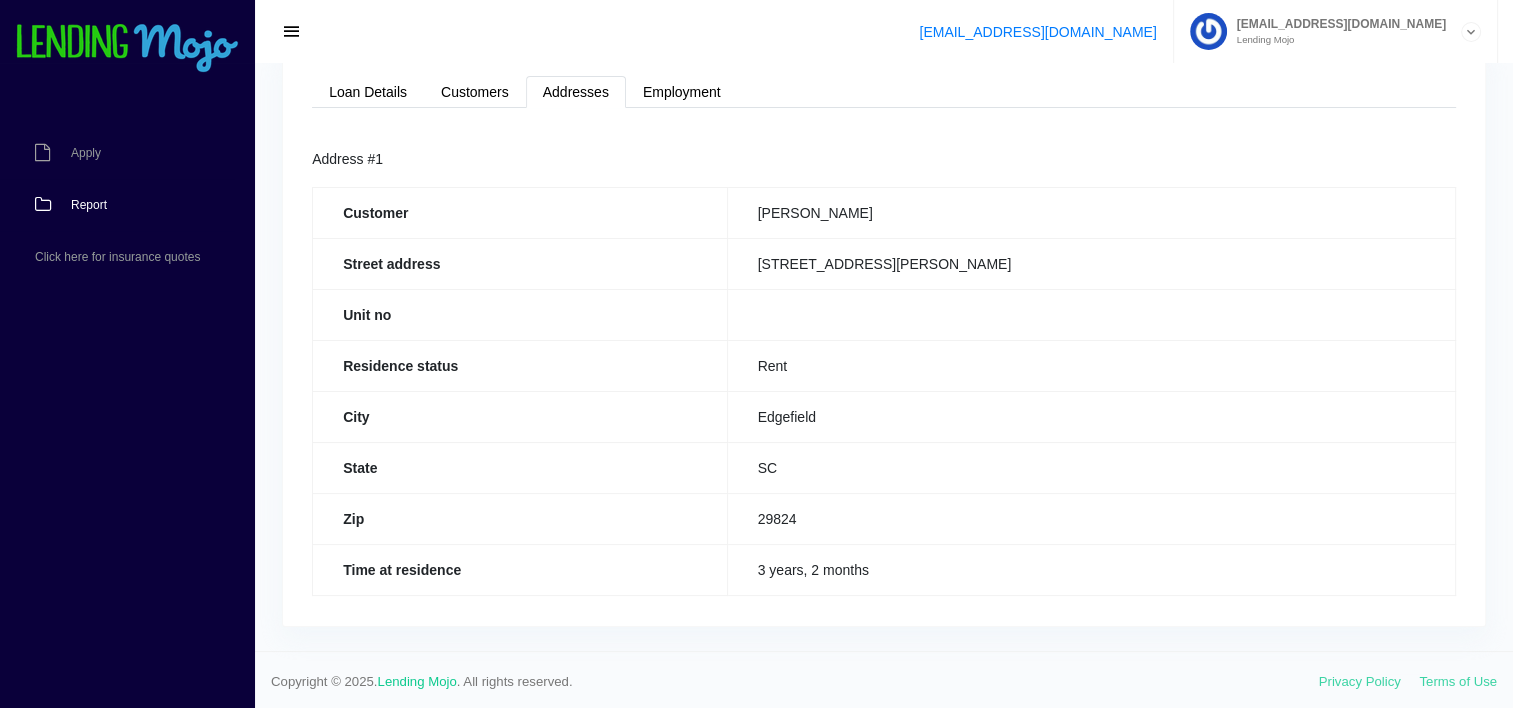 click on "Report" at bounding box center (89, 205) 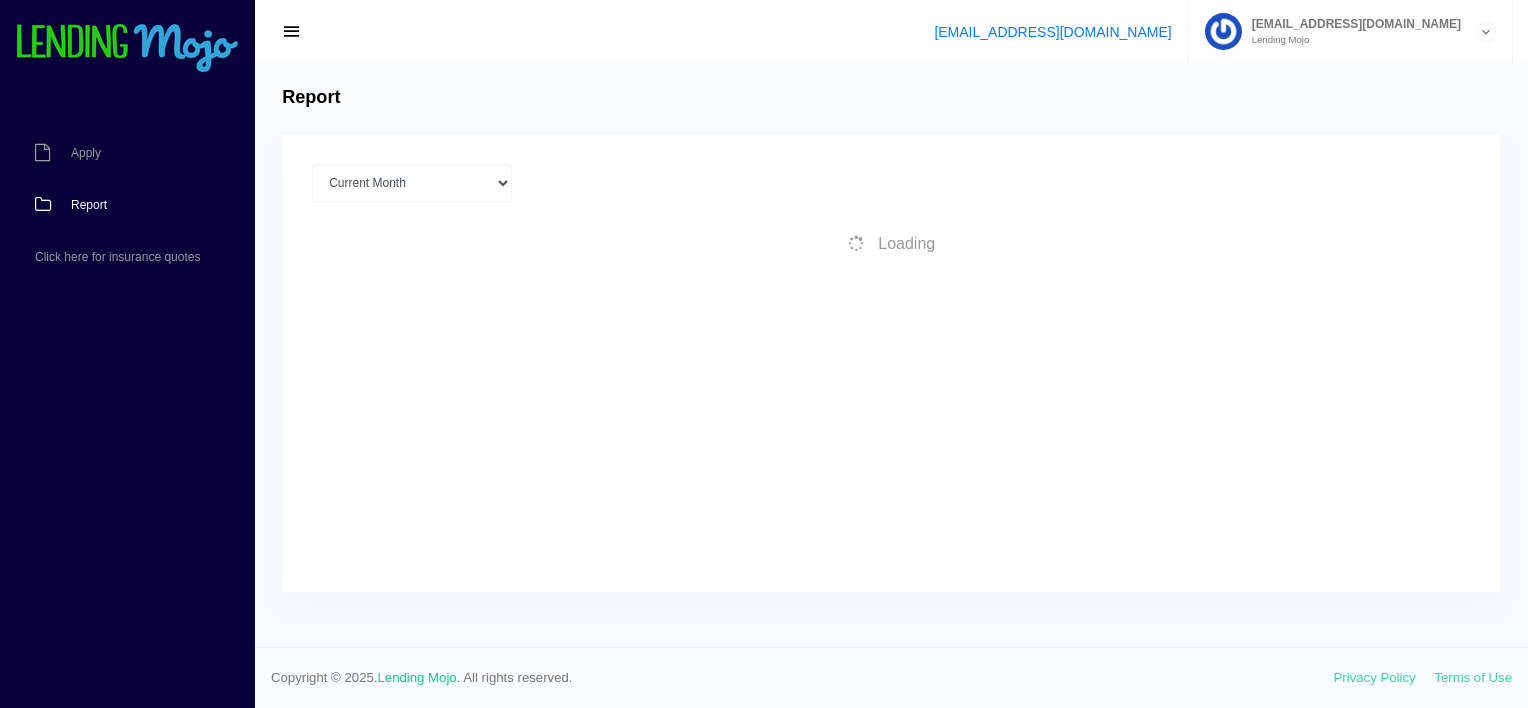 scroll, scrollTop: 0, scrollLeft: 0, axis: both 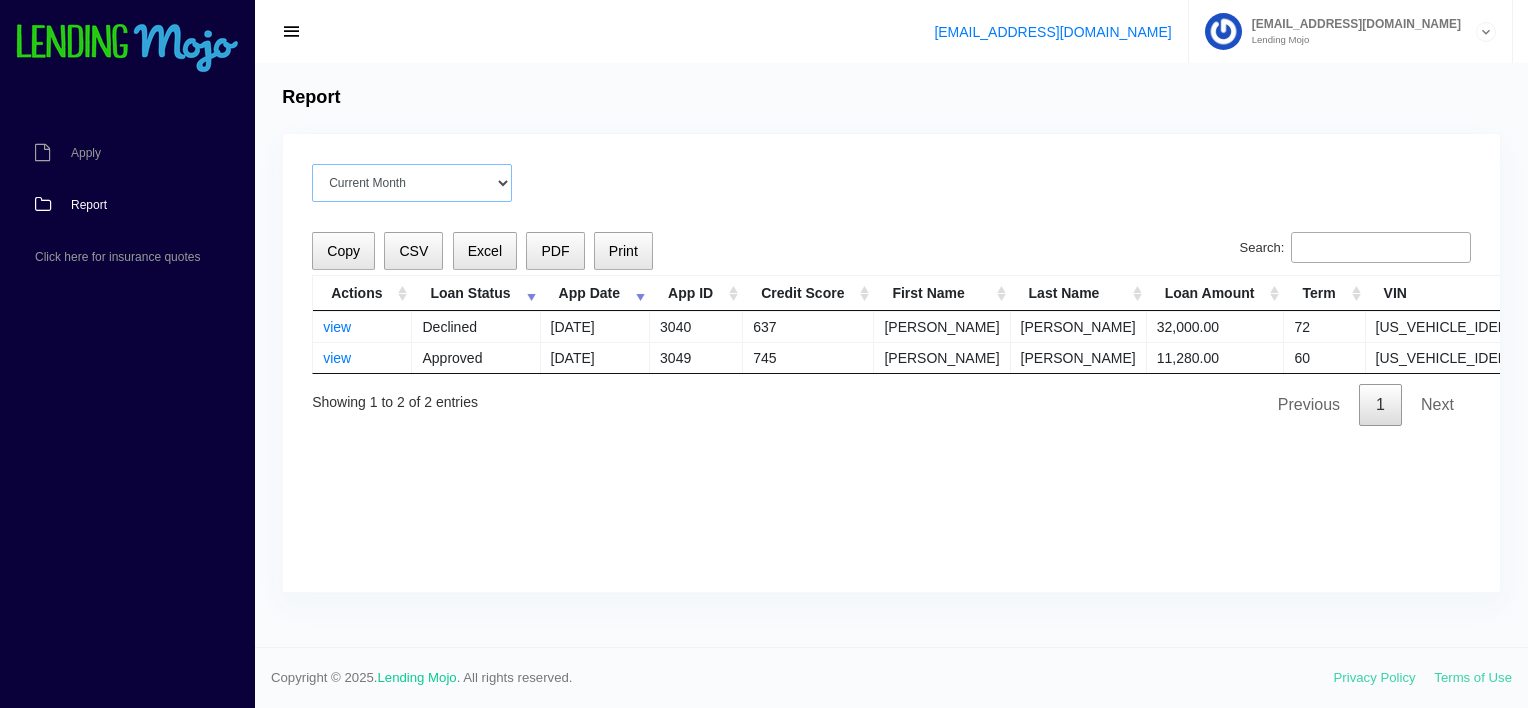 click on "Current Month
[DATE]
[DATE]
[DATE]
[DATE]
[DATE]
All time" at bounding box center [412, 183] 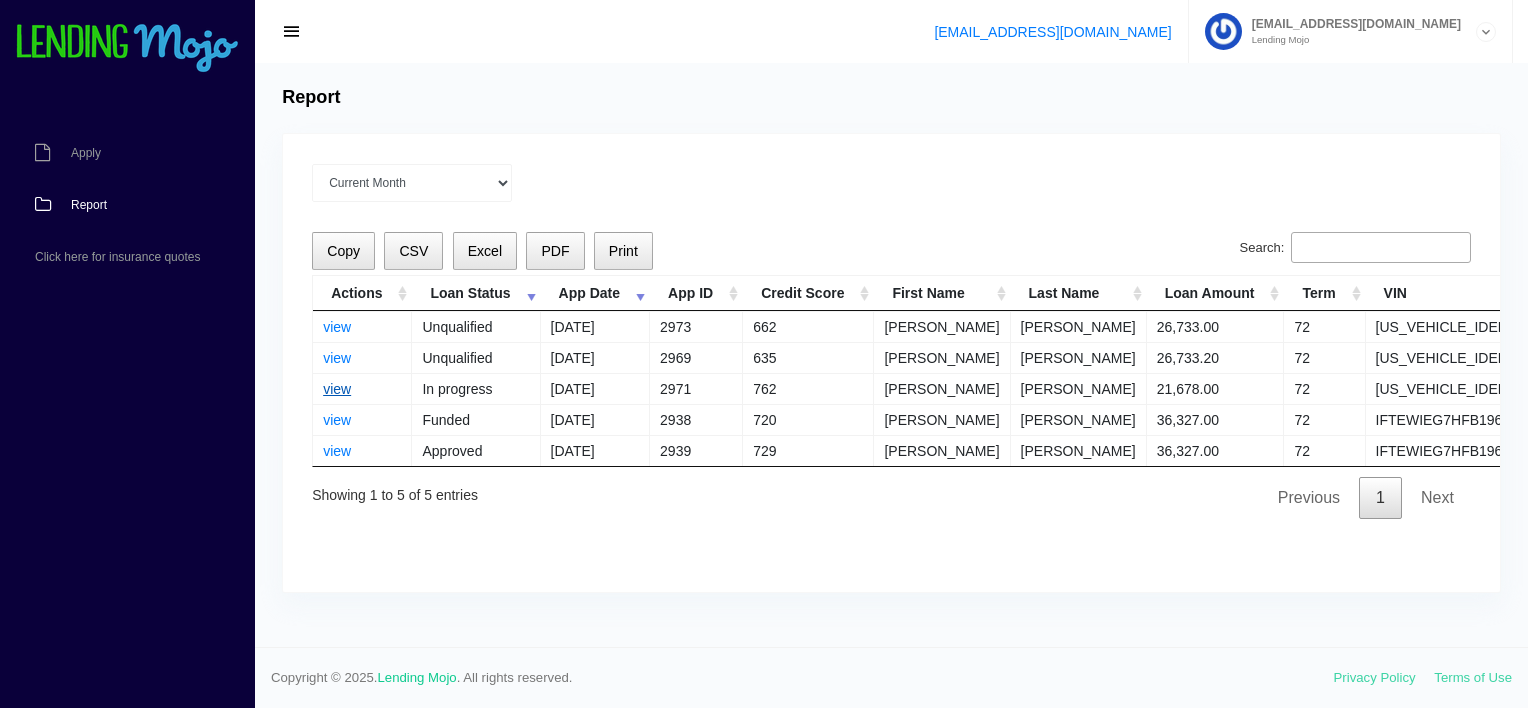 click on "view" at bounding box center (337, 389) 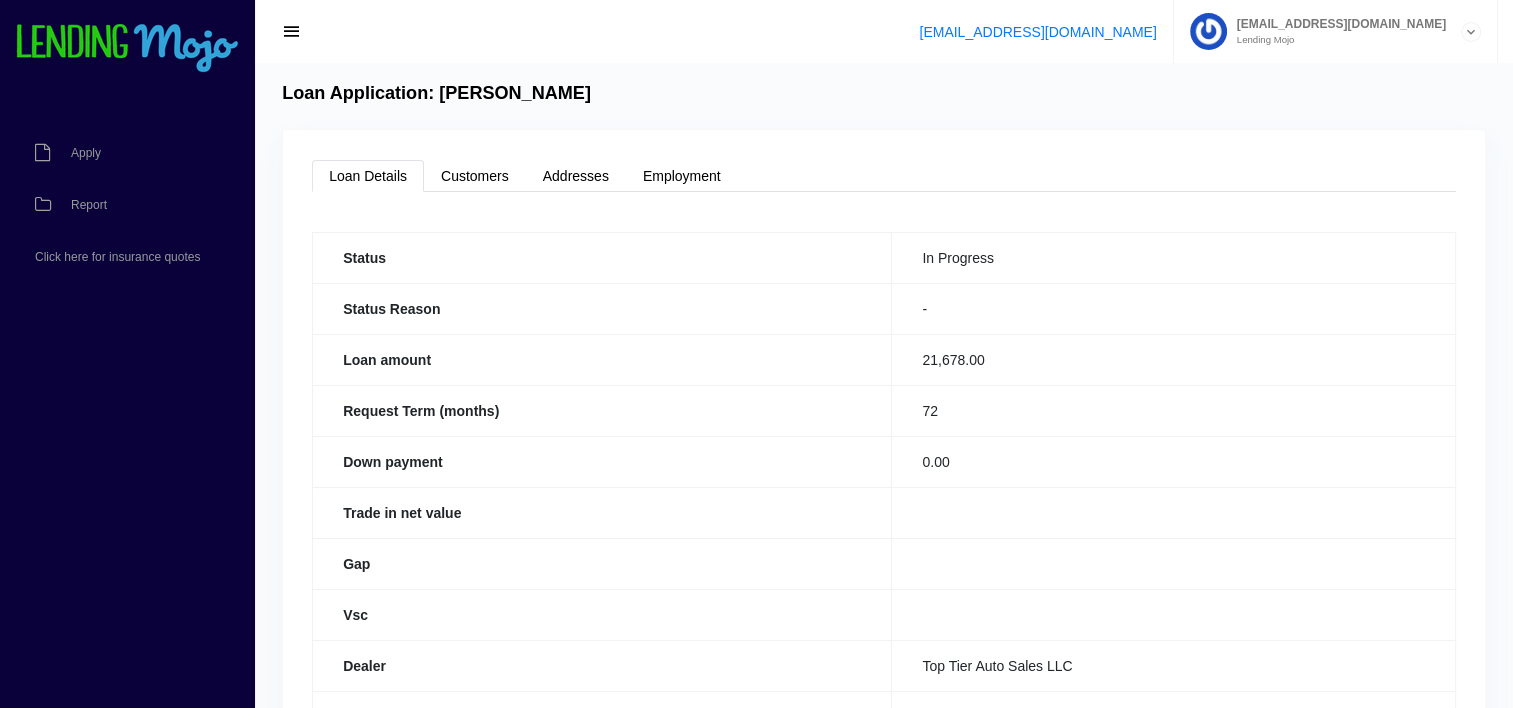 scroll, scrollTop: 0, scrollLeft: 0, axis: both 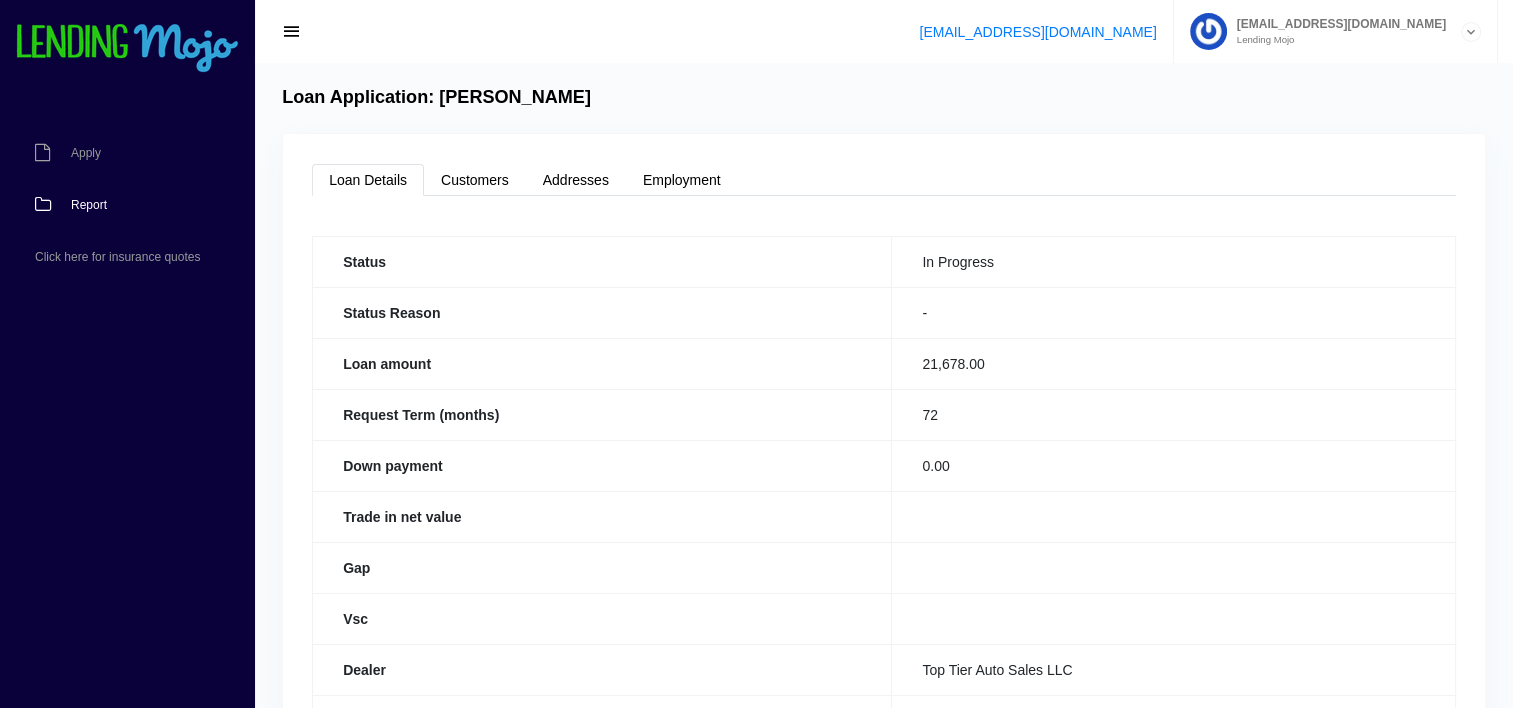 click on "Report" at bounding box center [89, 205] 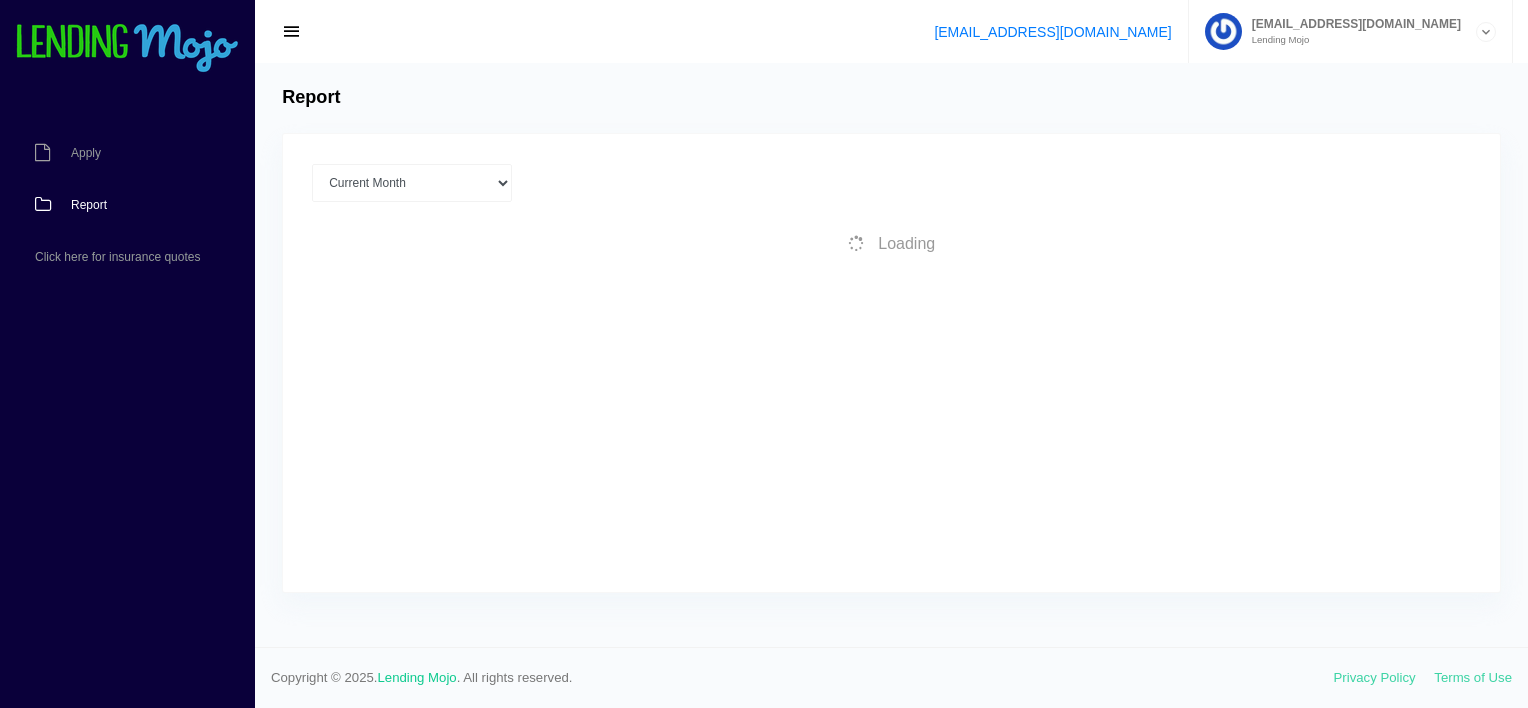 scroll, scrollTop: 0, scrollLeft: 0, axis: both 